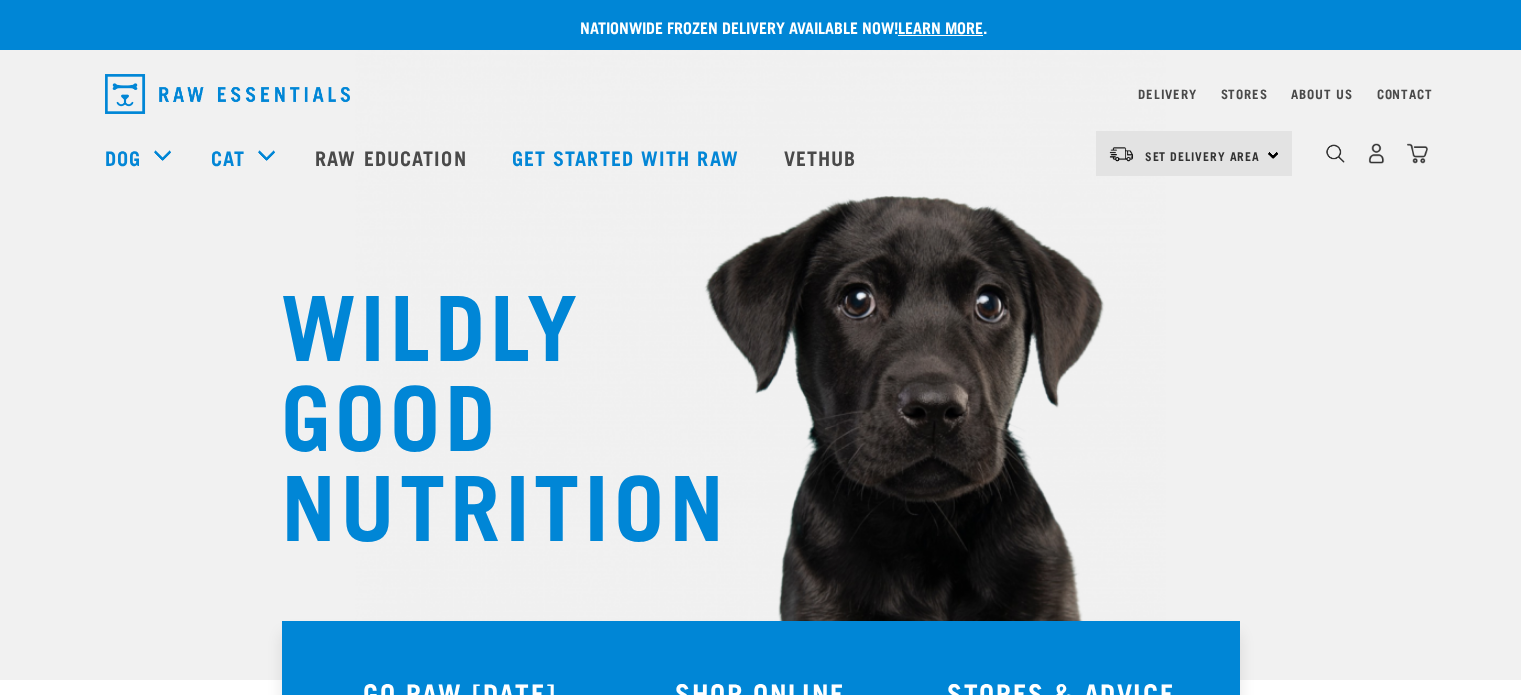 scroll, scrollTop: 0, scrollLeft: 0, axis: both 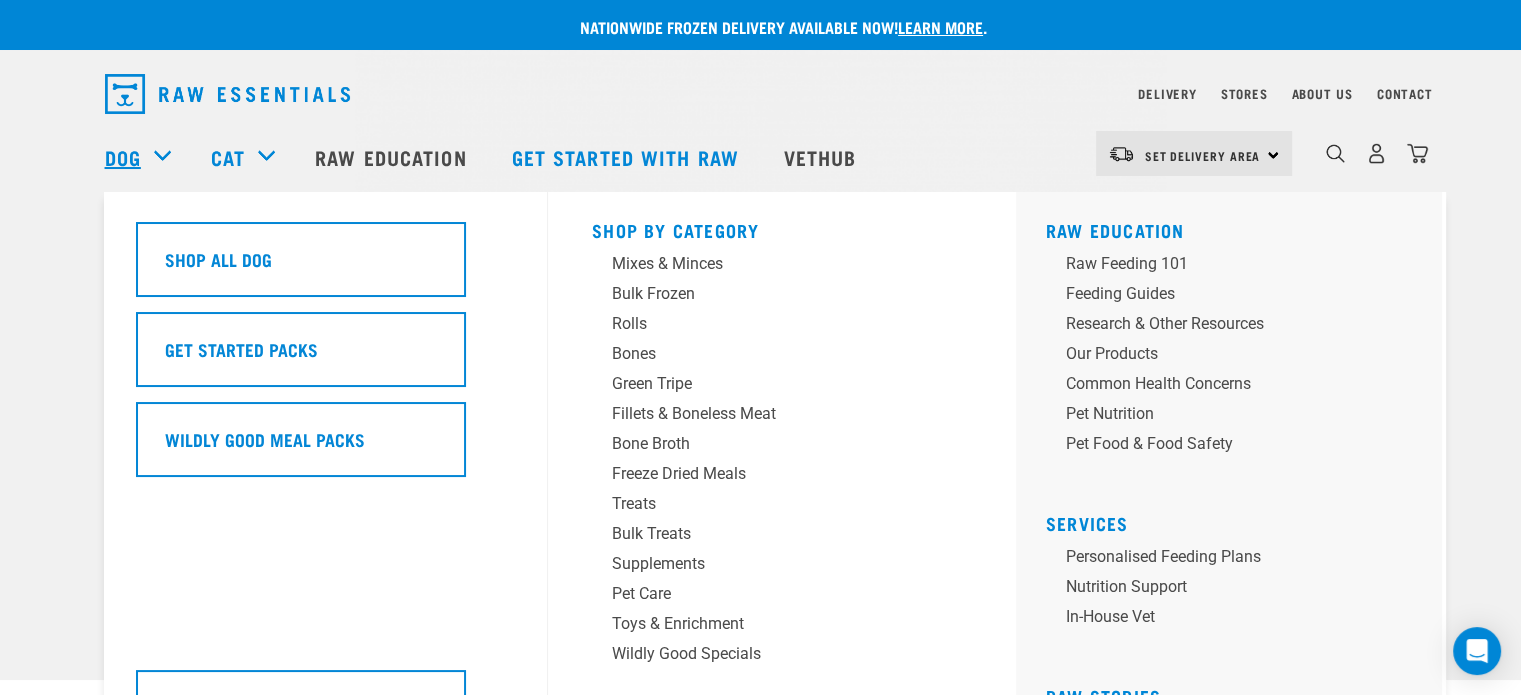 click on "Dog" at bounding box center [123, 157] 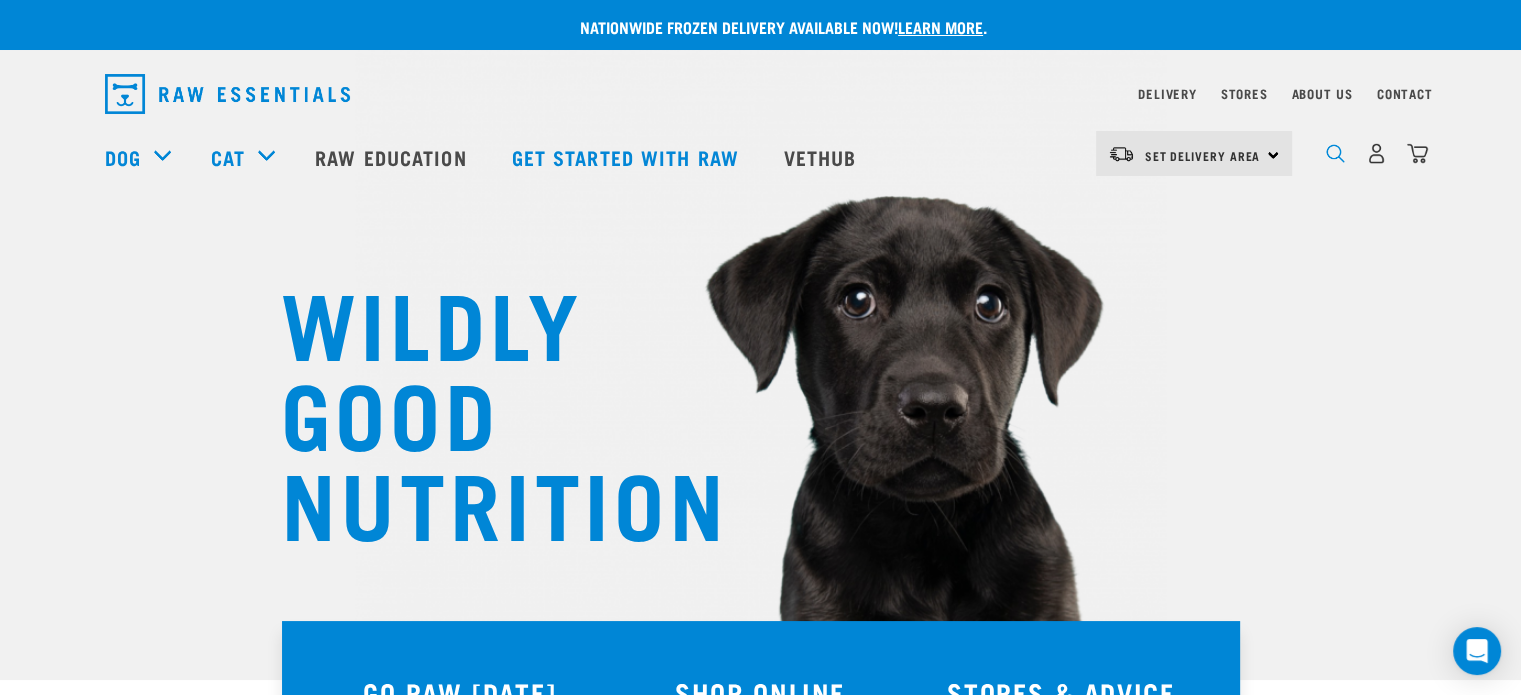 click at bounding box center (1335, 153) 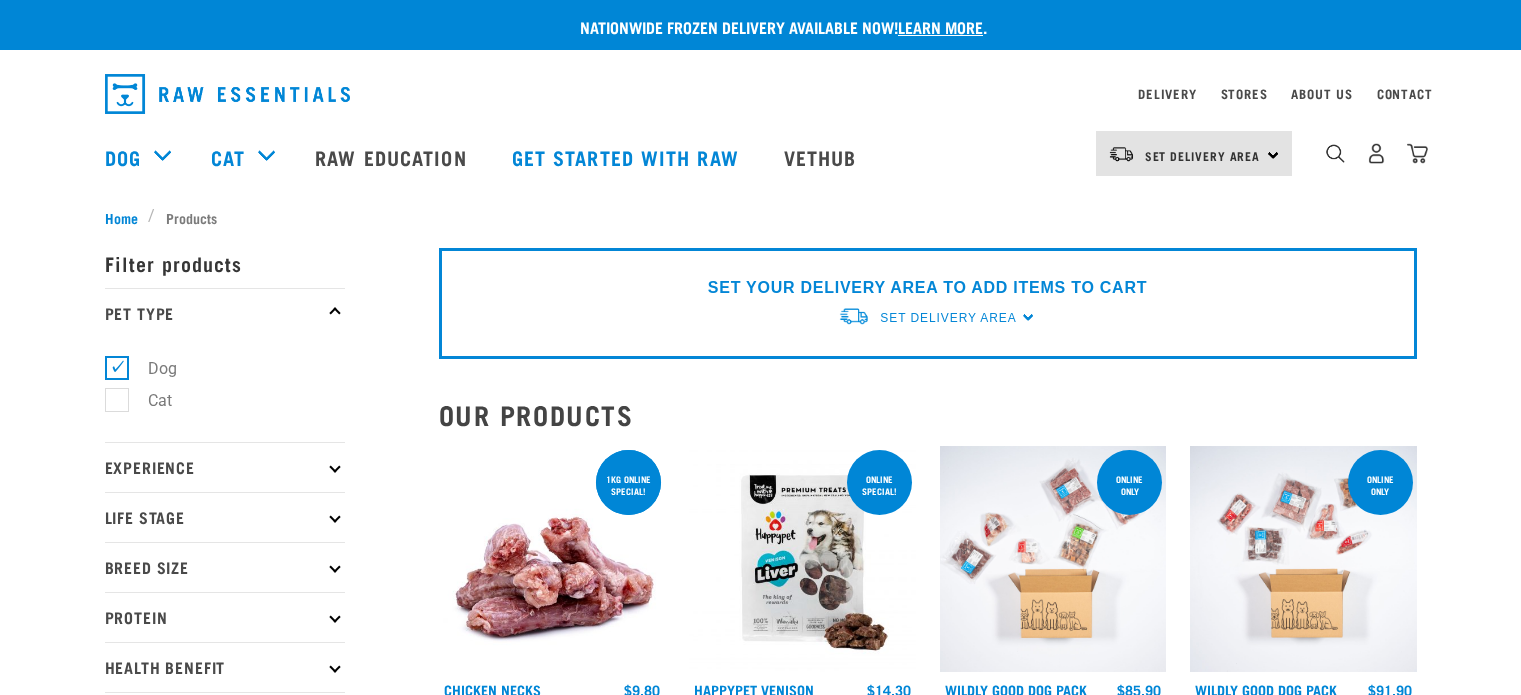 scroll, scrollTop: 0, scrollLeft: 0, axis: both 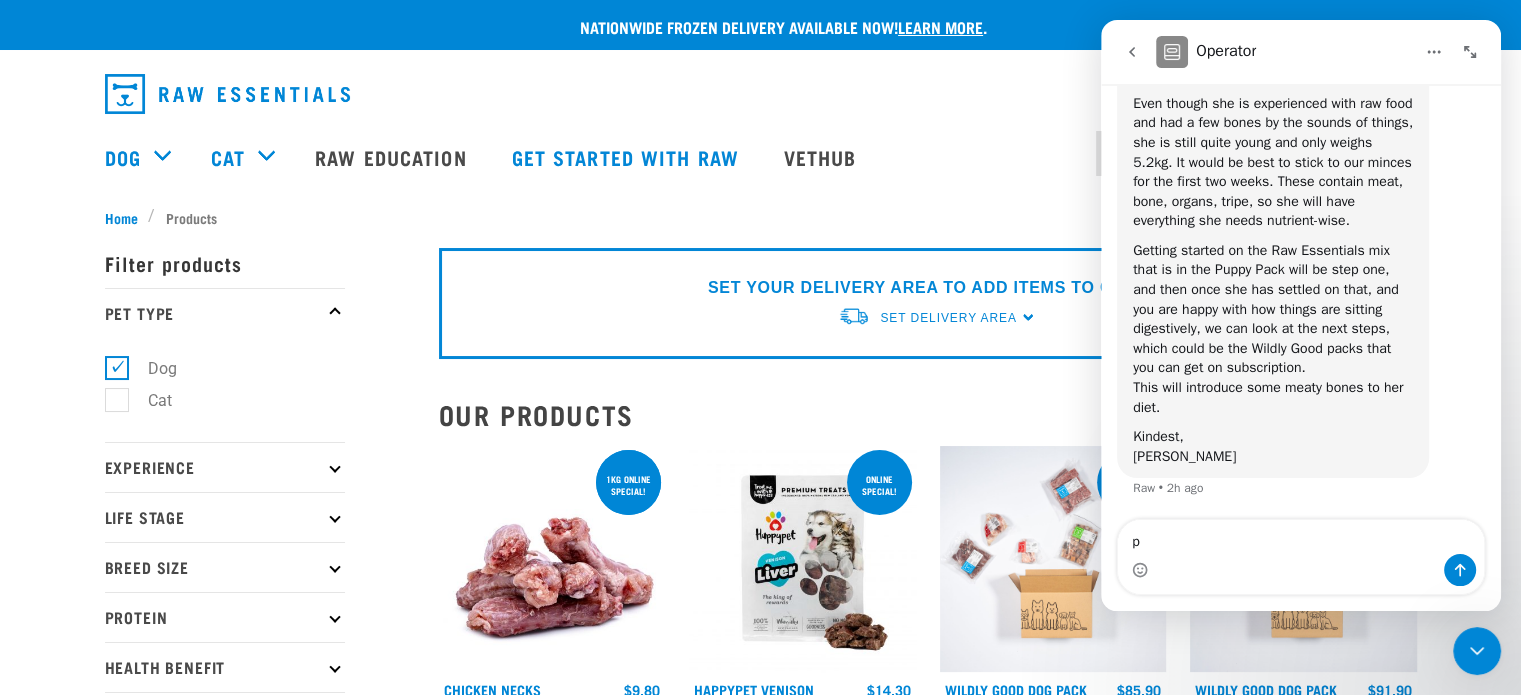 type 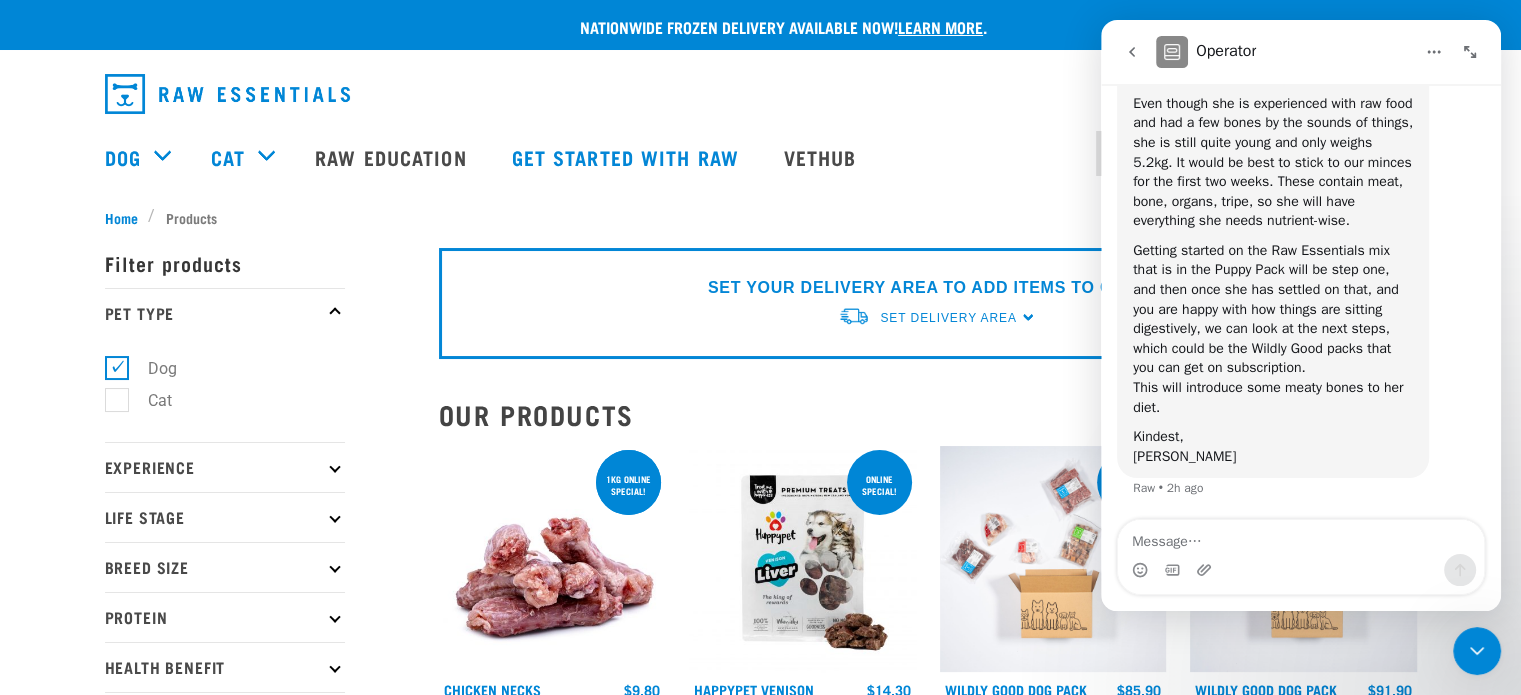 click 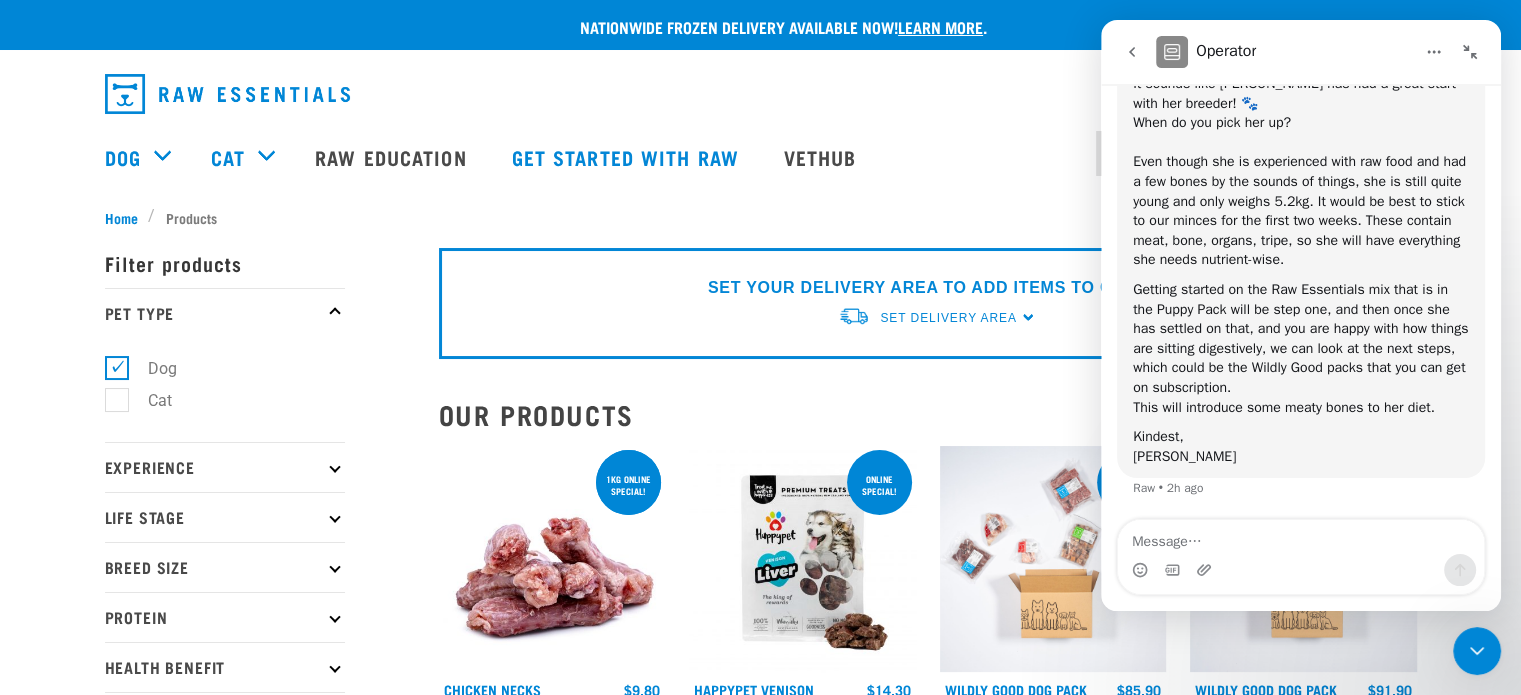 scroll, scrollTop: 2483, scrollLeft: 0, axis: vertical 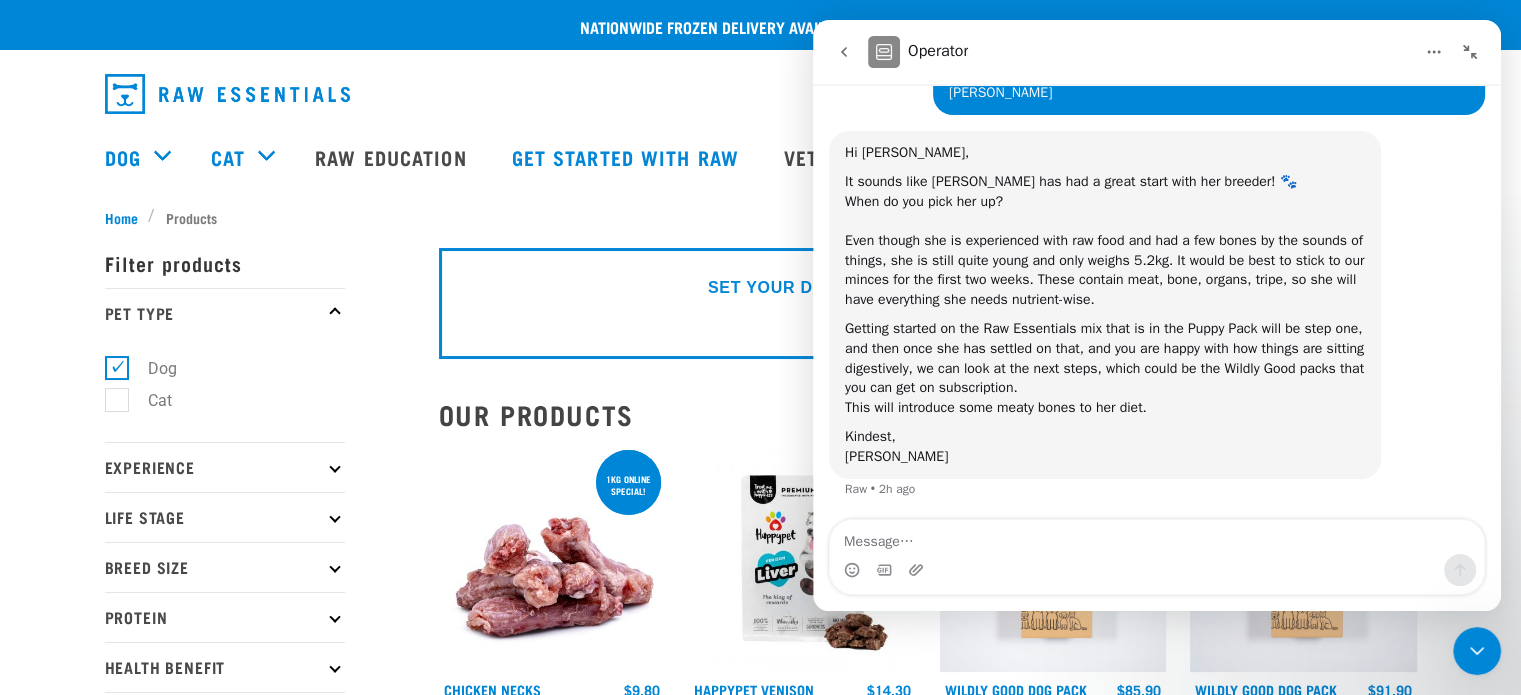 click 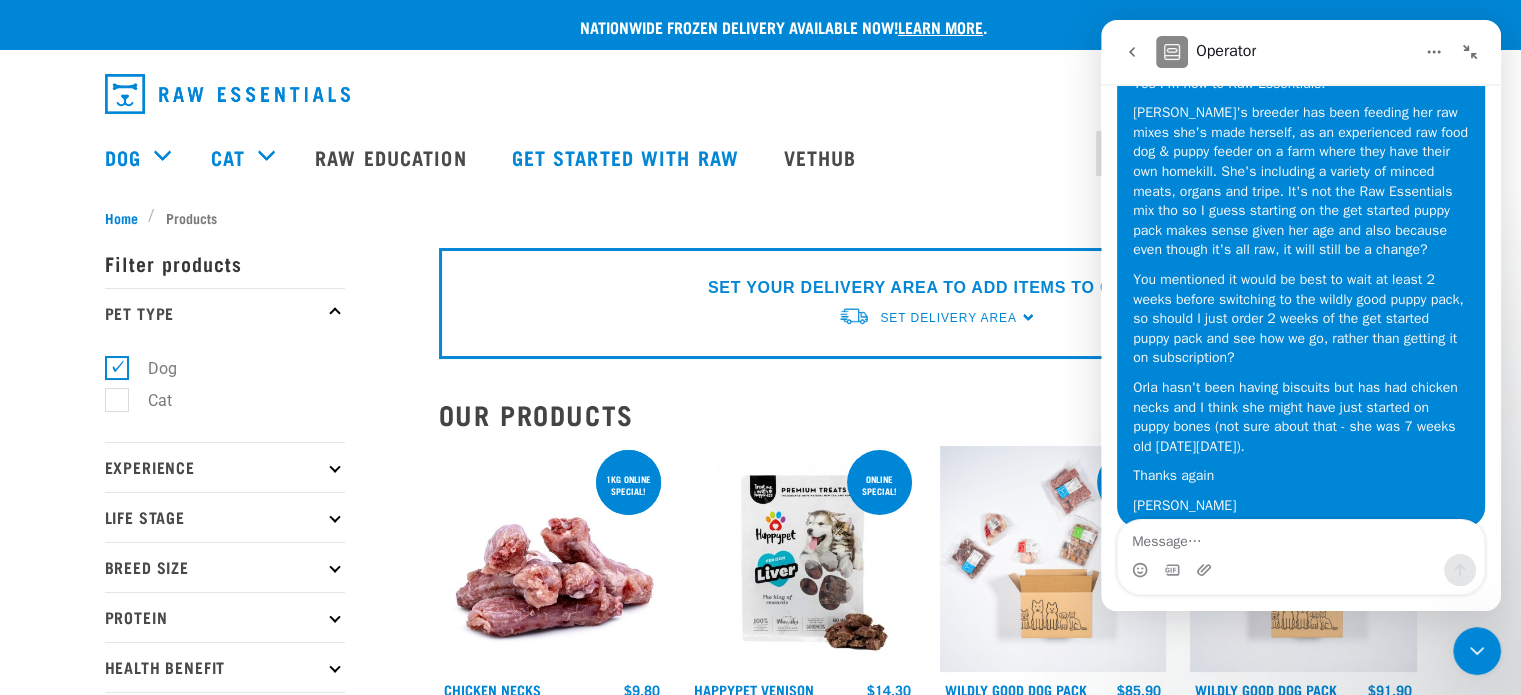 scroll, scrollTop: 0, scrollLeft: 0, axis: both 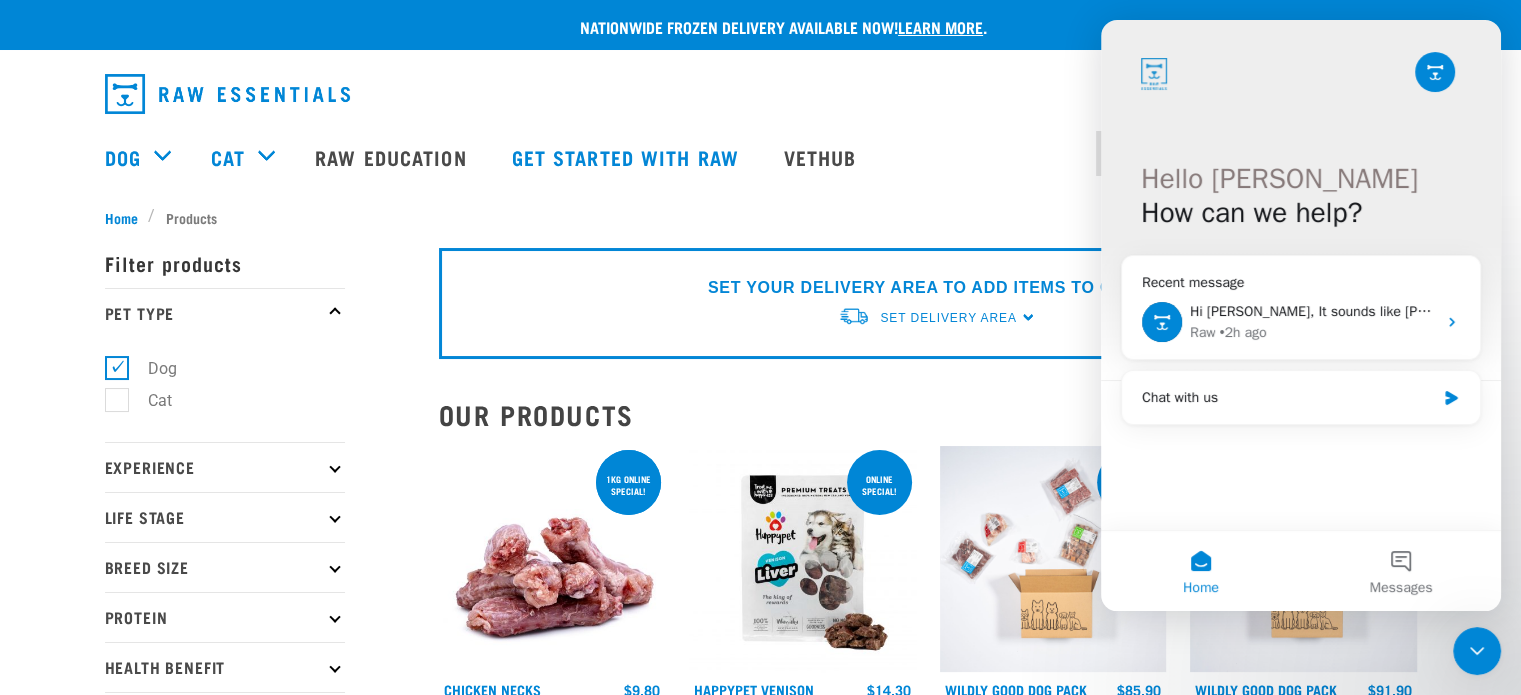 click 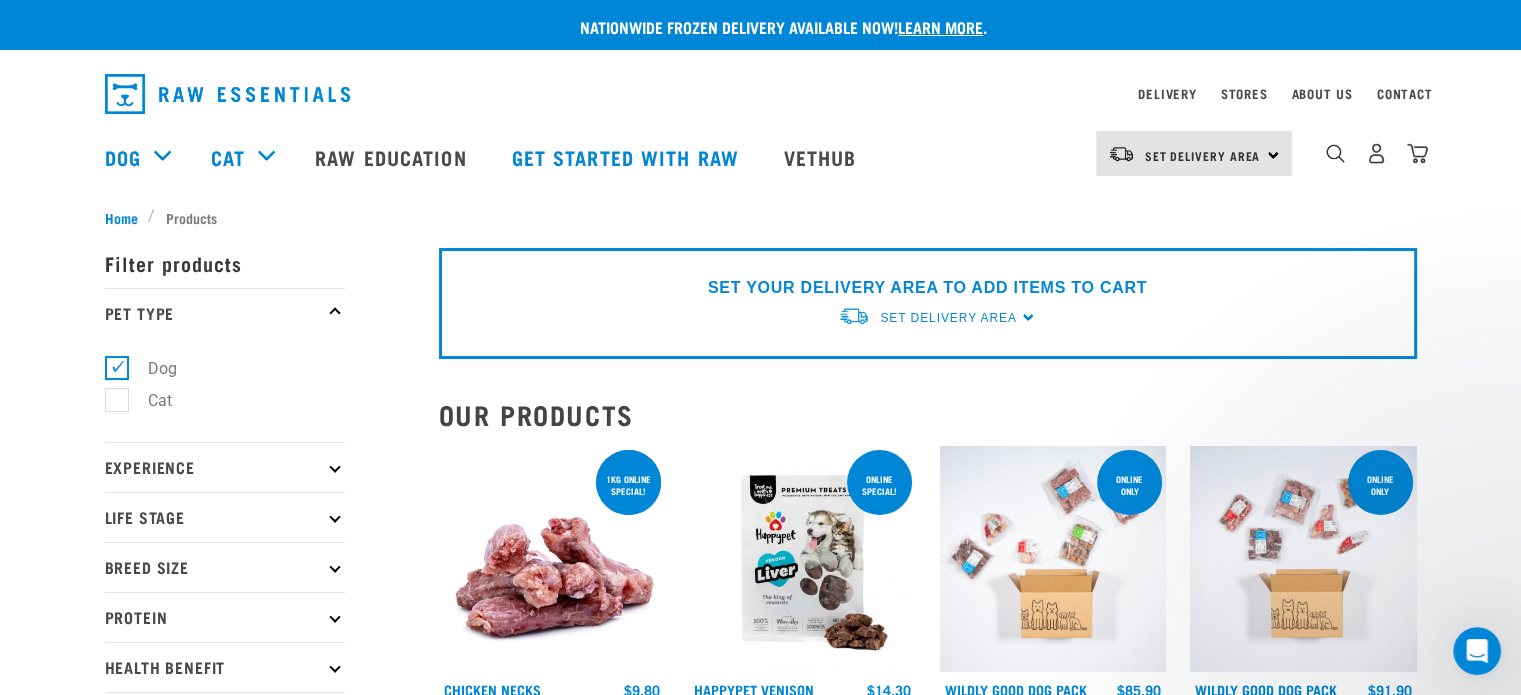 scroll, scrollTop: 0, scrollLeft: 0, axis: both 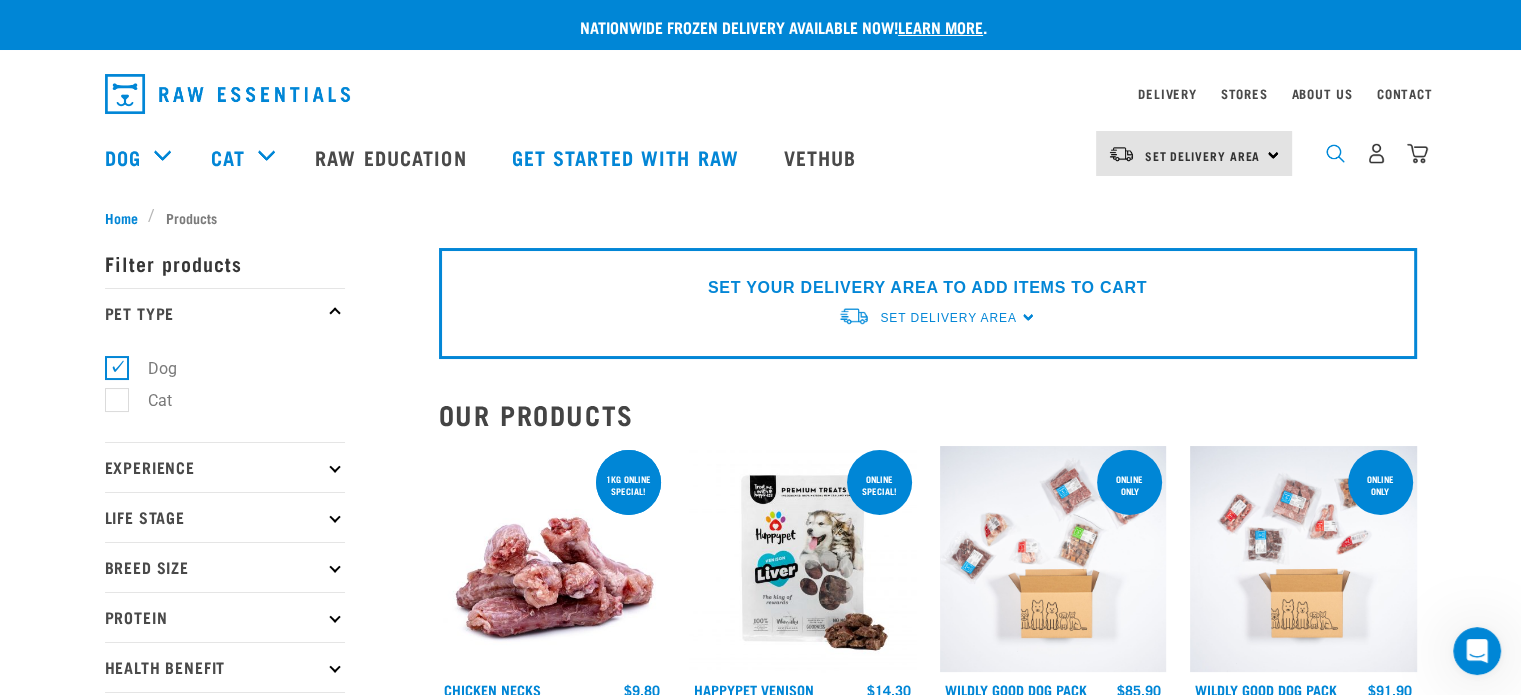 click at bounding box center (1335, 153) 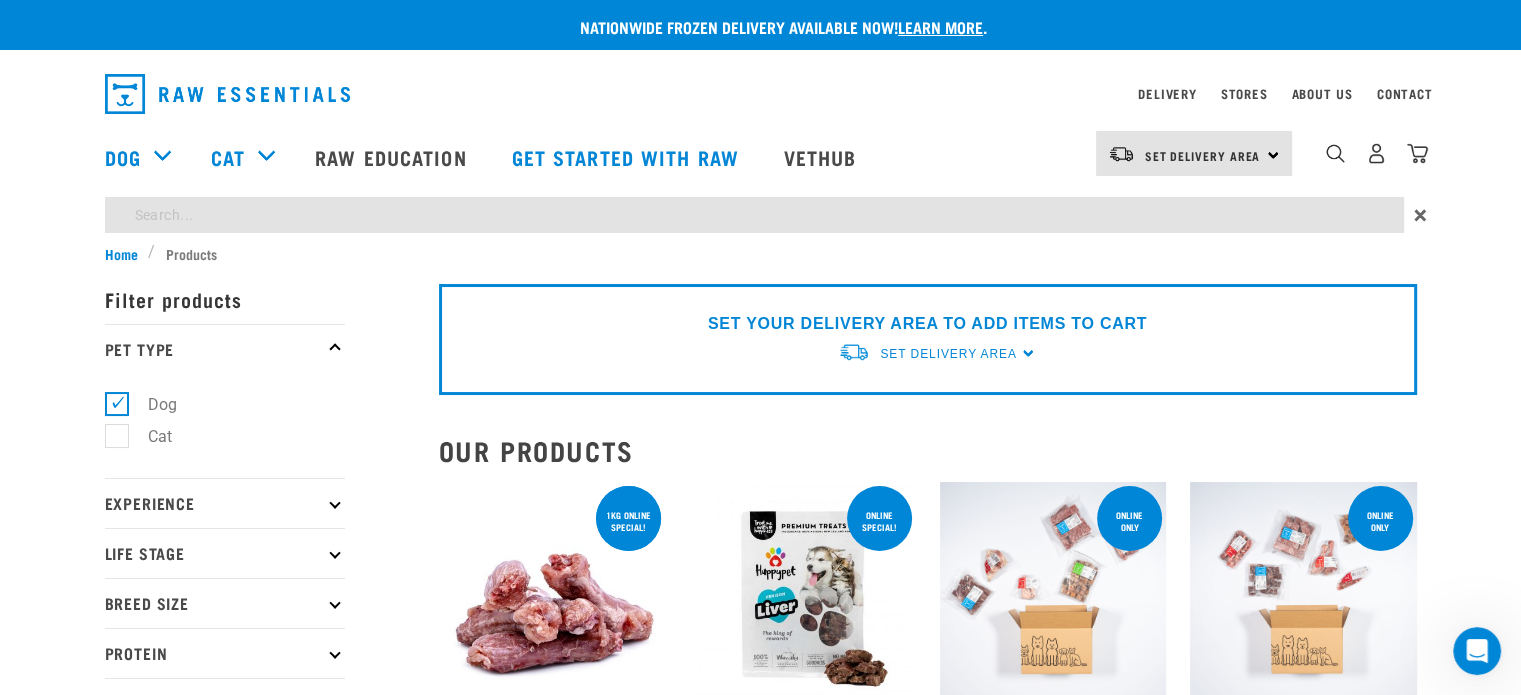 click on "Nationwide frozen delivery available now!  Learn more .
Delivery
Stores
About Us
Contact" at bounding box center [760, 2043] 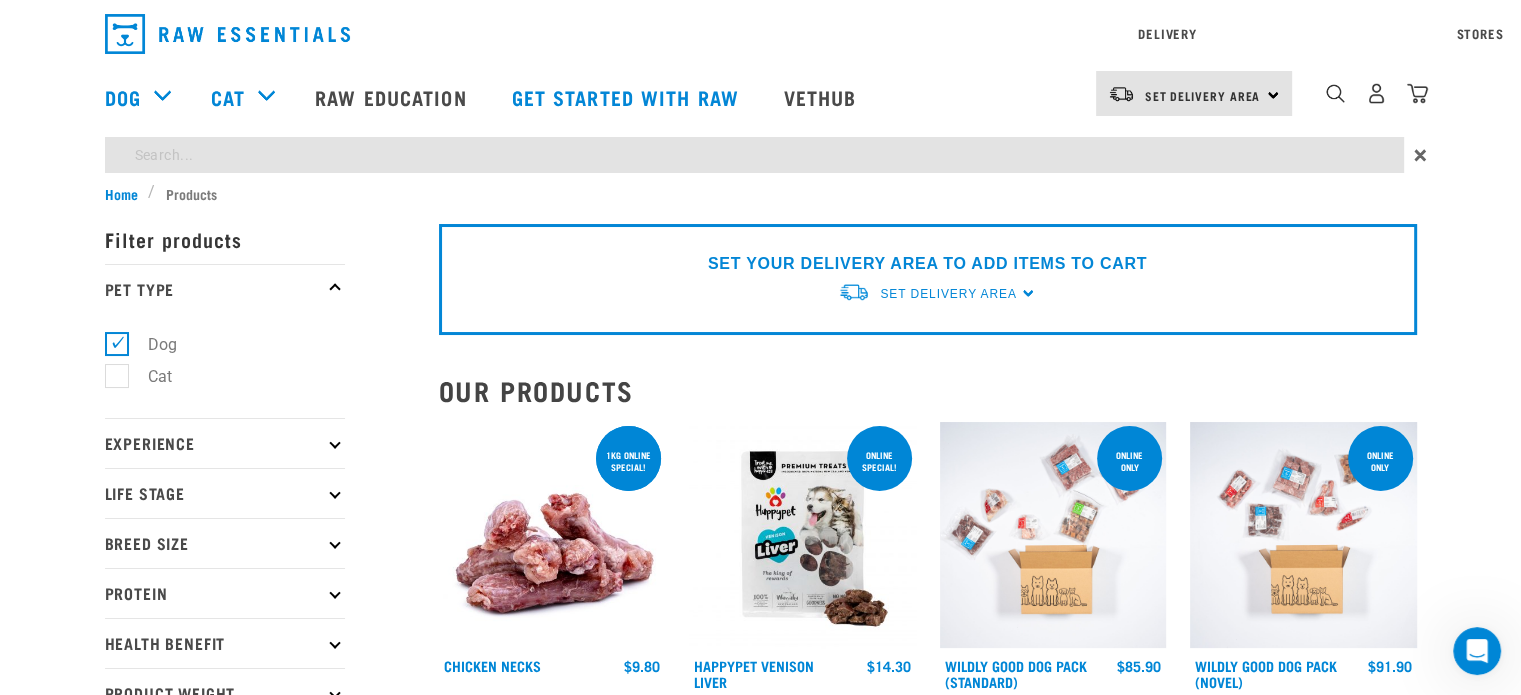 type on "puppy" 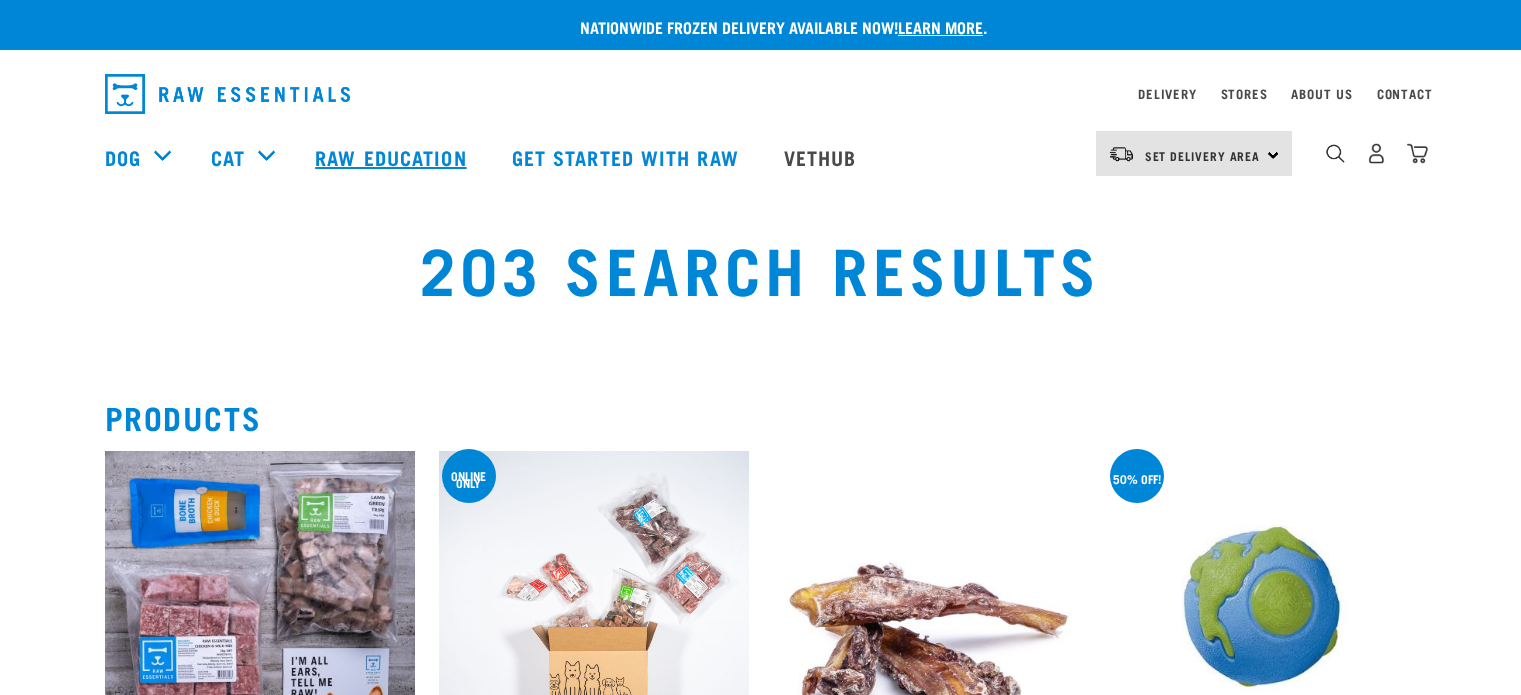 scroll, scrollTop: 0, scrollLeft: 0, axis: both 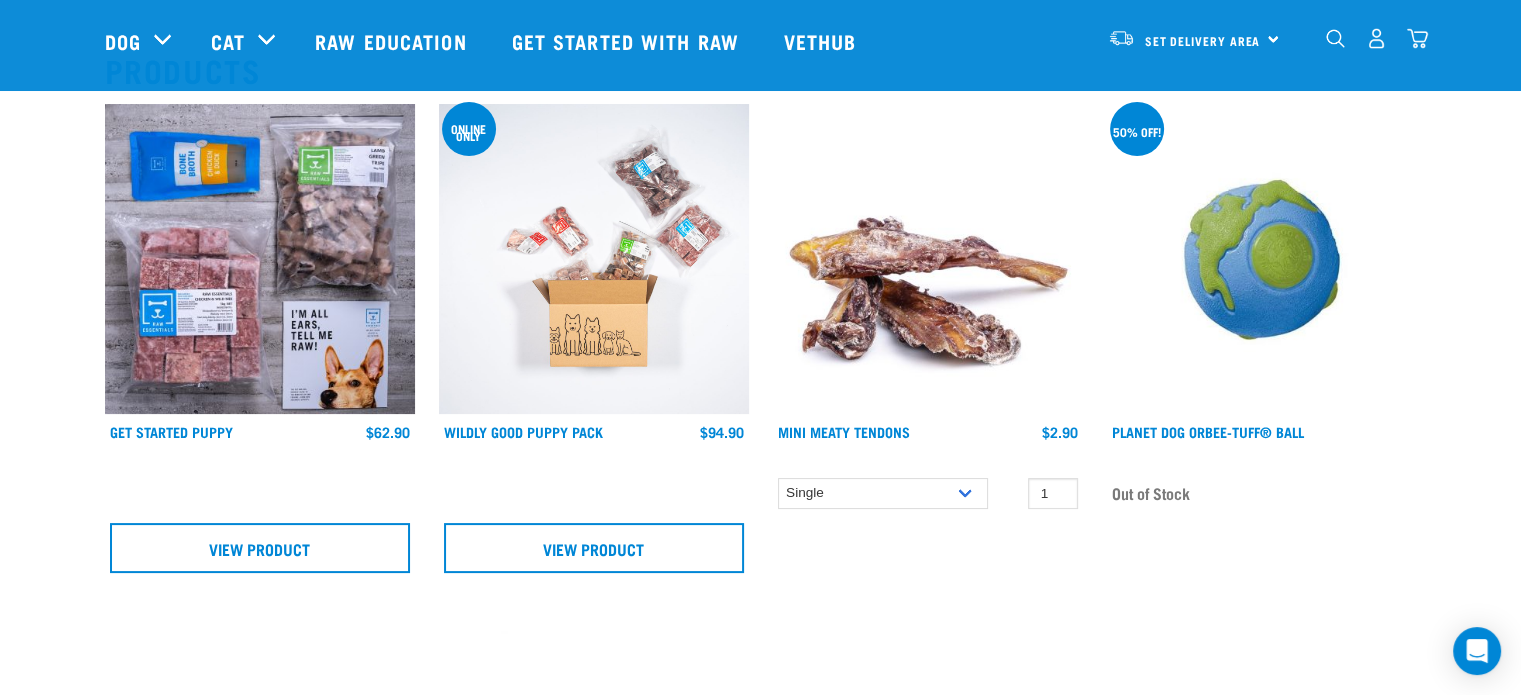 click at bounding box center [260, 259] 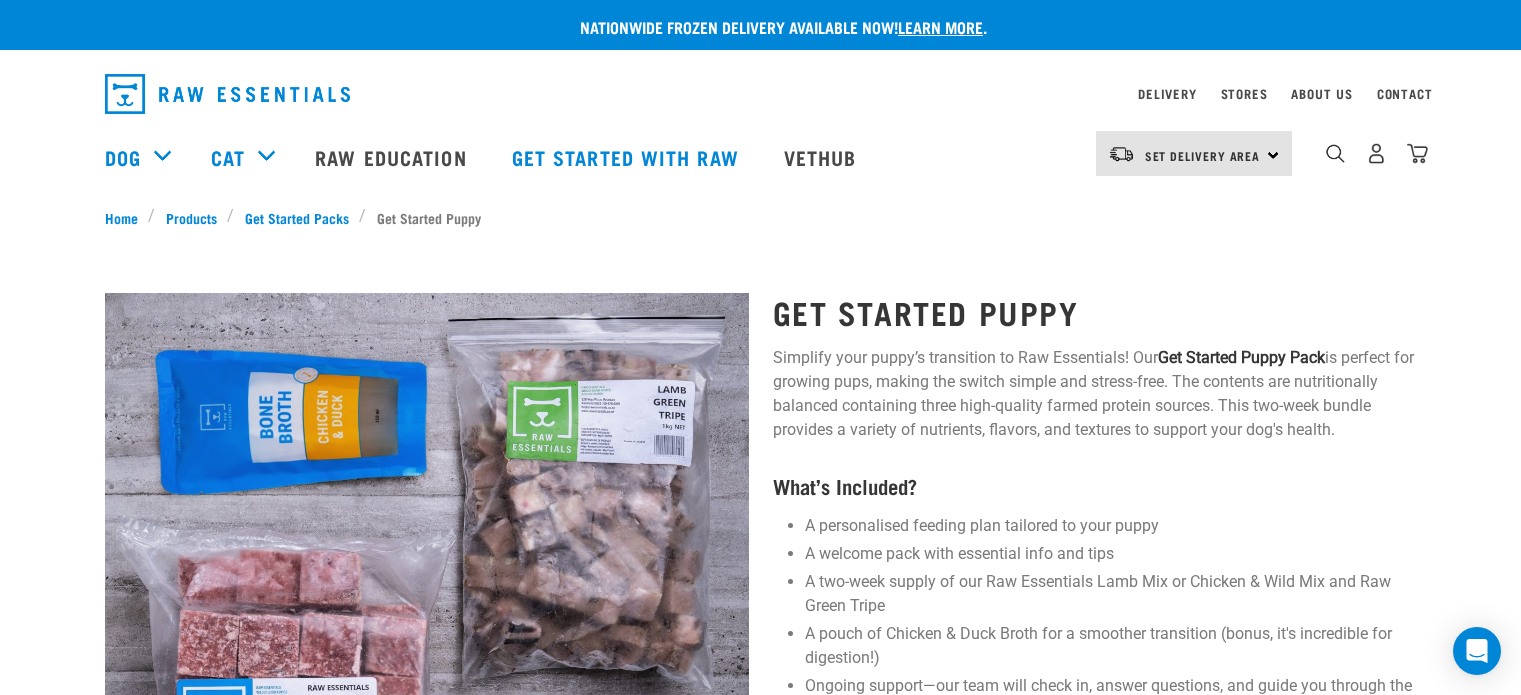 scroll, scrollTop: 0, scrollLeft: 0, axis: both 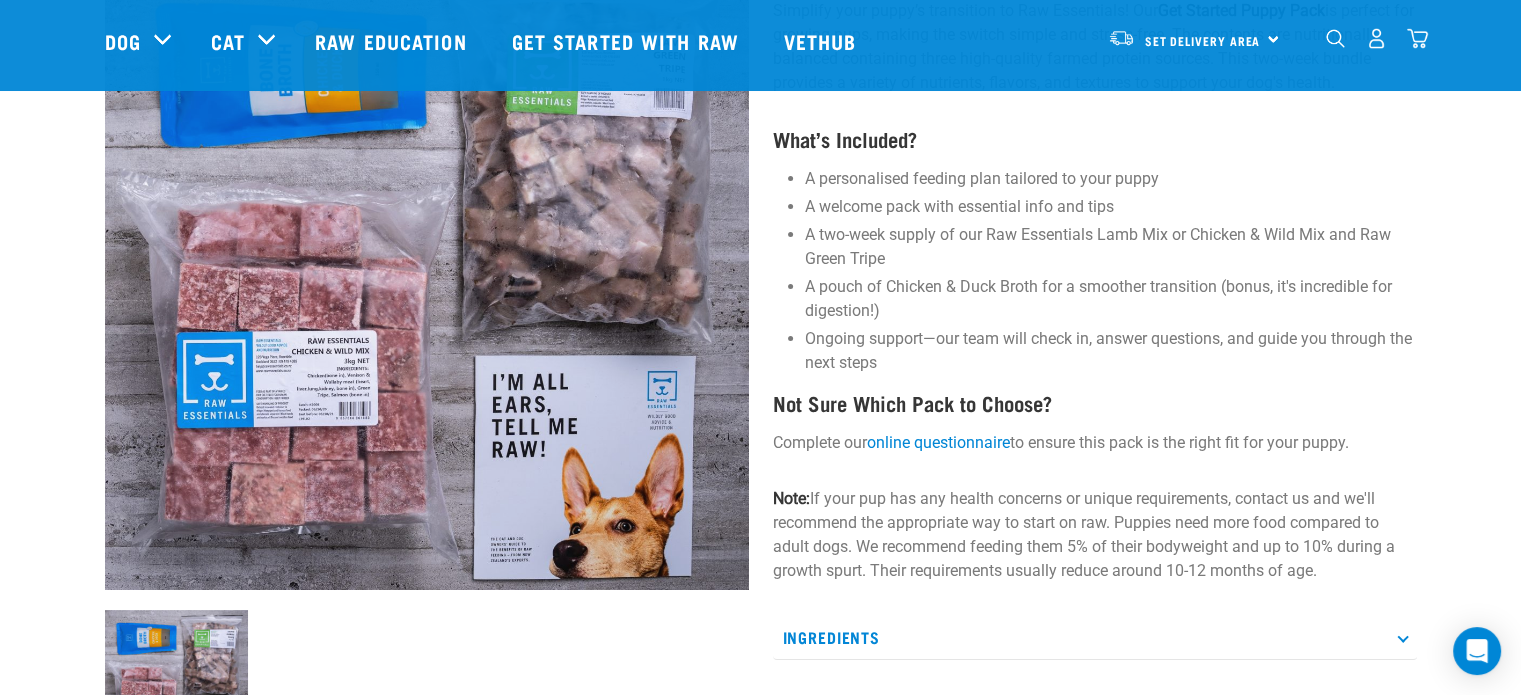 click at bounding box center [427, 268] 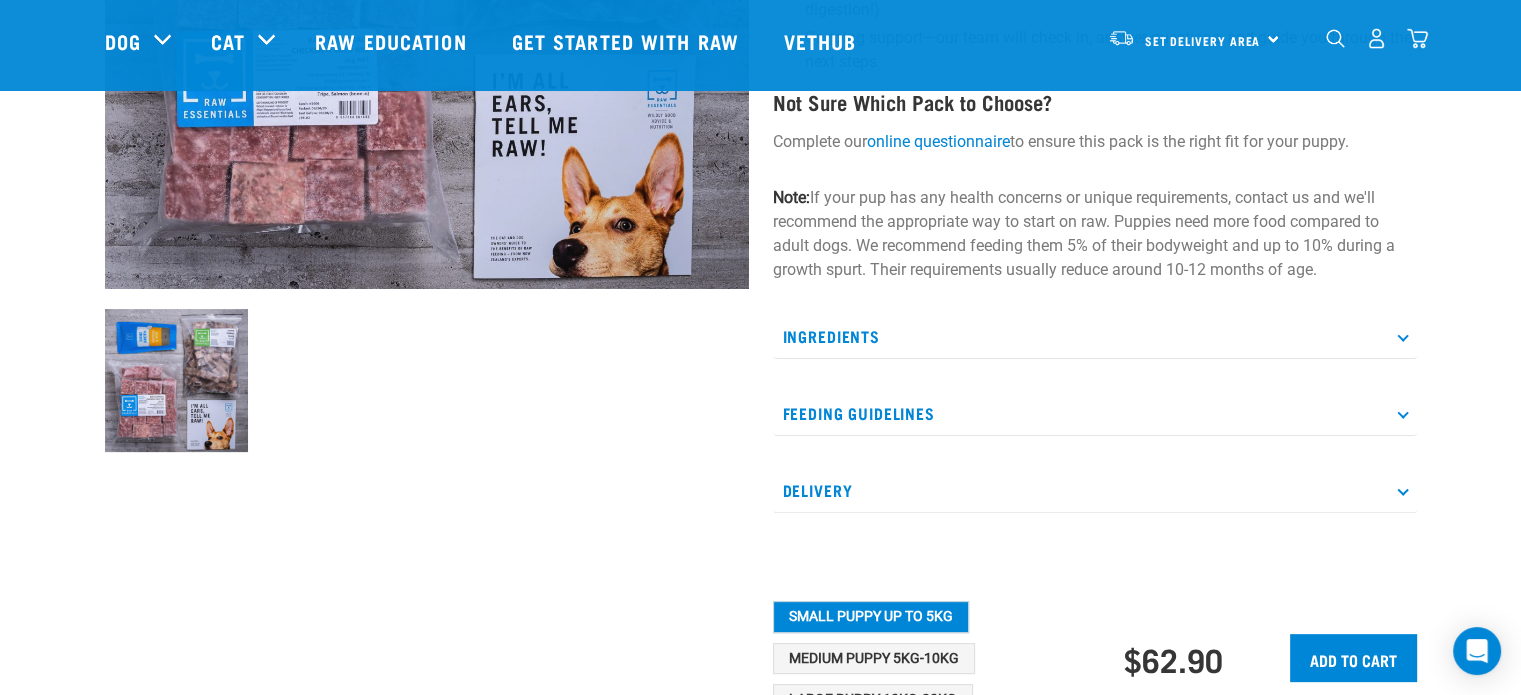 scroll, scrollTop: 500, scrollLeft: 0, axis: vertical 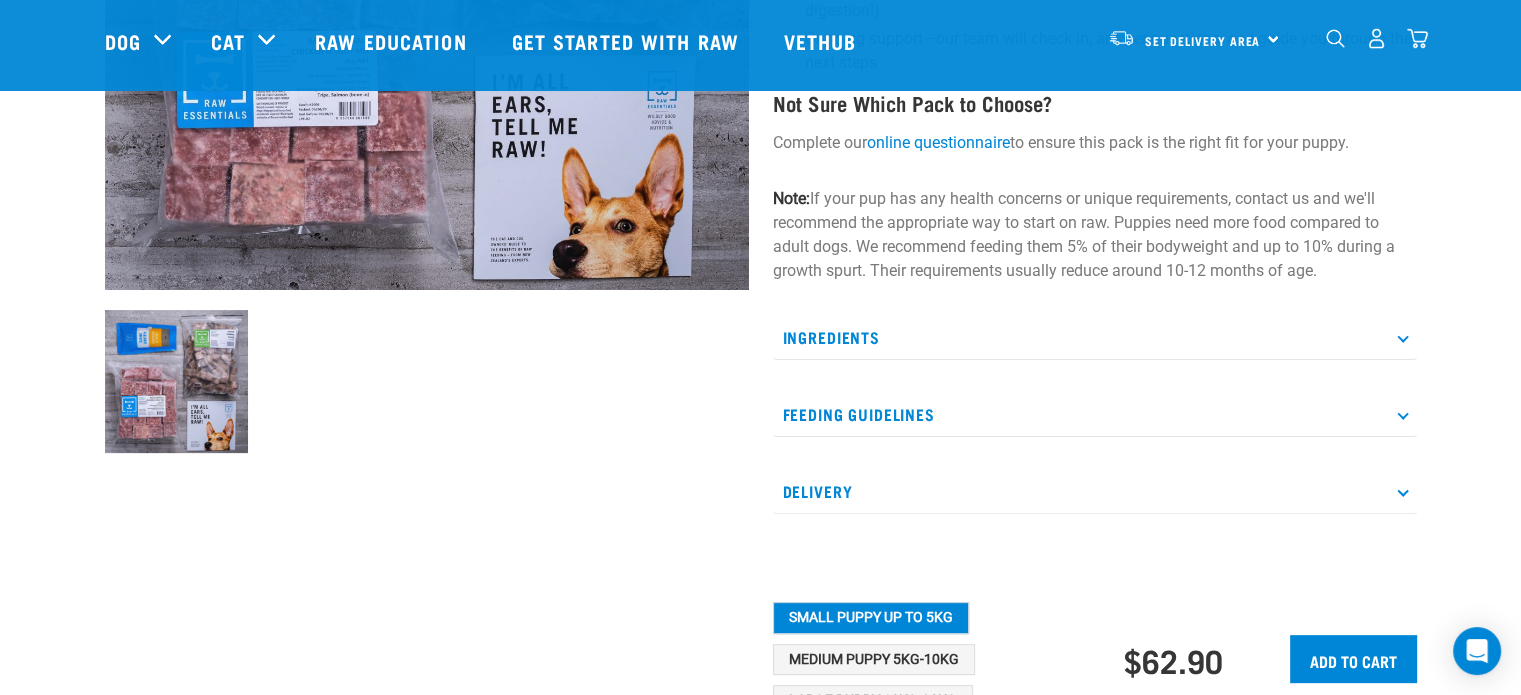 click on "Ingredients" at bounding box center [1095, 337] 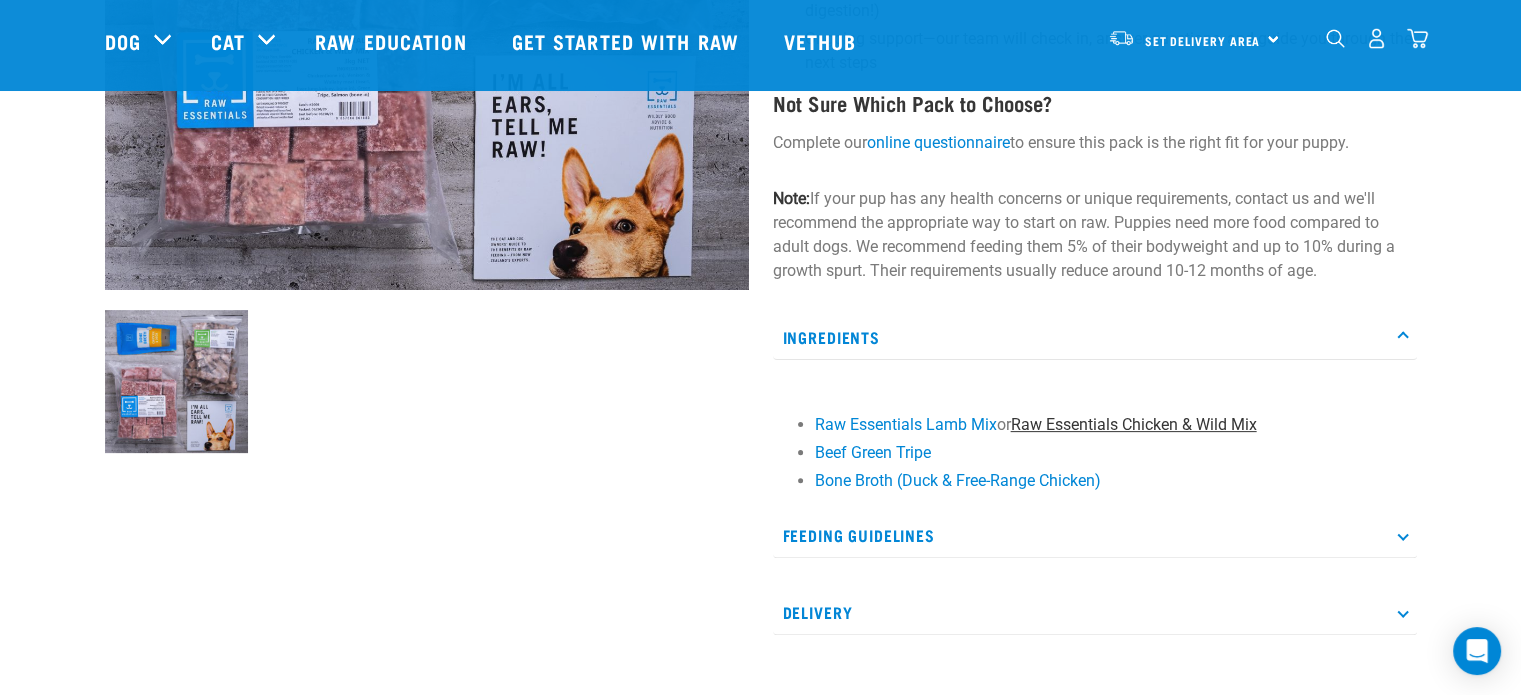 click on "Raw Essentials Chicken & Wild Mix" at bounding box center [1134, 424] 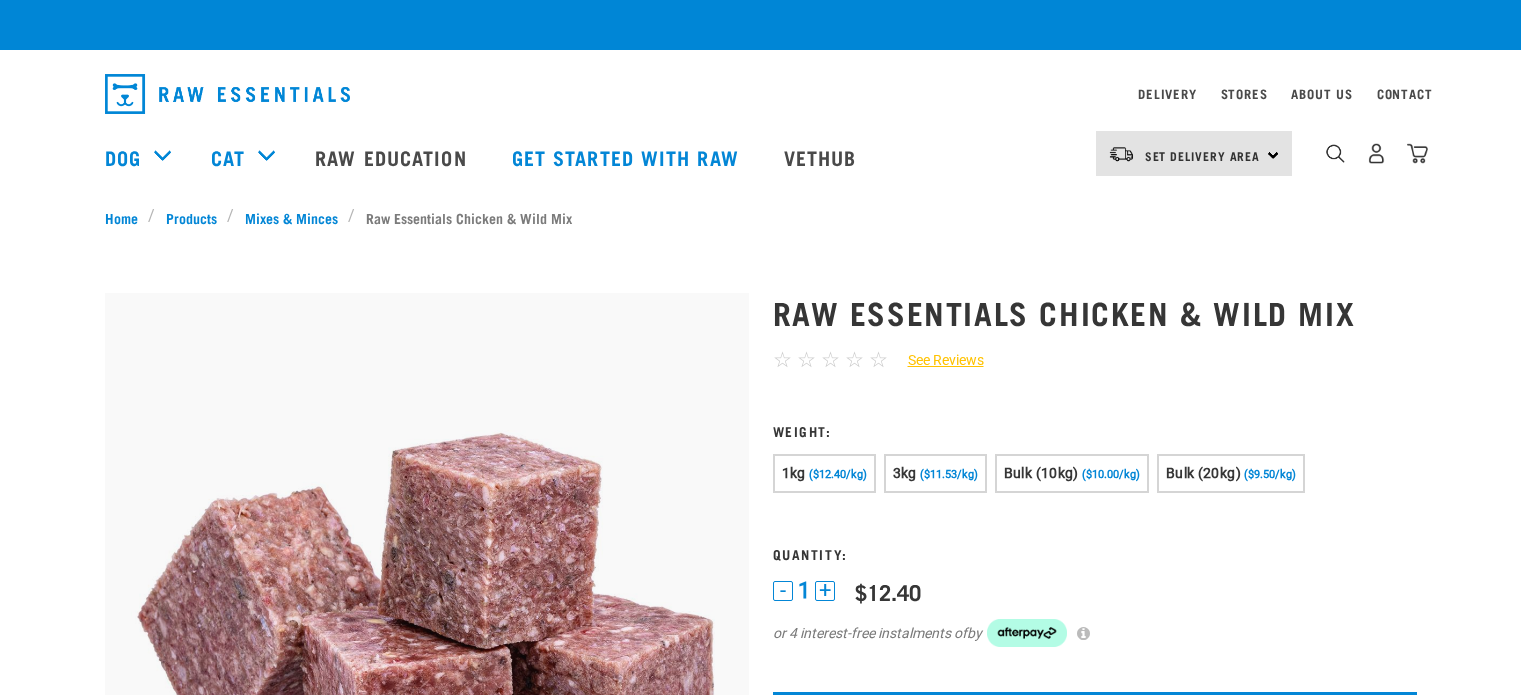 scroll, scrollTop: 0, scrollLeft: 0, axis: both 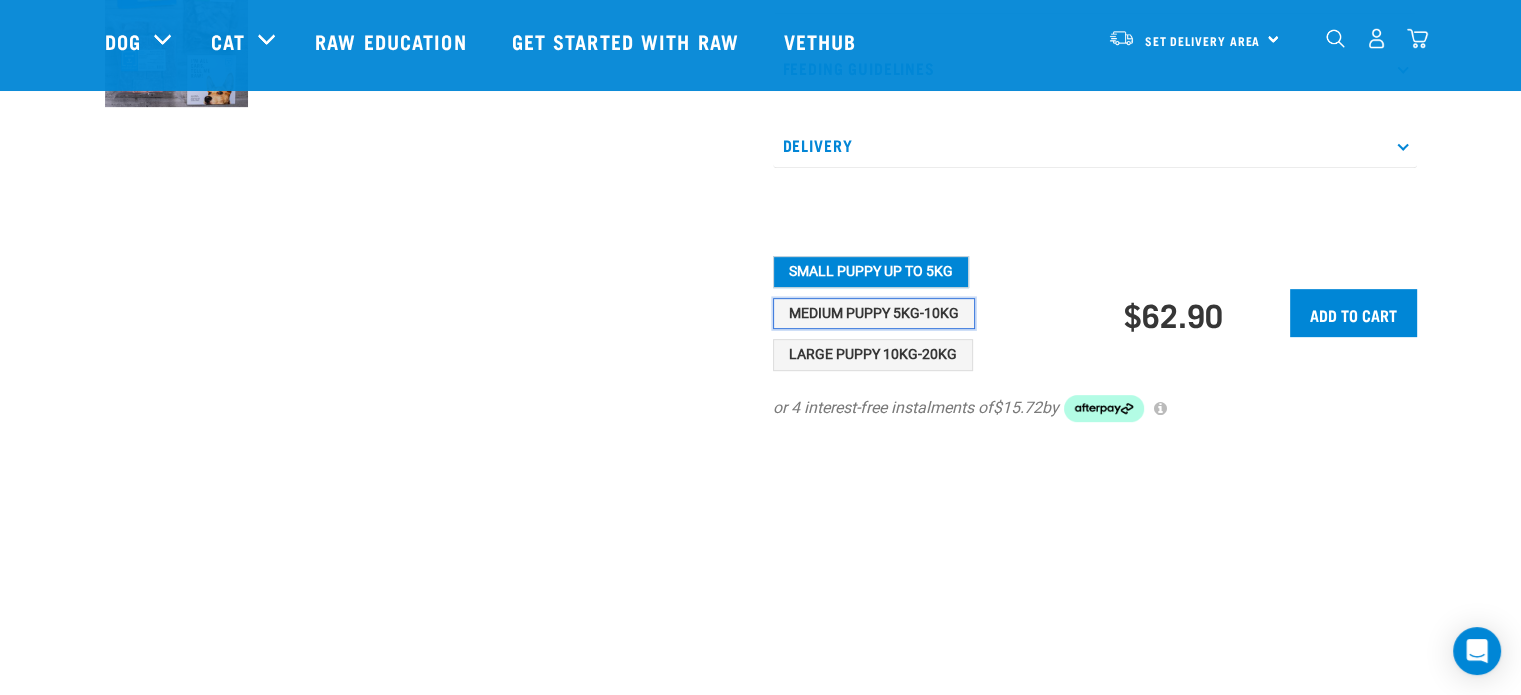click on "Medium Puppy 5kg-10kg" at bounding box center (874, 314) 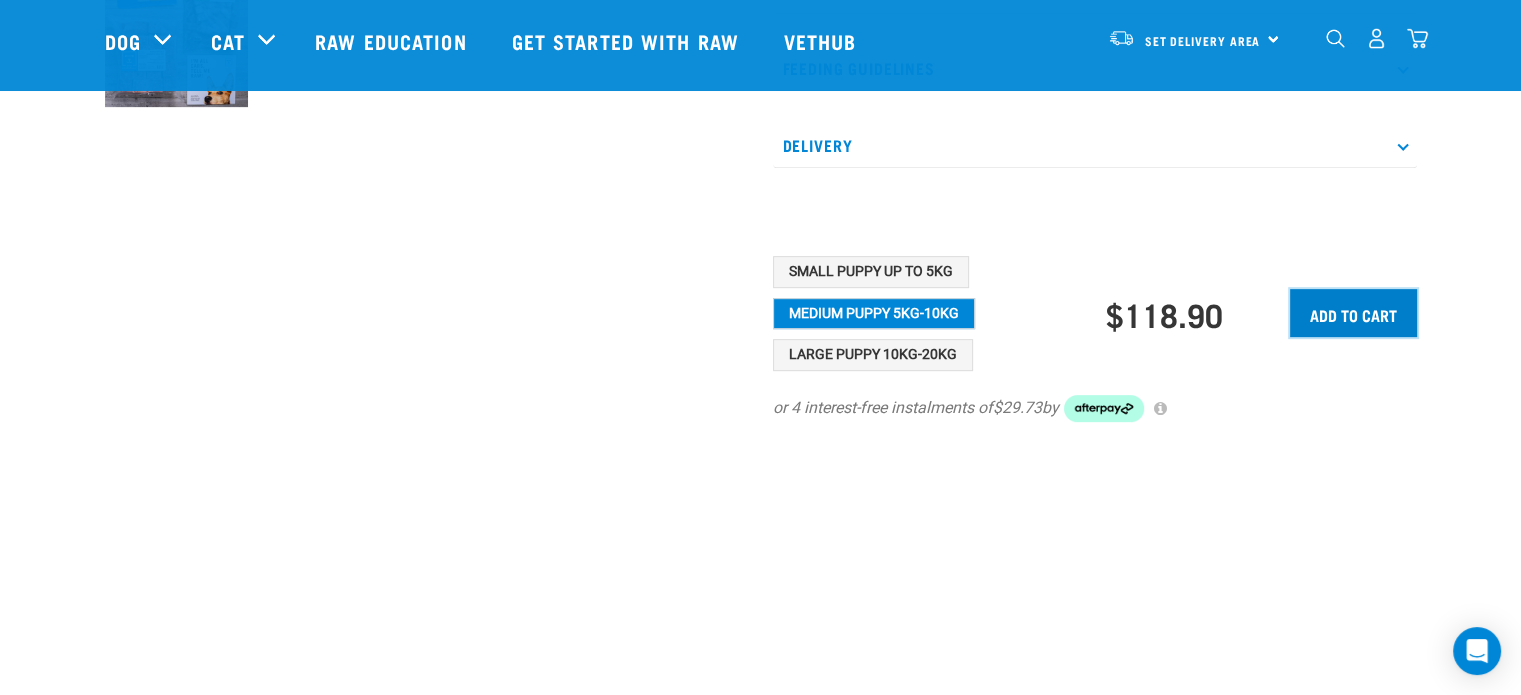 click on "Add to cart" at bounding box center [1353, 313] 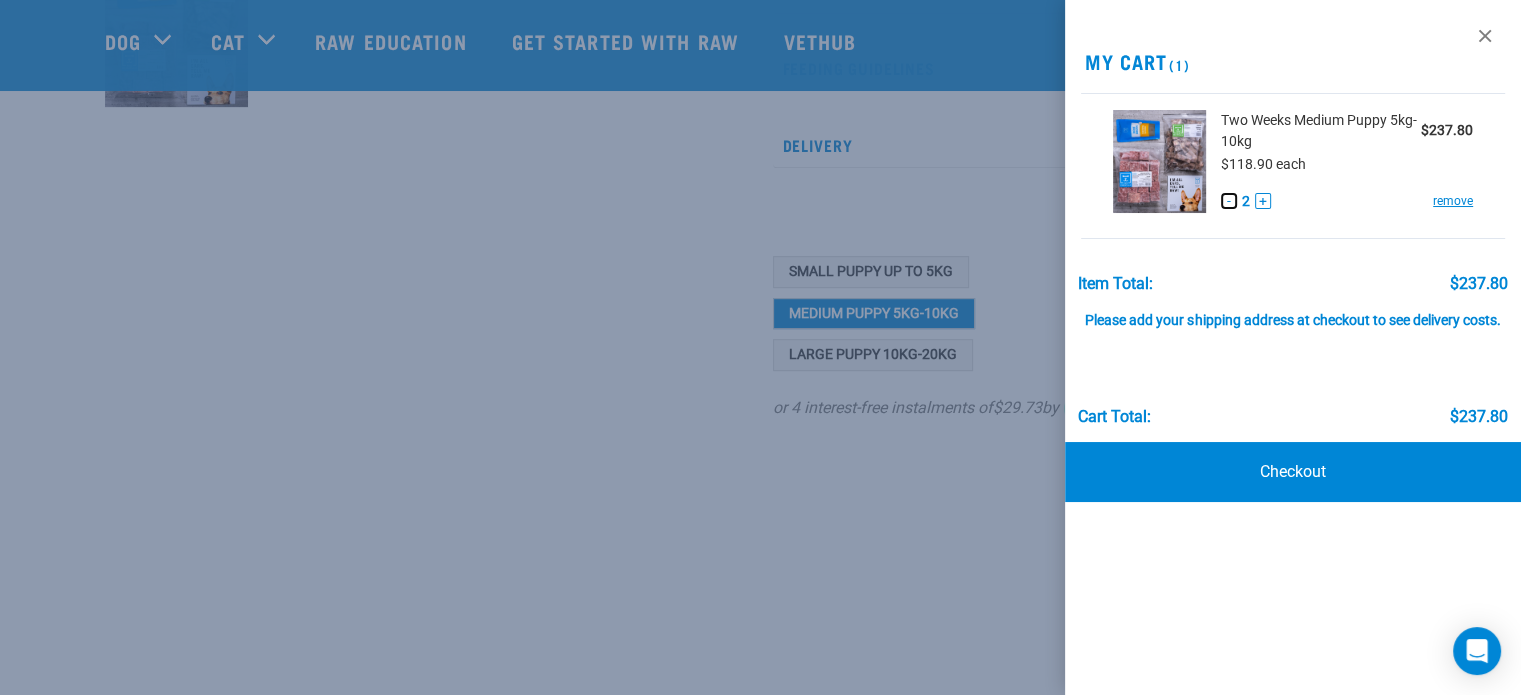 click on "-" at bounding box center [1229, 201] 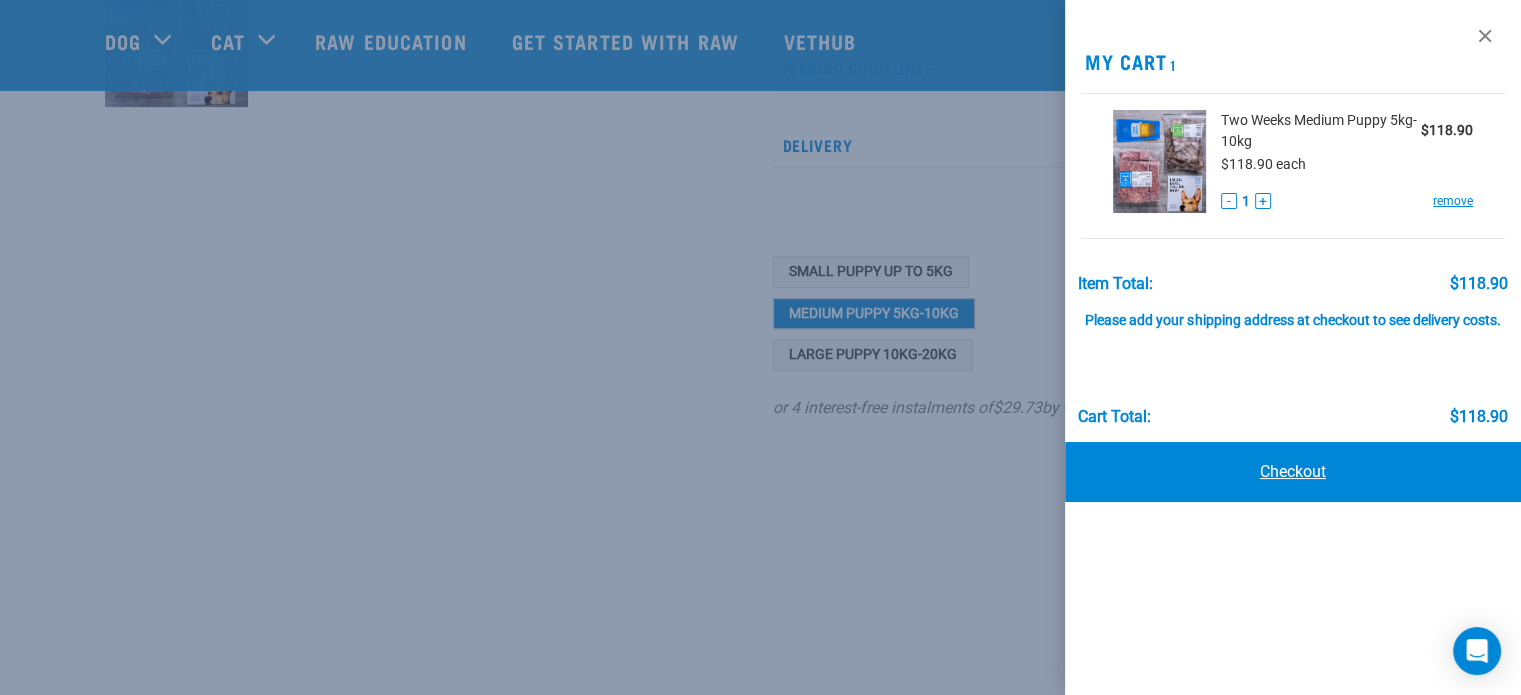 click on "Checkout" at bounding box center (1293, 472) 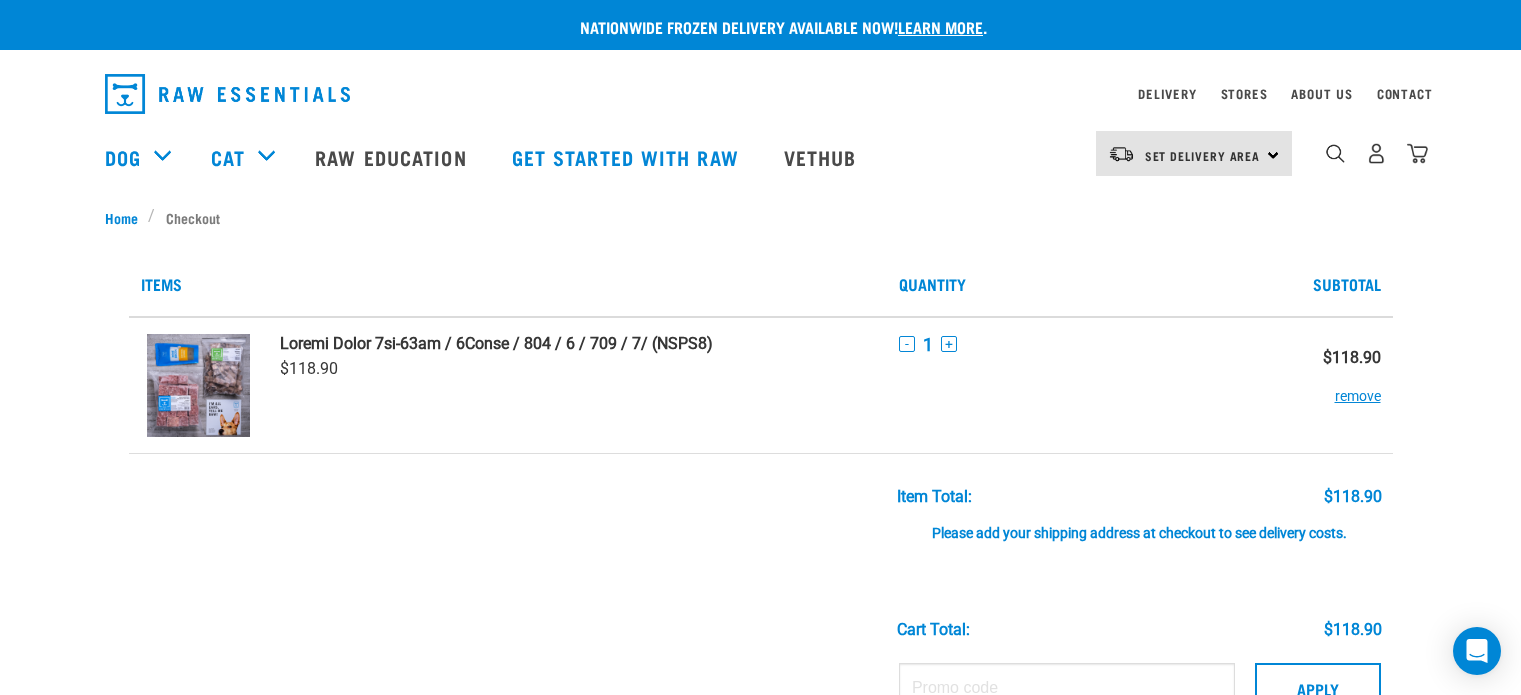 scroll, scrollTop: 0, scrollLeft: 0, axis: both 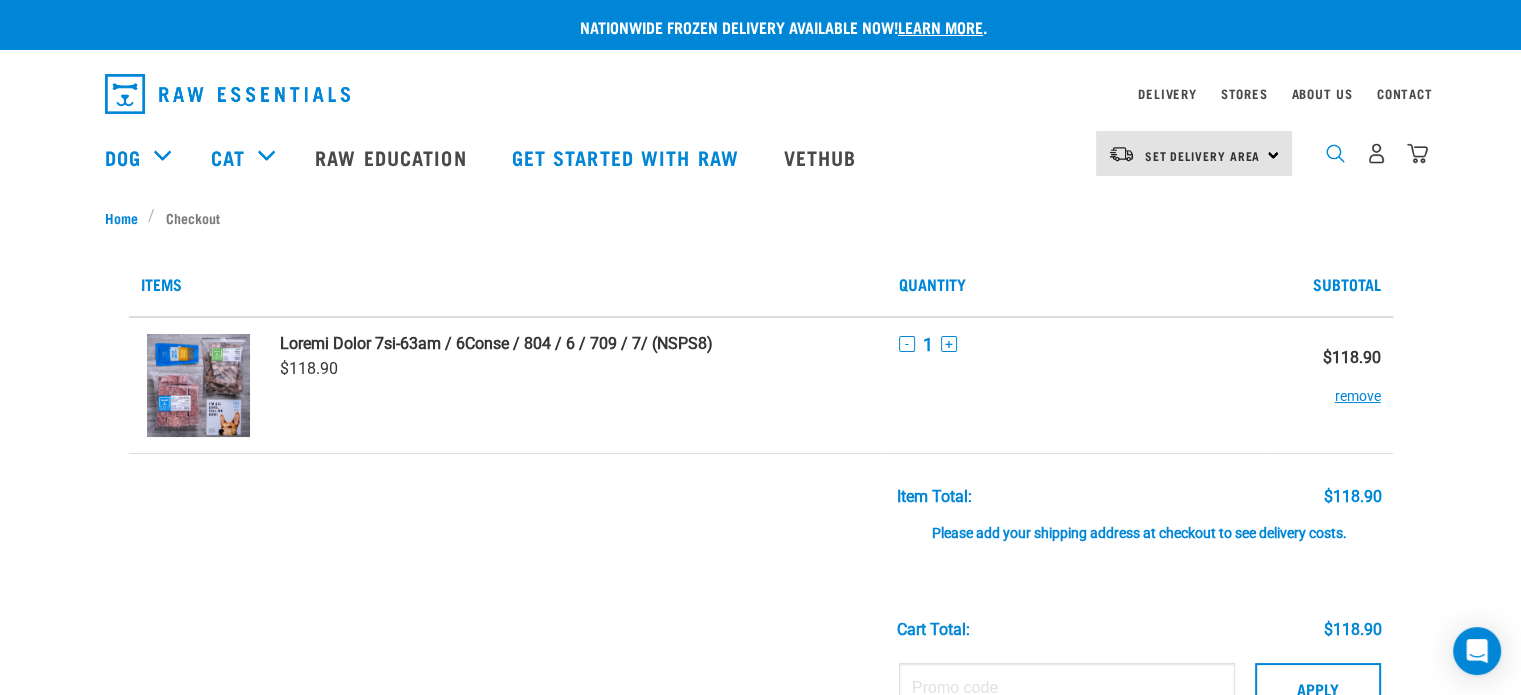 click at bounding box center [1335, 153] 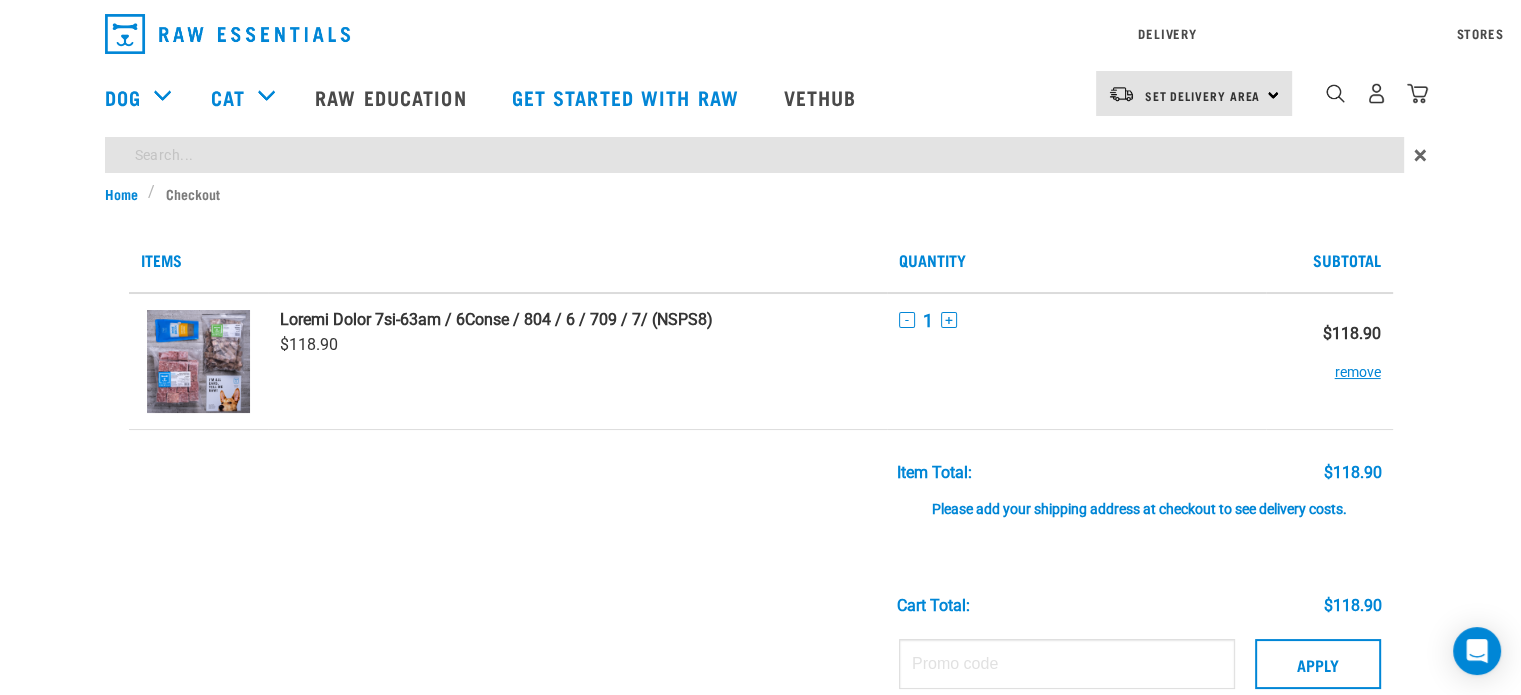 click on "Nationwide frozen delivery available now!  Learn more .
Delivery
Stores
About Us
Contact" at bounding box center [760, 703] 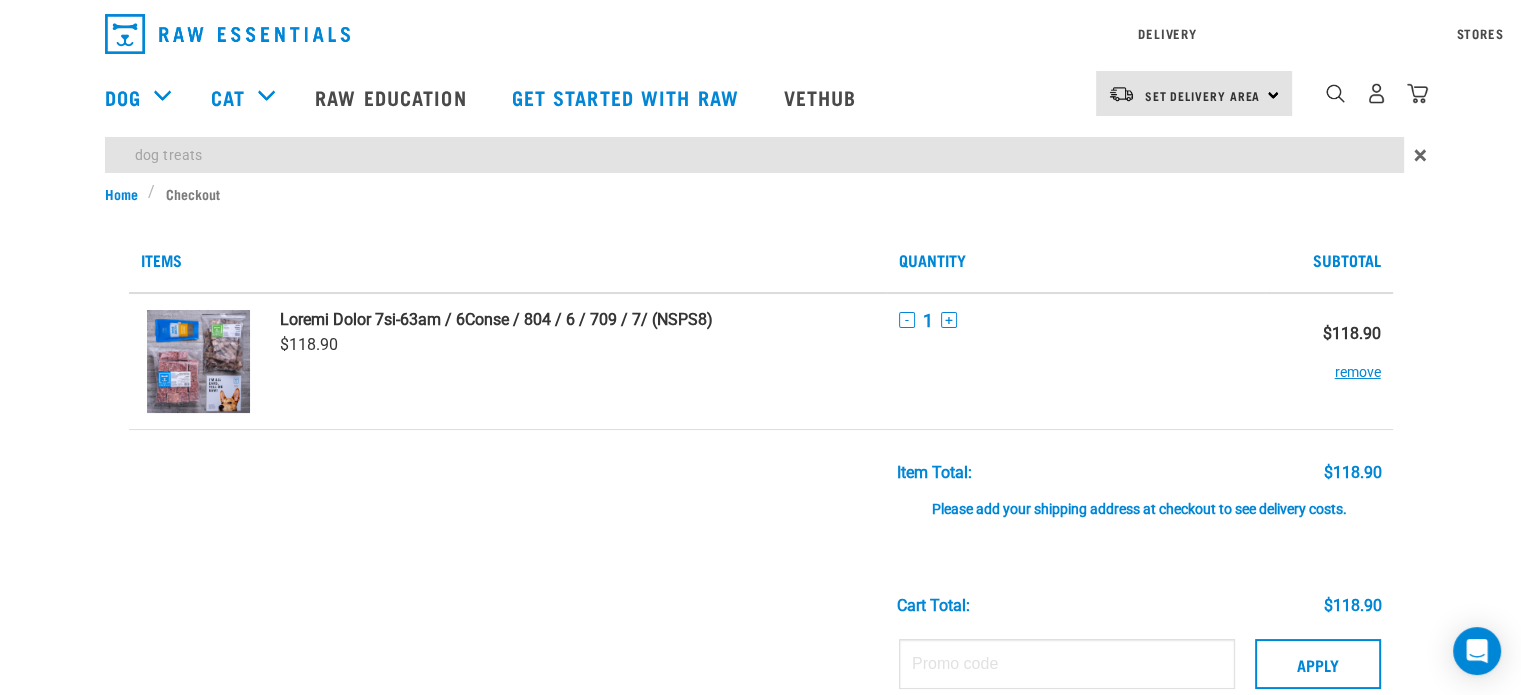 type on "dog treats" 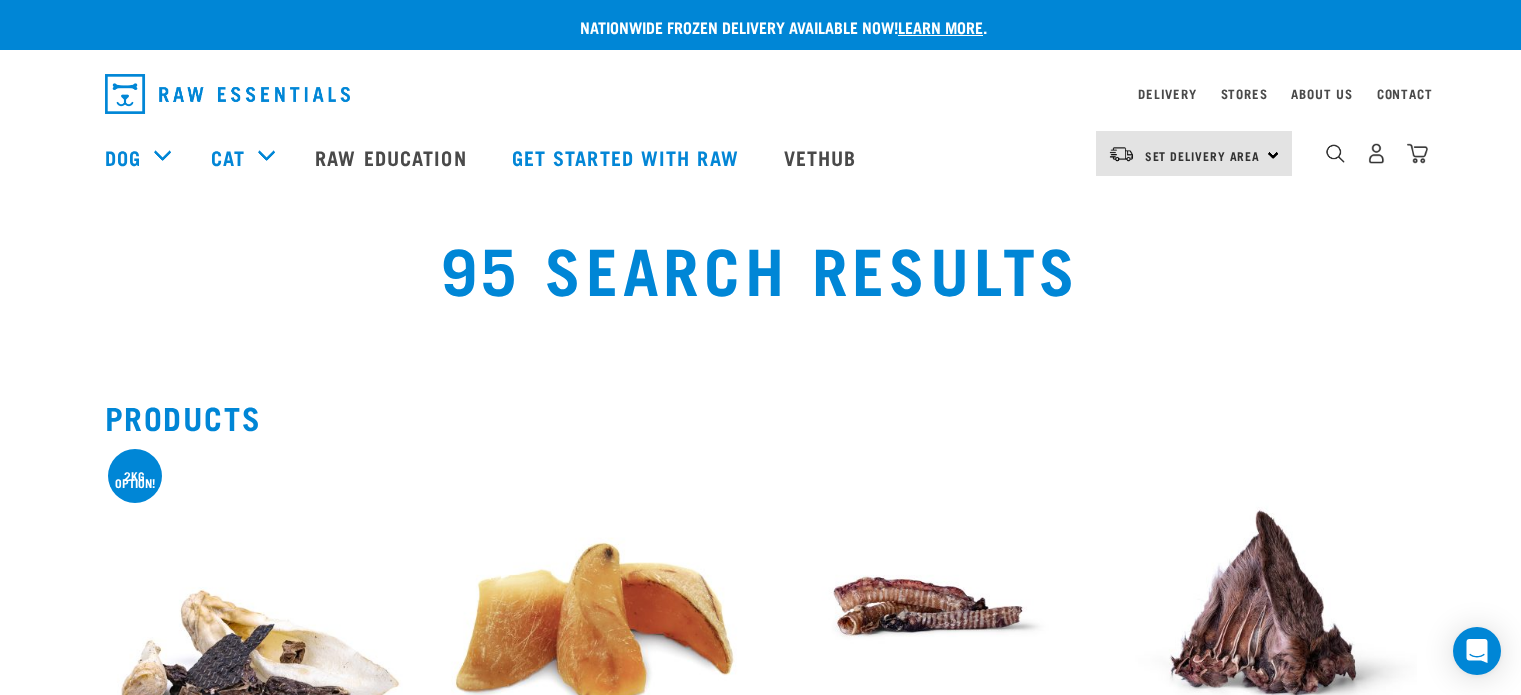 scroll, scrollTop: 0, scrollLeft: 0, axis: both 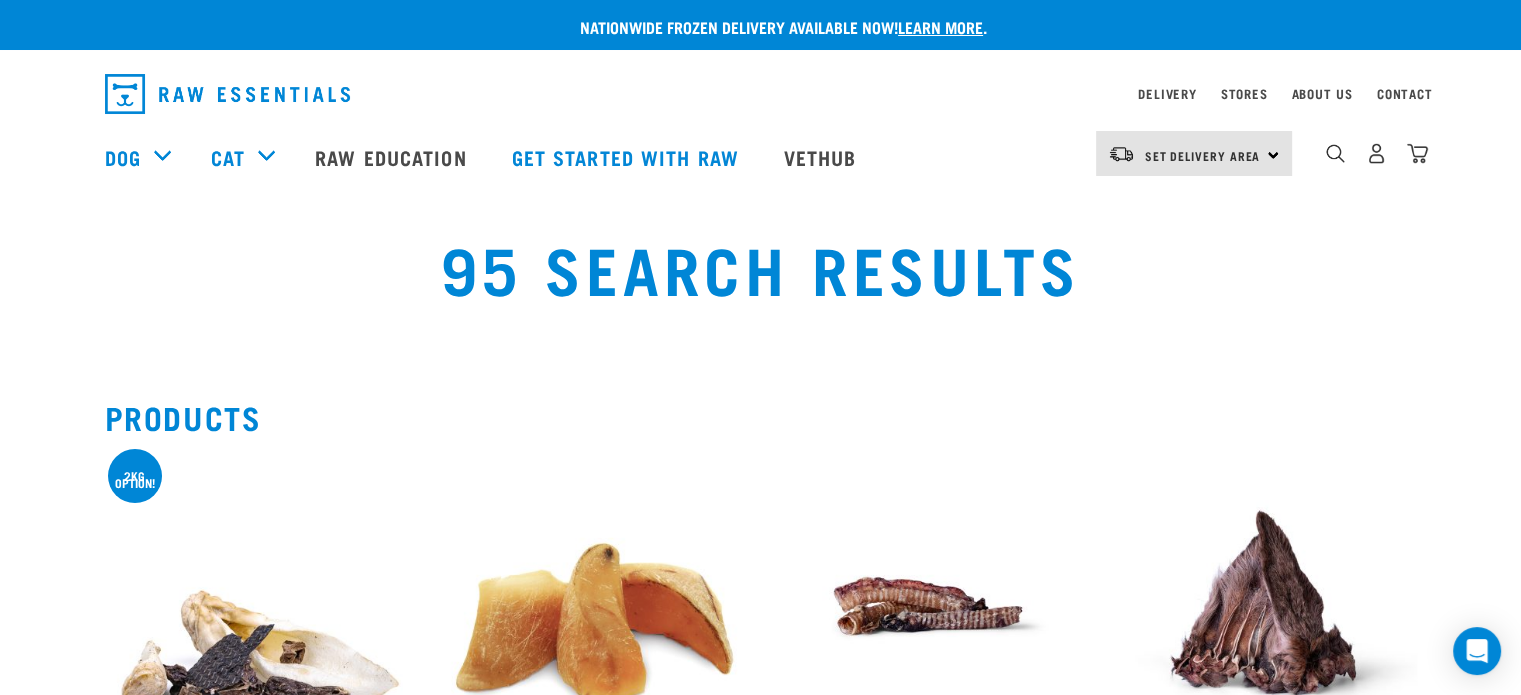 click on "1" at bounding box center [1376, 153] 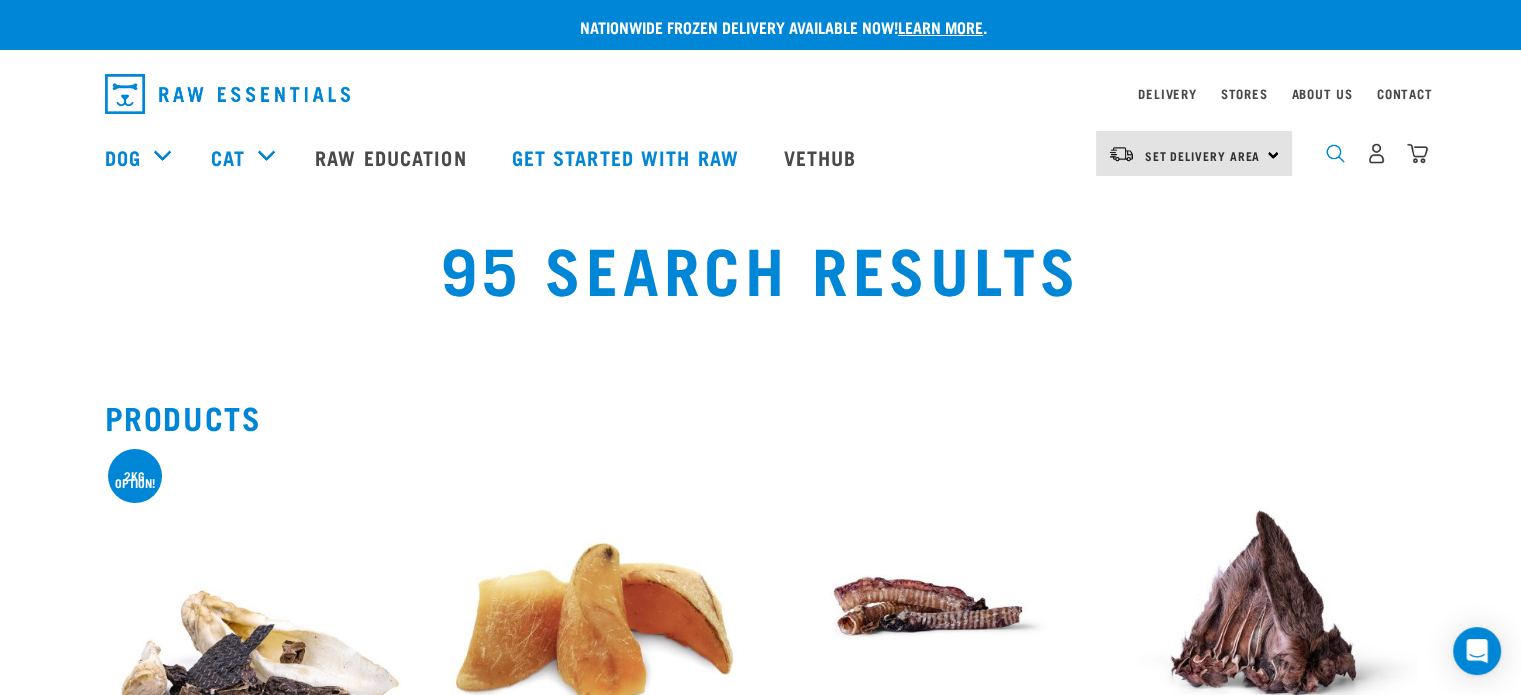 click at bounding box center [1335, 153] 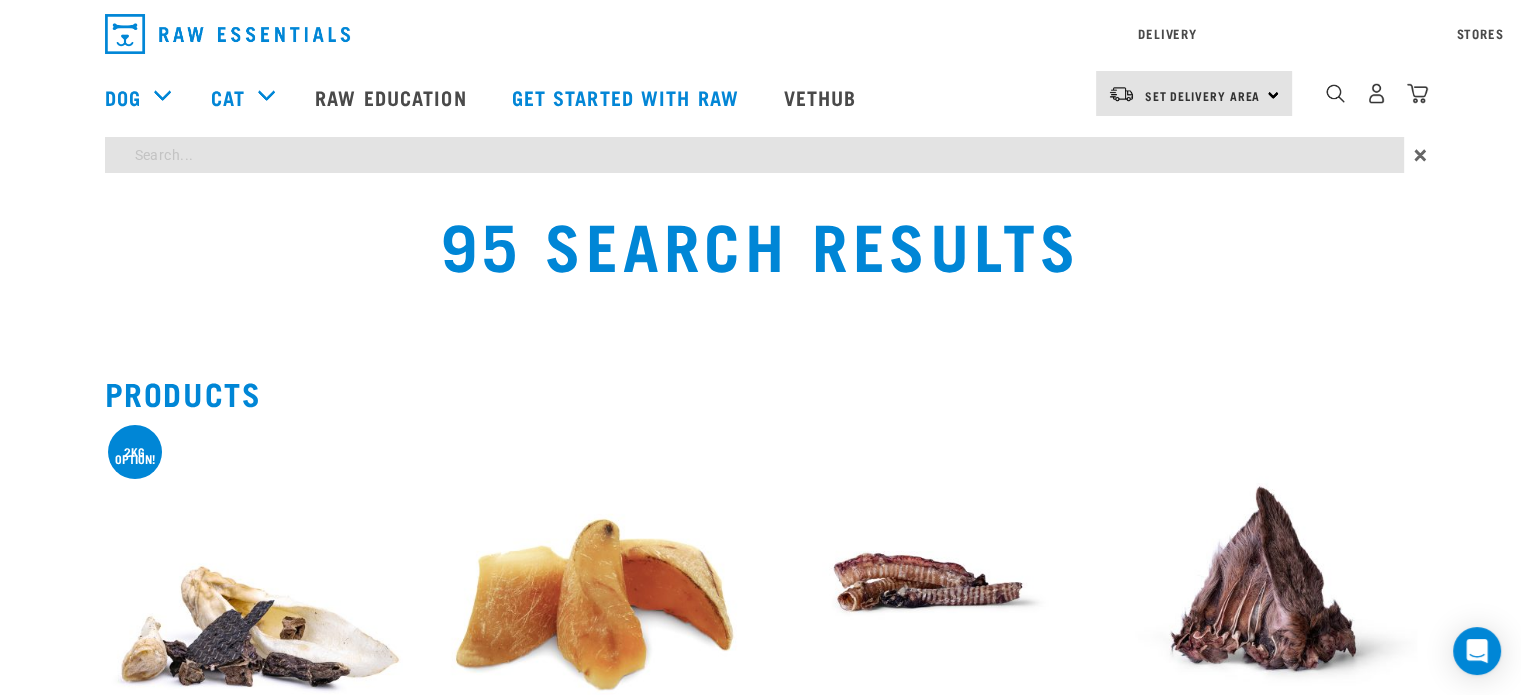 click on "Nationwide frozen delivery available now!  Learn more .
Delivery
Stores
About Us
Contact" at bounding box center (760, 5944) 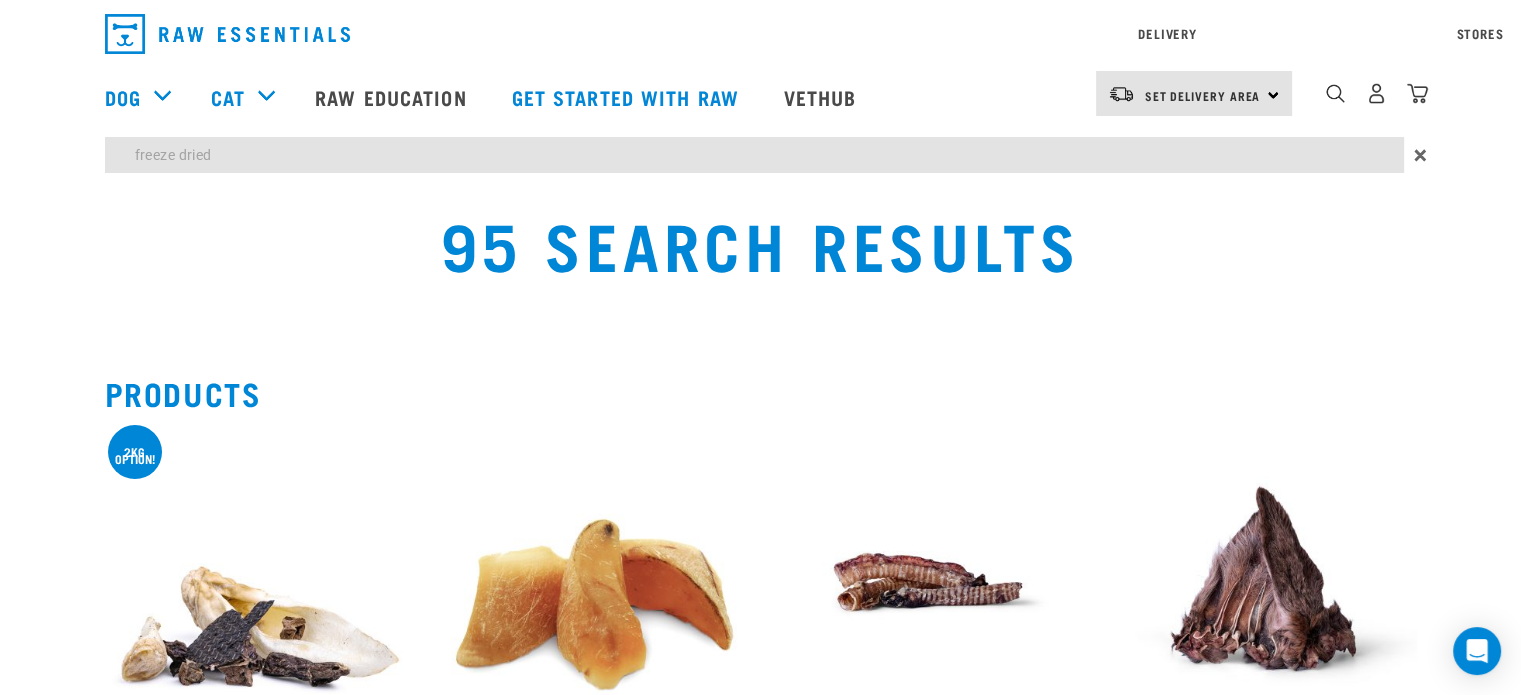 type on "freeze dried" 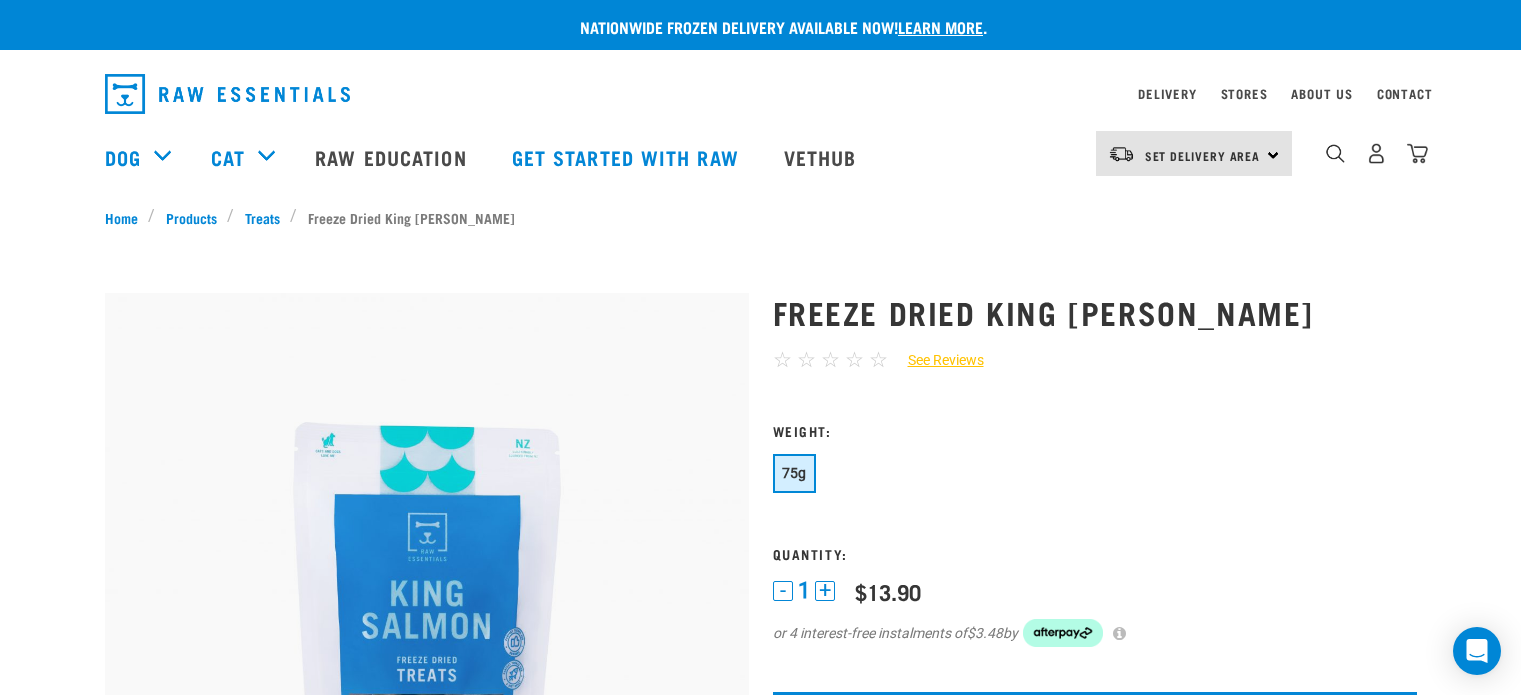 scroll, scrollTop: 0, scrollLeft: 0, axis: both 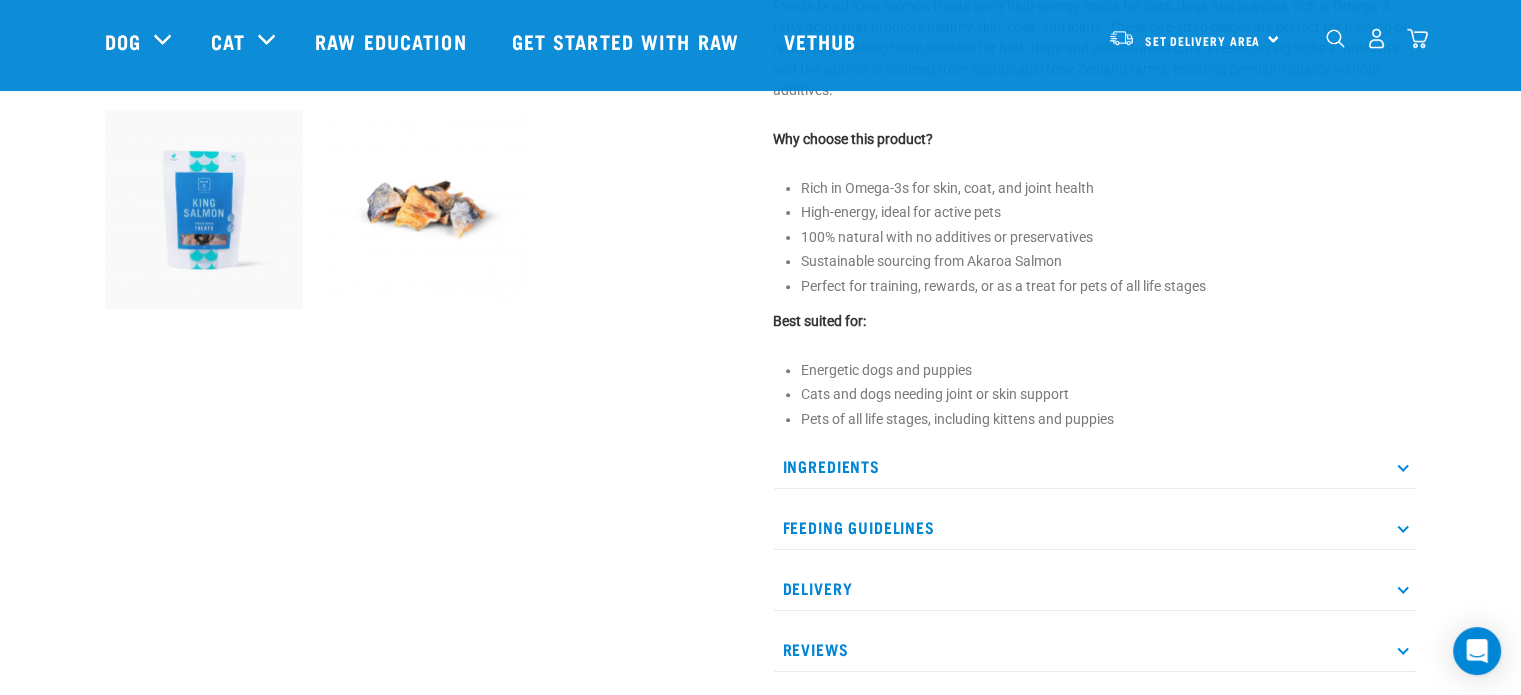 click on "Ingredients" at bounding box center [1095, 466] 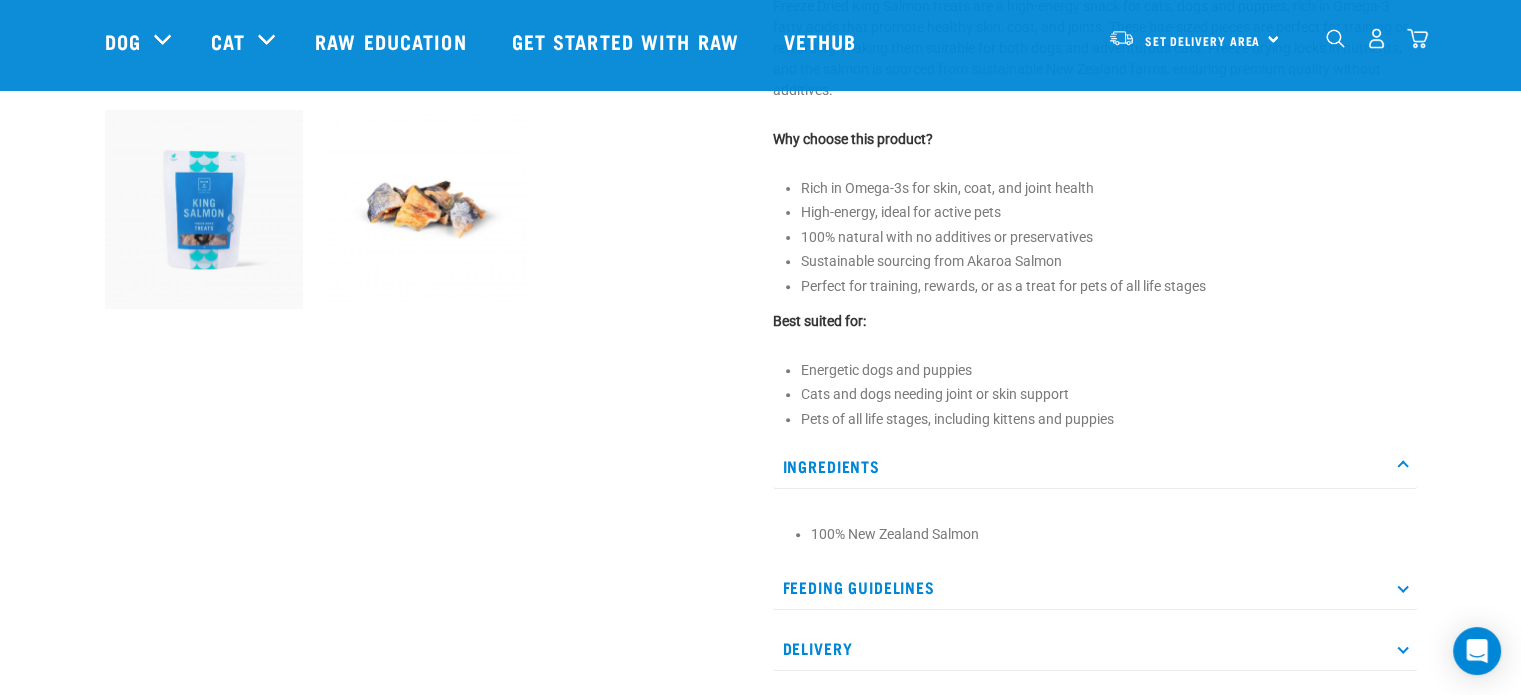 scroll, scrollTop: 900, scrollLeft: 0, axis: vertical 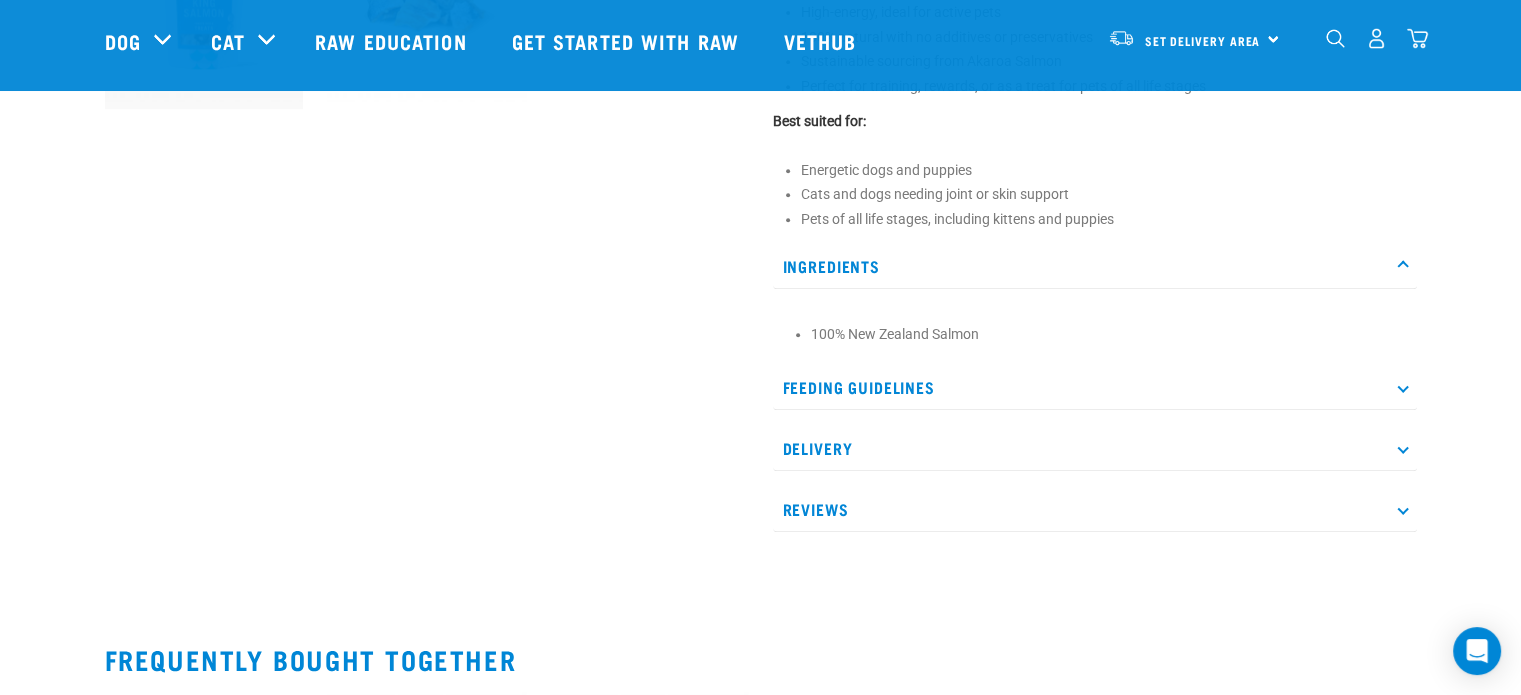click on "Feeding Guidelines" at bounding box center (1095, 387) 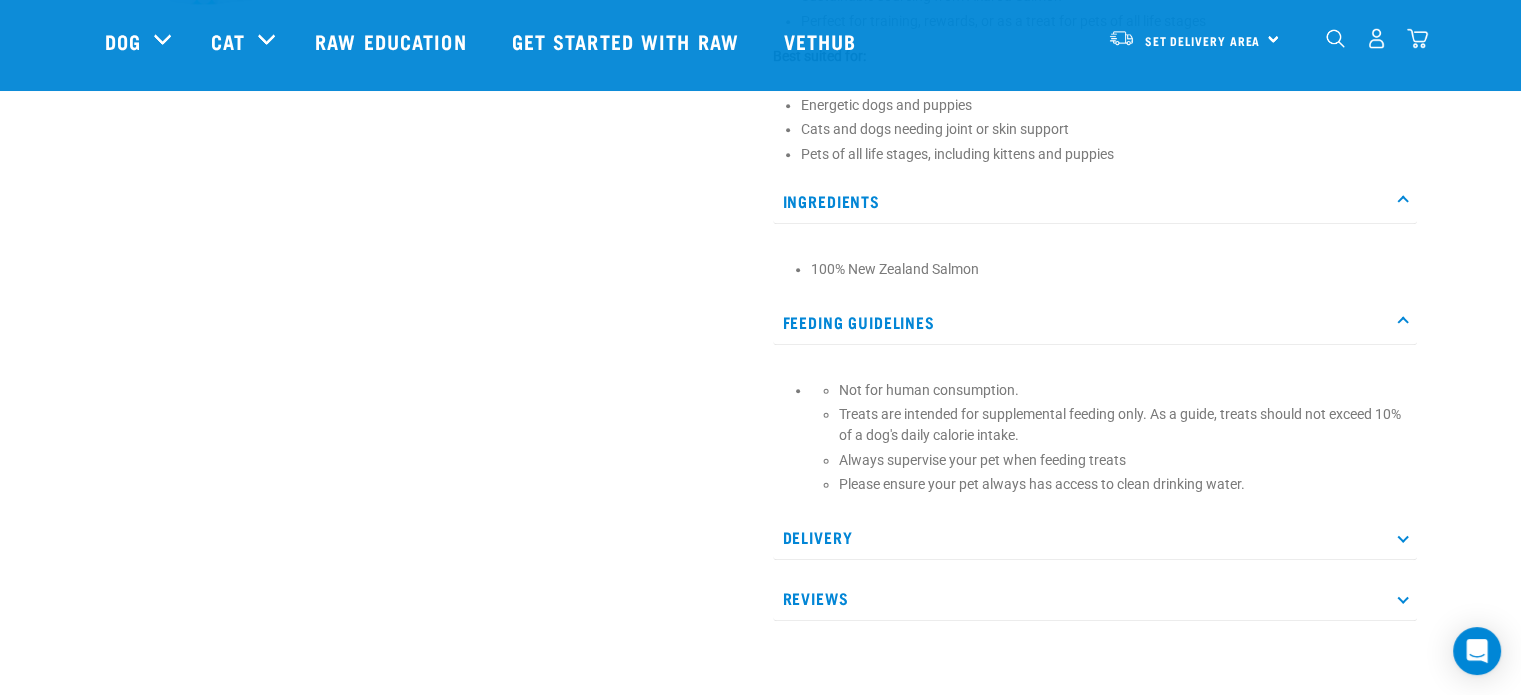 scroll, scrollTop: 1000, scrollLeft: 0, axis: vertical 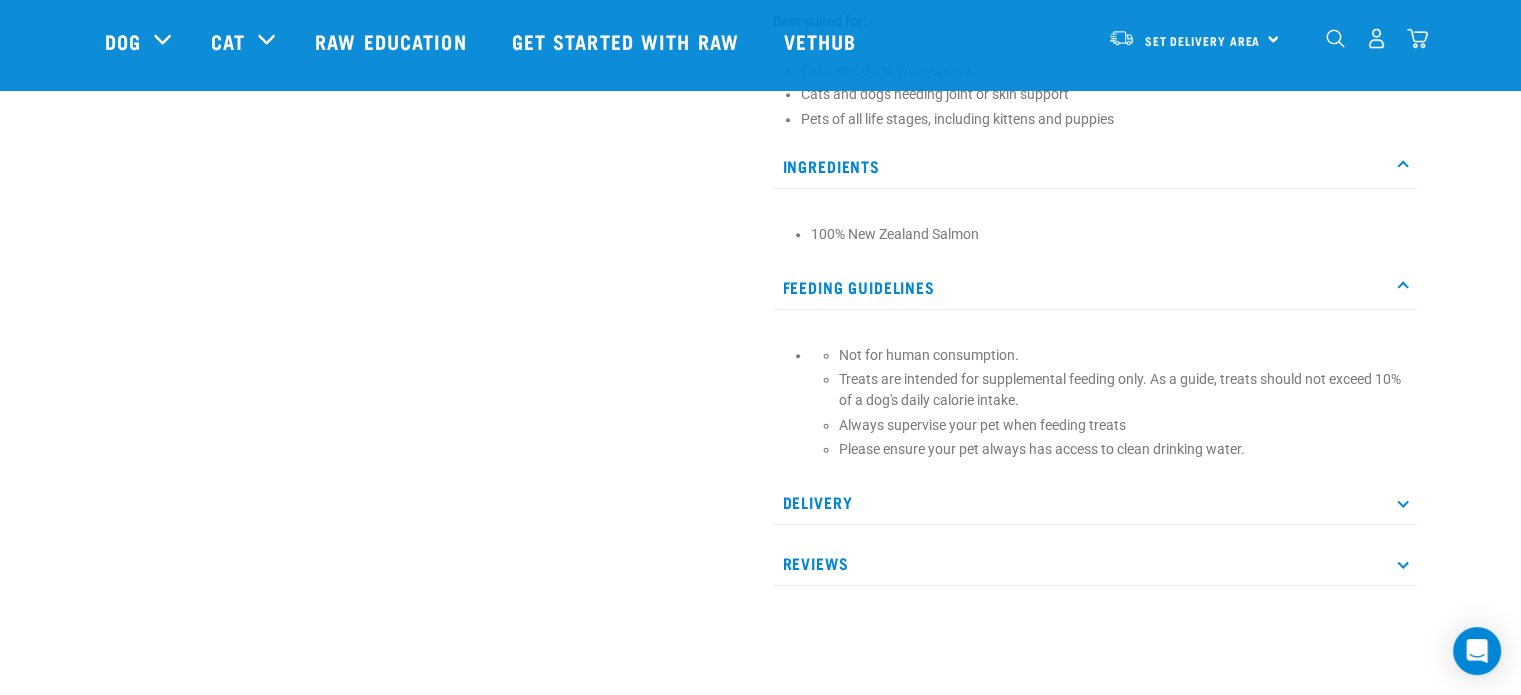 click on "Delivery" at bounding box center [1095, 502] 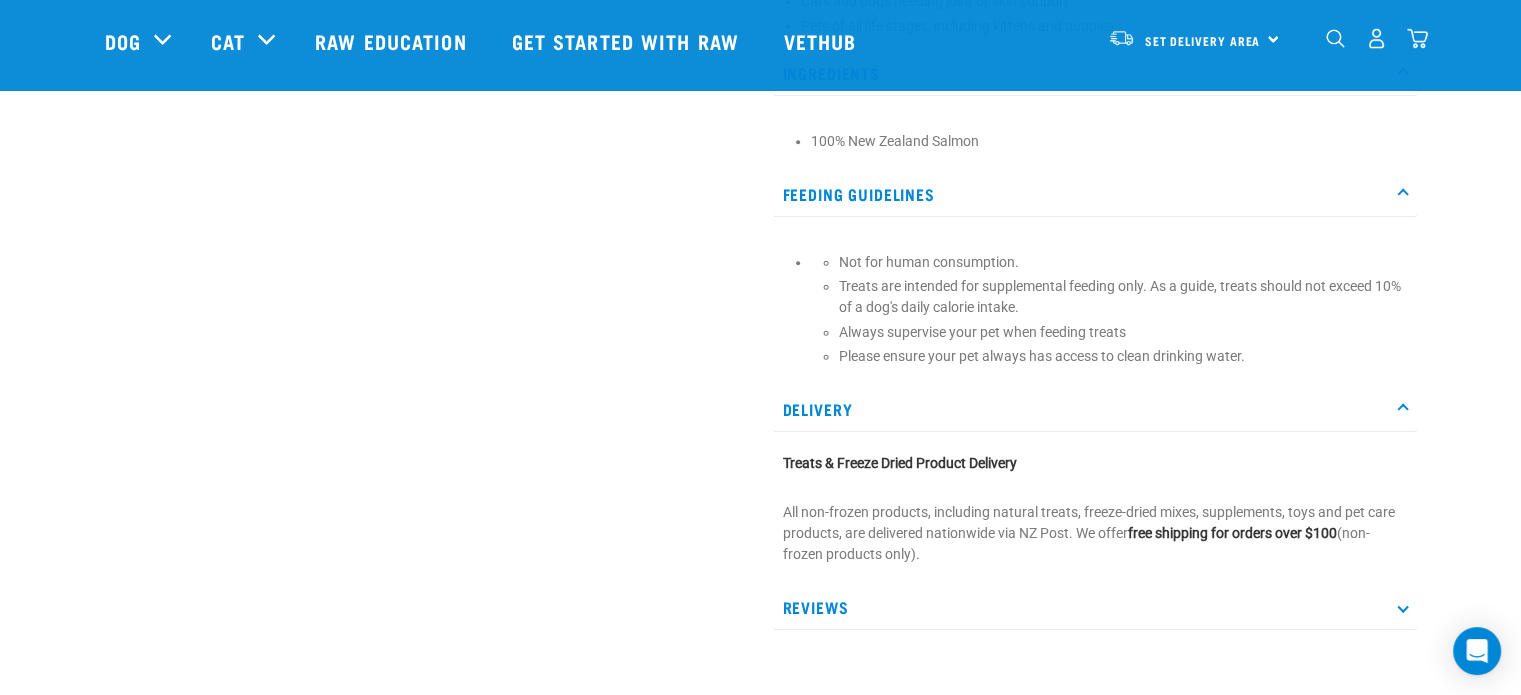 scroll, scrollTop: 1200, scrollLeft: 0, axis: vertical 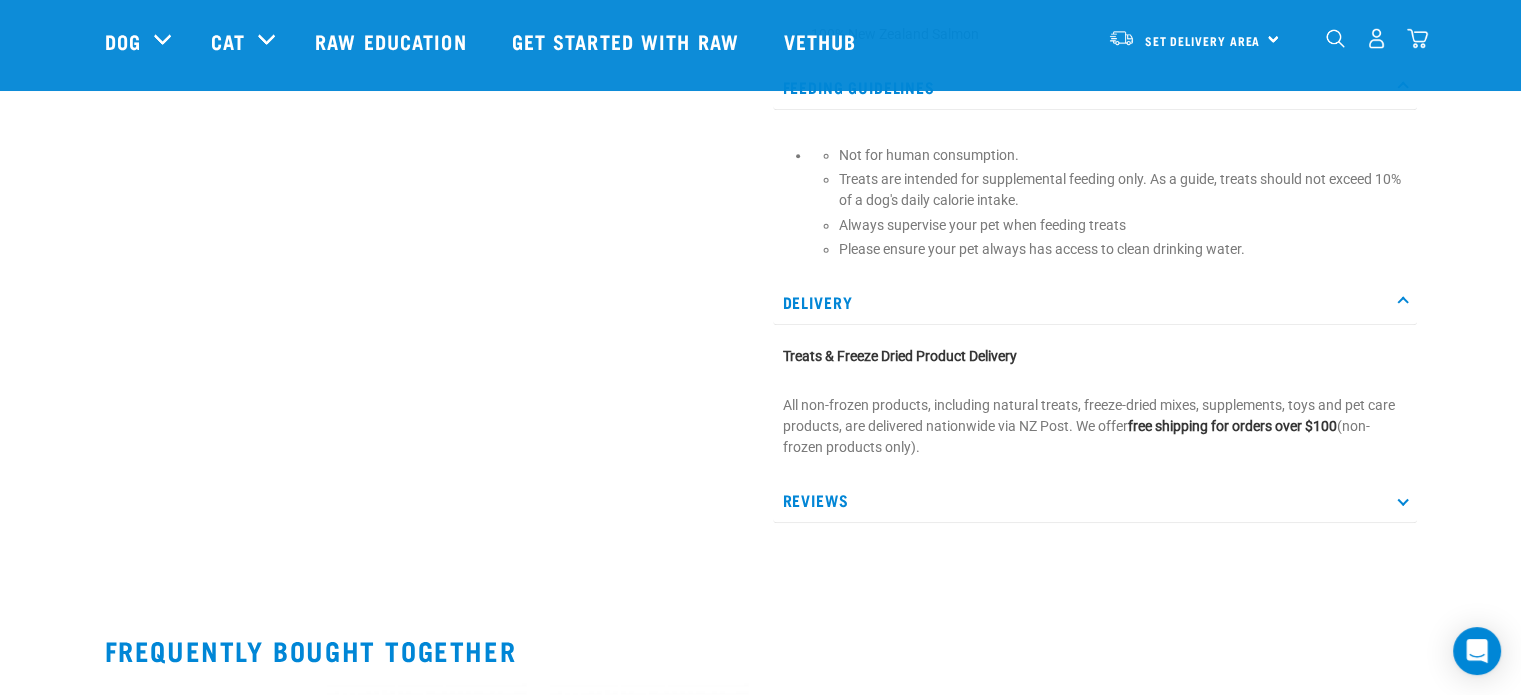 click on "Reviews" at bounding box center (1095, 500) 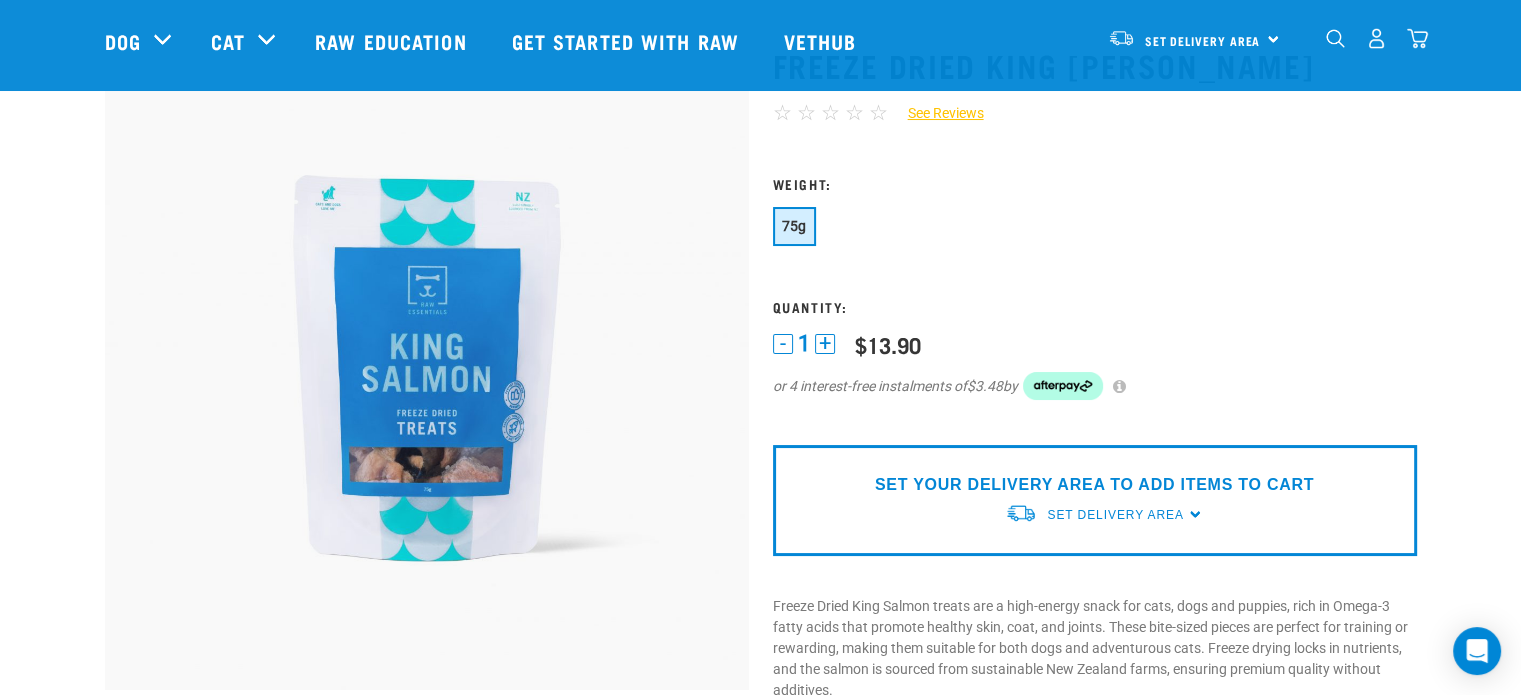 scroll, scrollTop: 200, scrollLeft: 0, axis: vertical 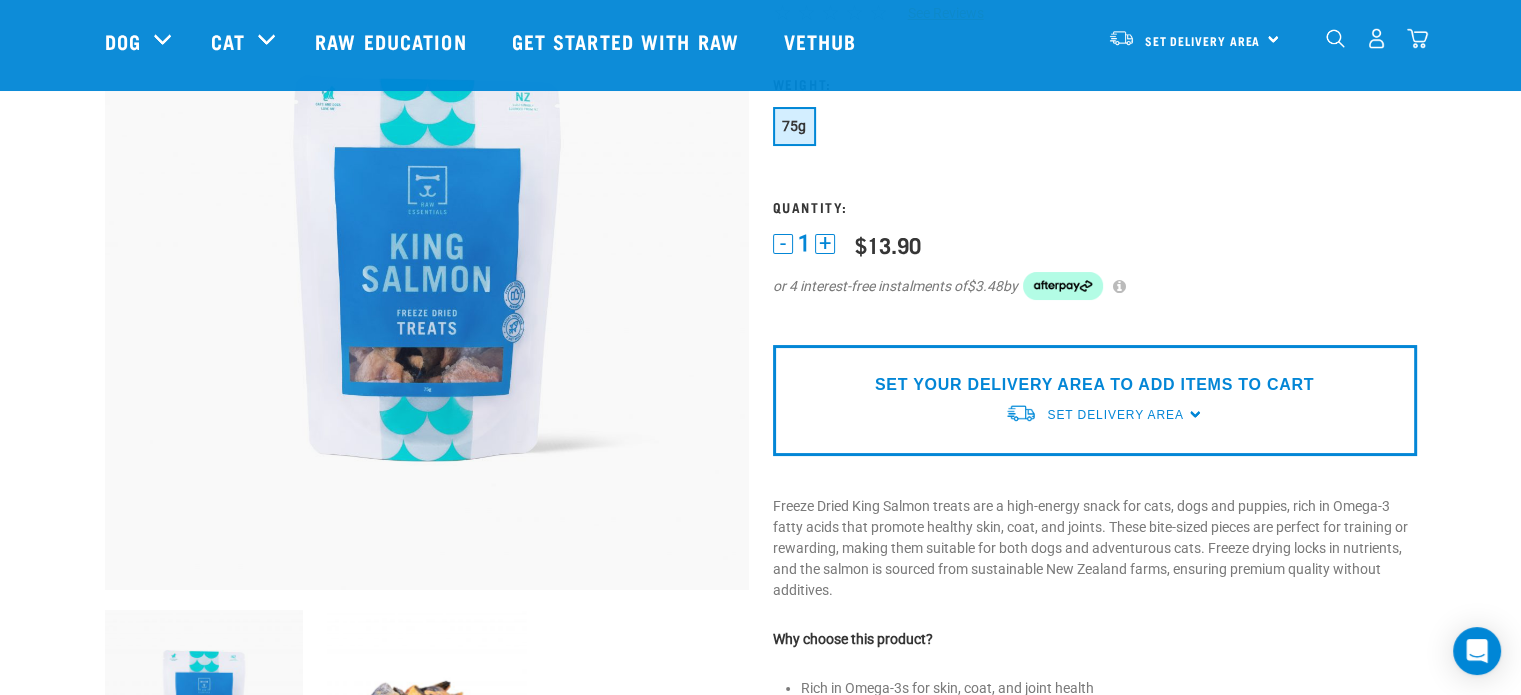 click on "+" at bounding box center [825, 244] 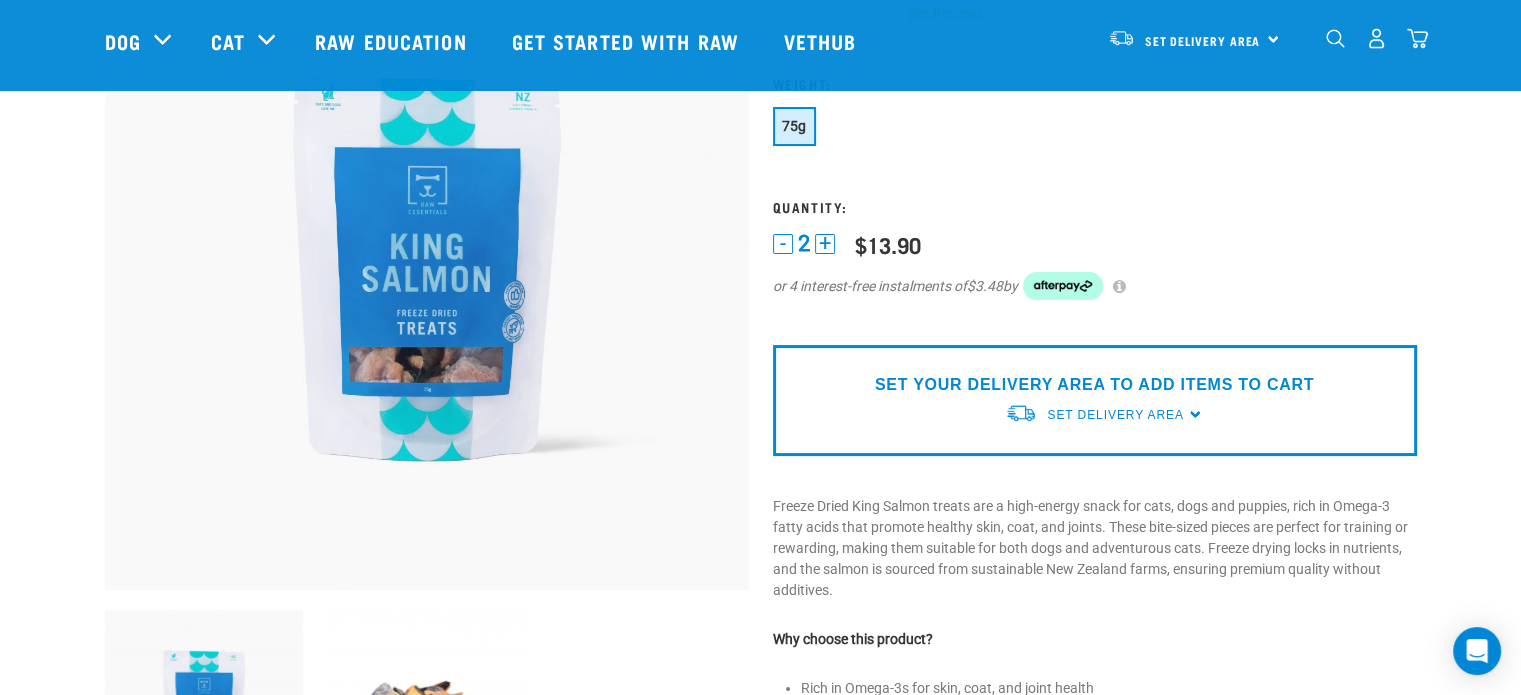 click on "-" at bounding box center [783, 244] 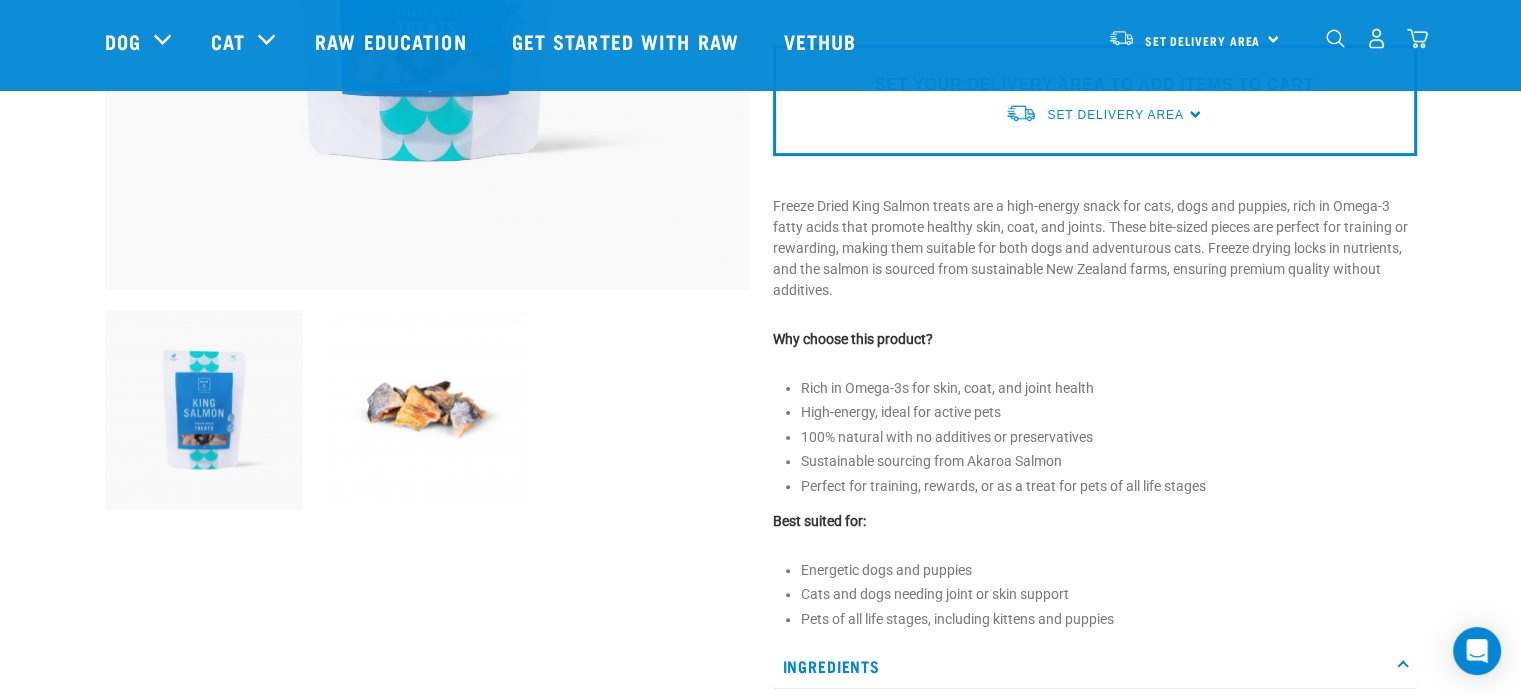 scroll, scrollTop: 200, scrollLeft: 0, axis: vertical 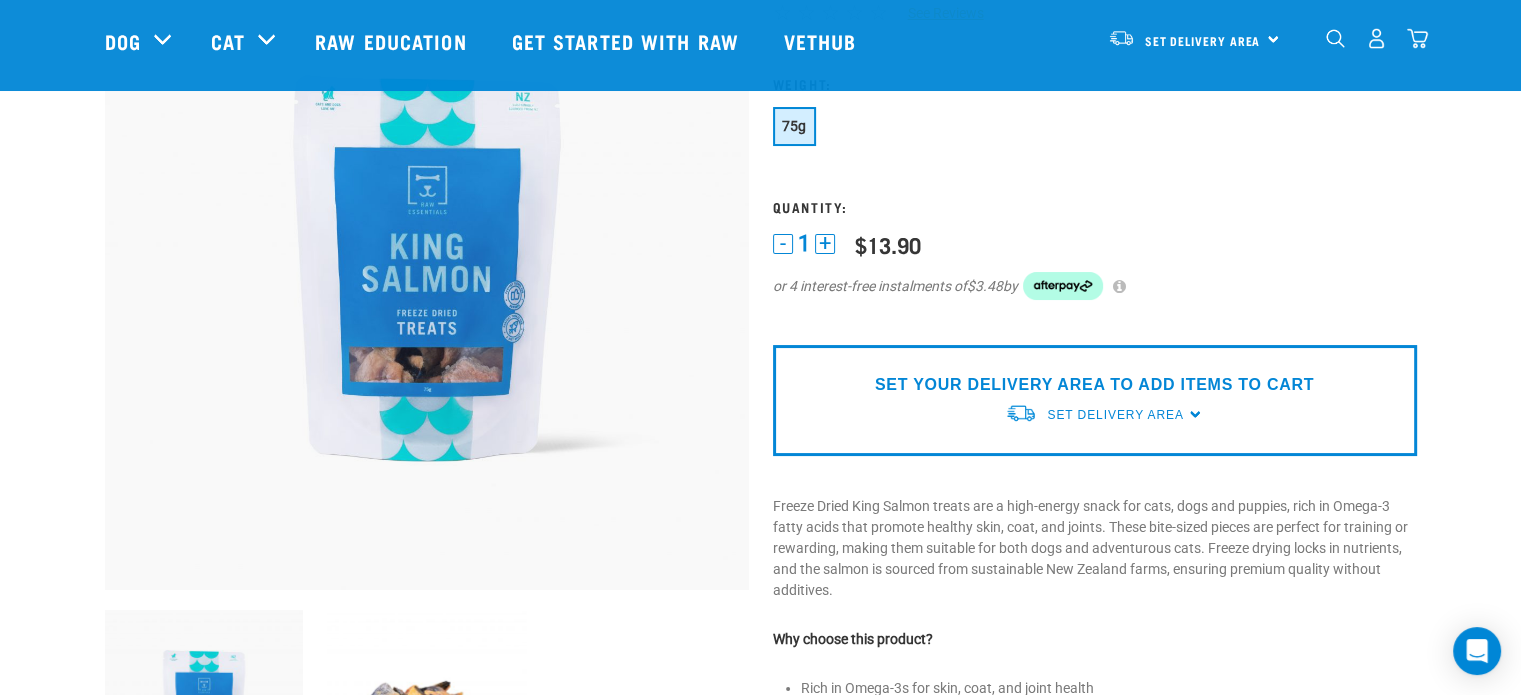 click on "SET YOUR DELIVERY AREA TO ADD ITEMS TO CART" at bounding box center (1094, 385) 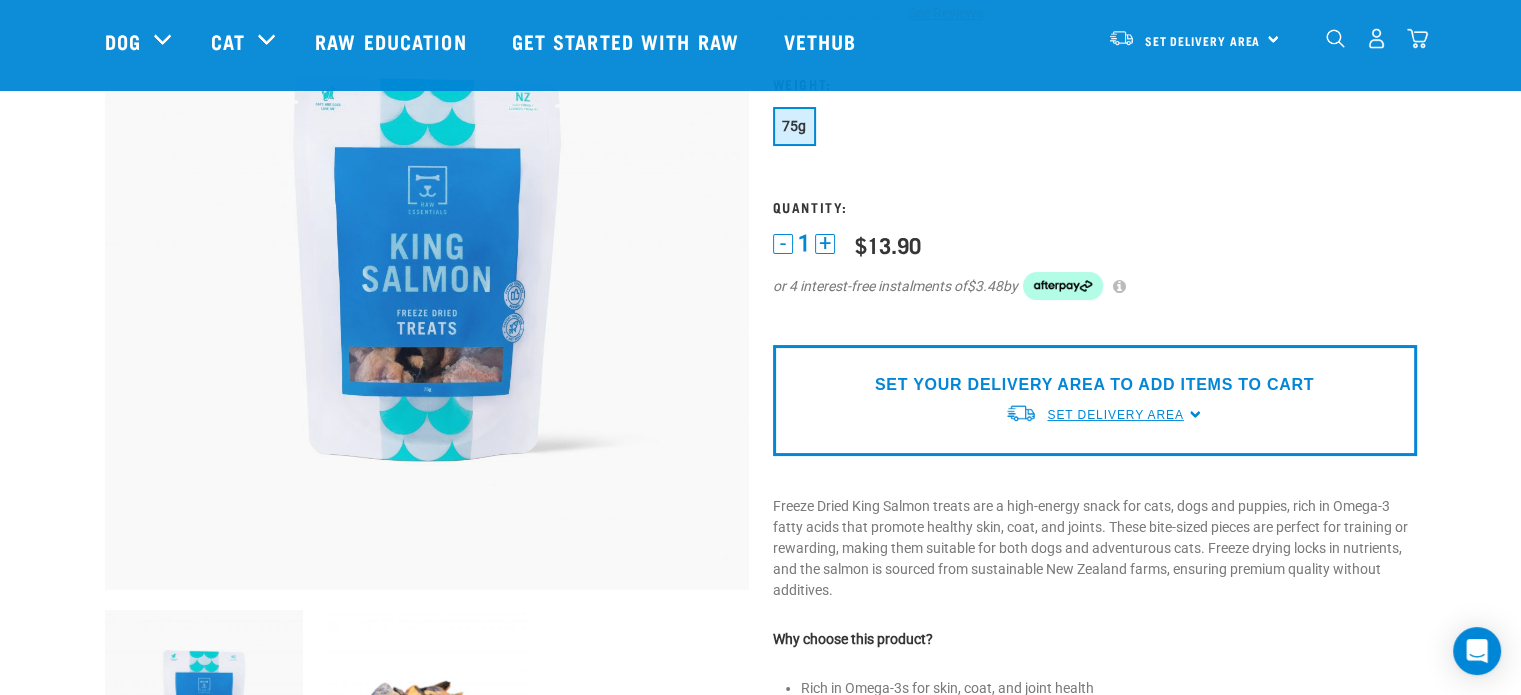 click on "Set Delivery Area" at bounding box center [1115, 415] 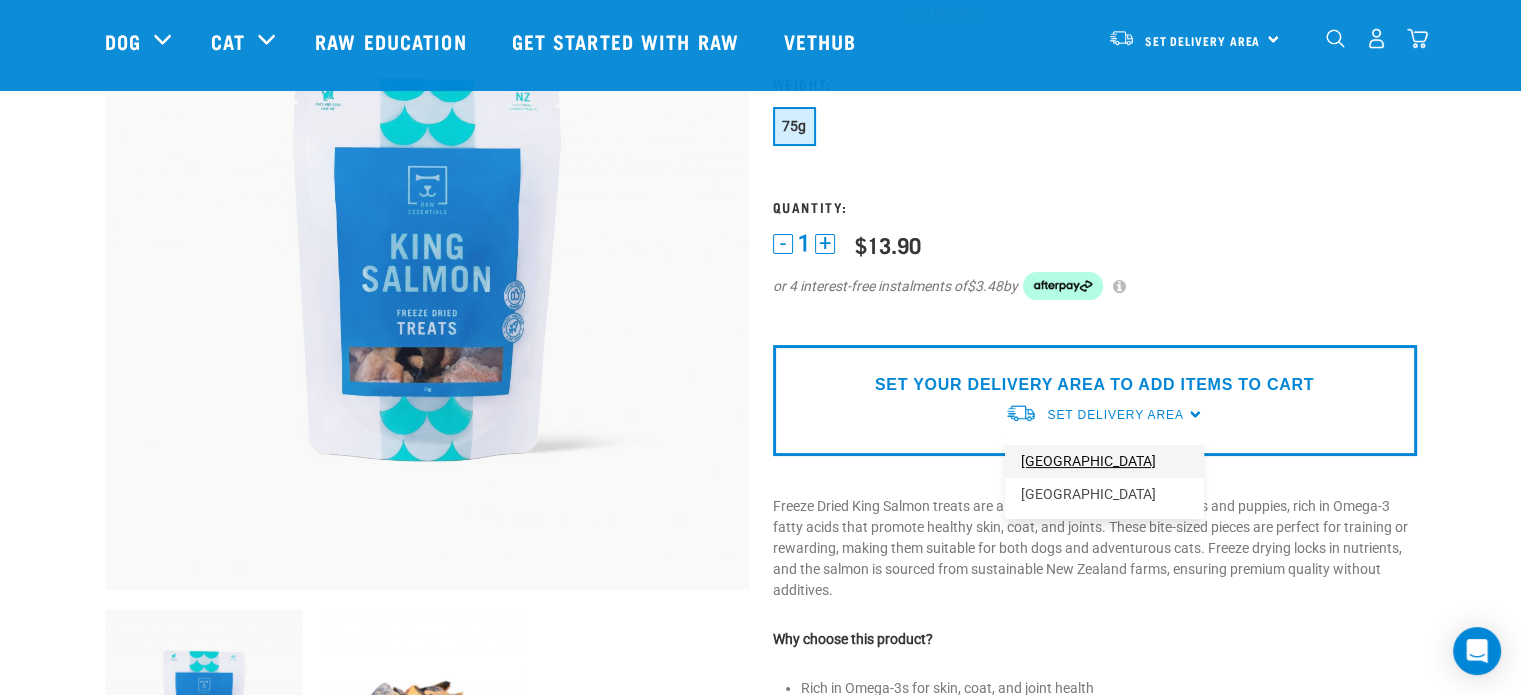 click on "[GEOGRAPHIC_DATA]" at bounding box center (1104, 461) 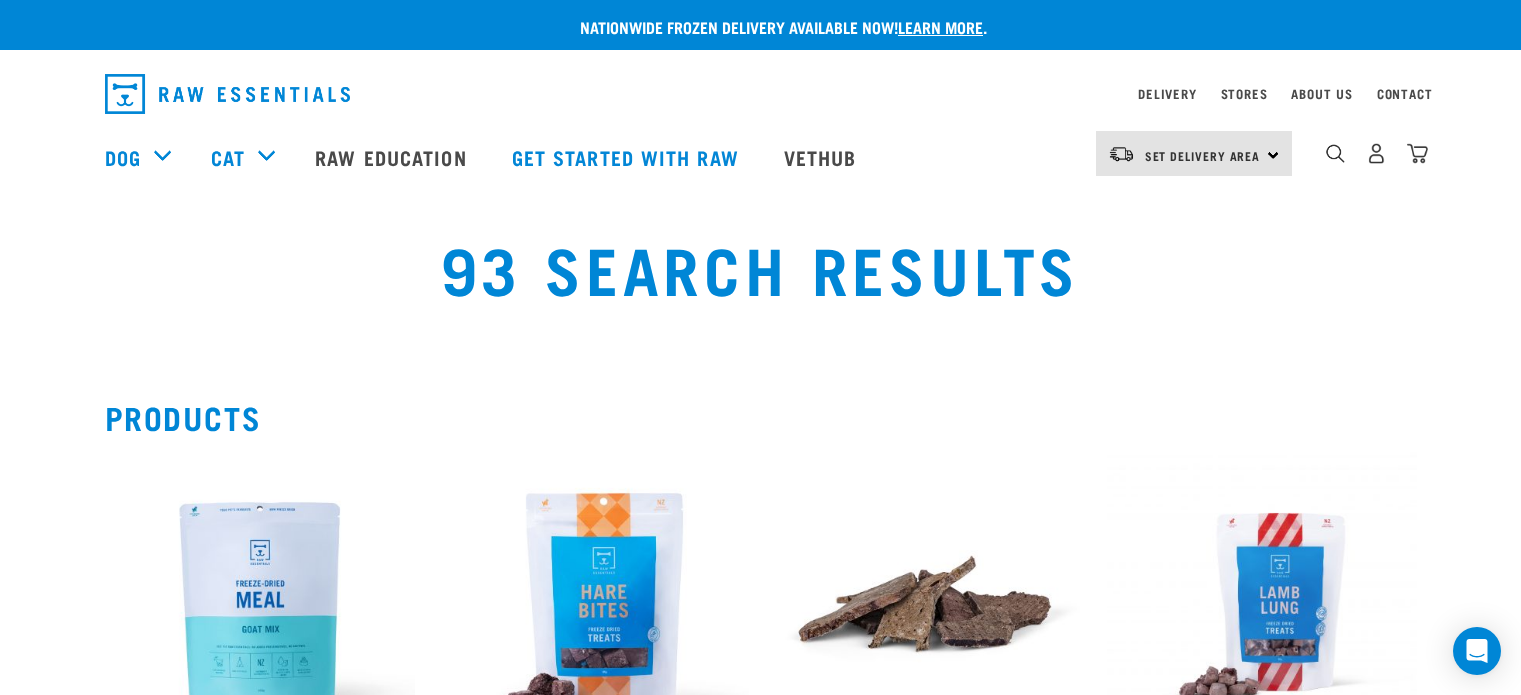 scroll, scrollTop: 0, scrollLeft: 0, axis: both 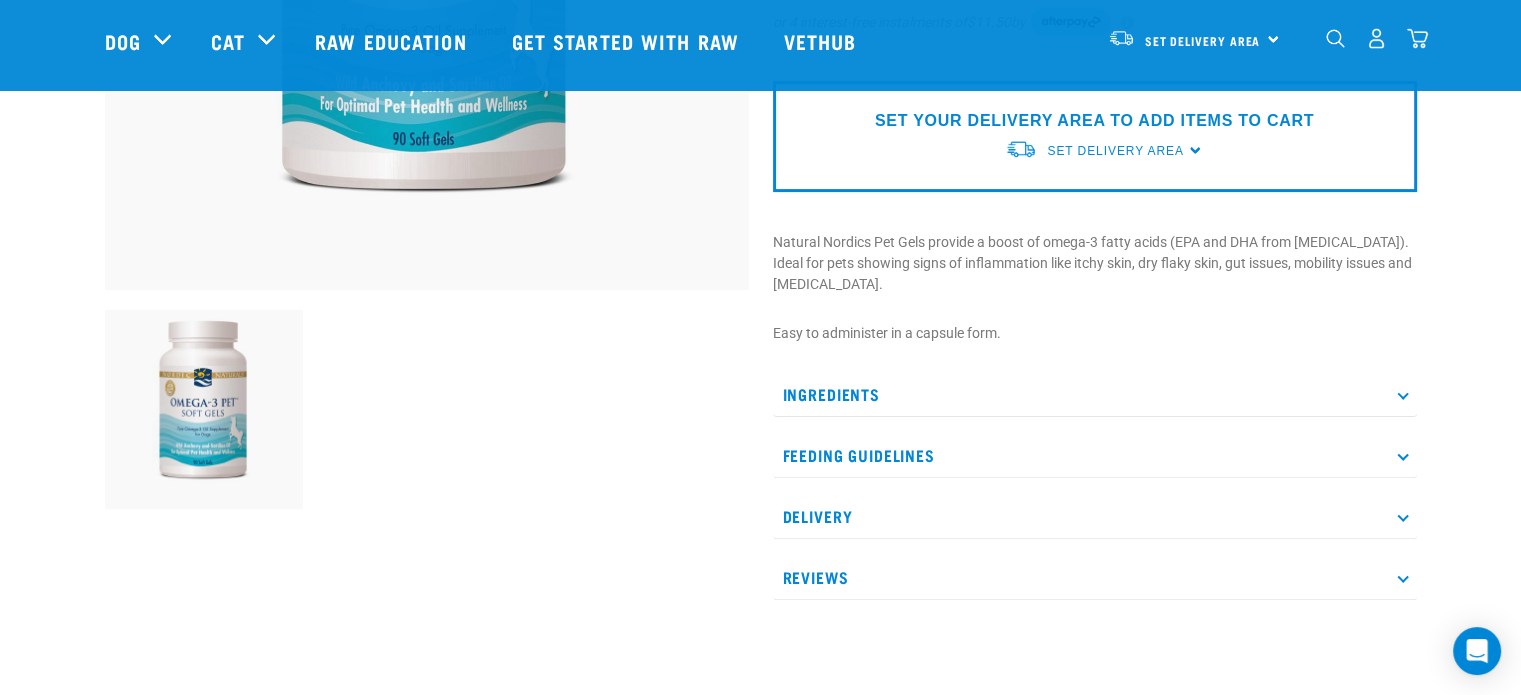 click on "Ingredients" at bounding box center [1095, 394] 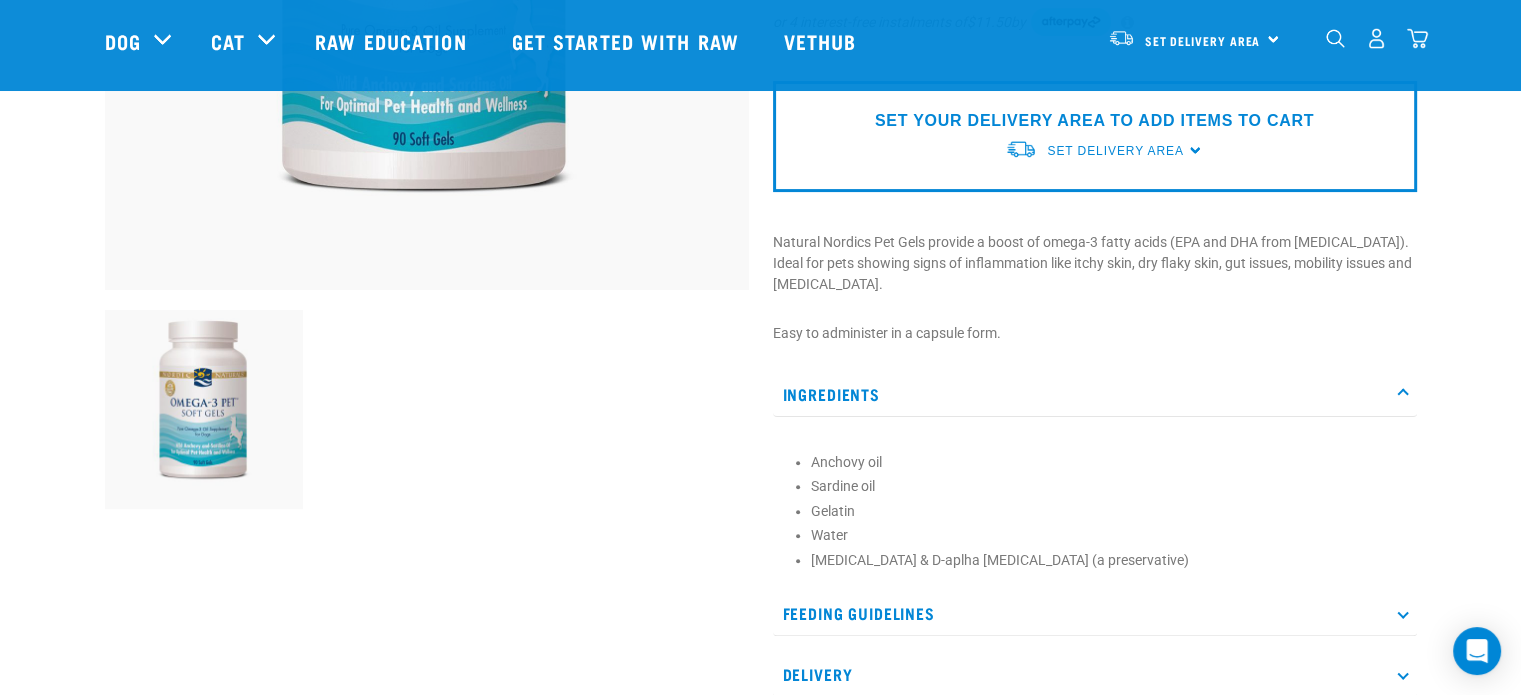 scroll, scrollTop: 600, scrollLeft: 0, axis: vertical 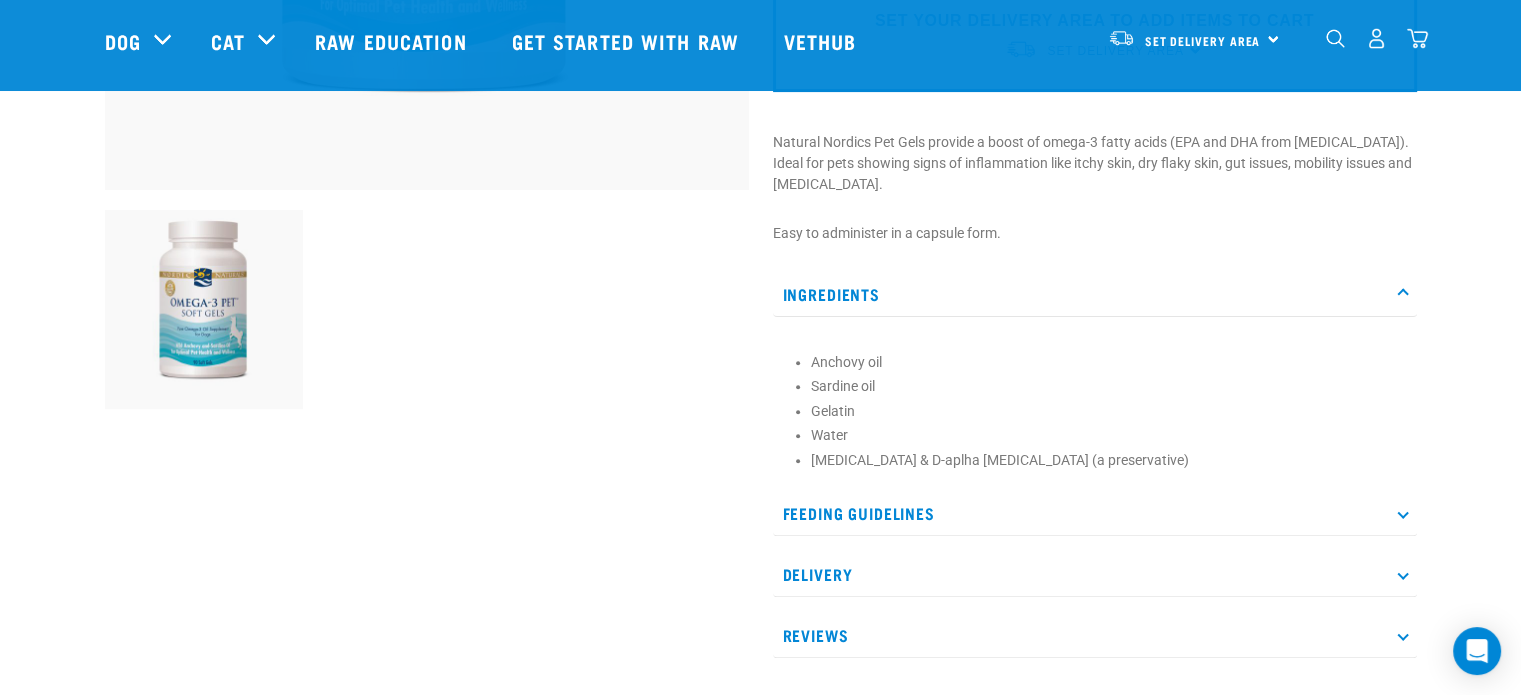 click on "Feeding Guidelines" at bounding box center [1095, 513] 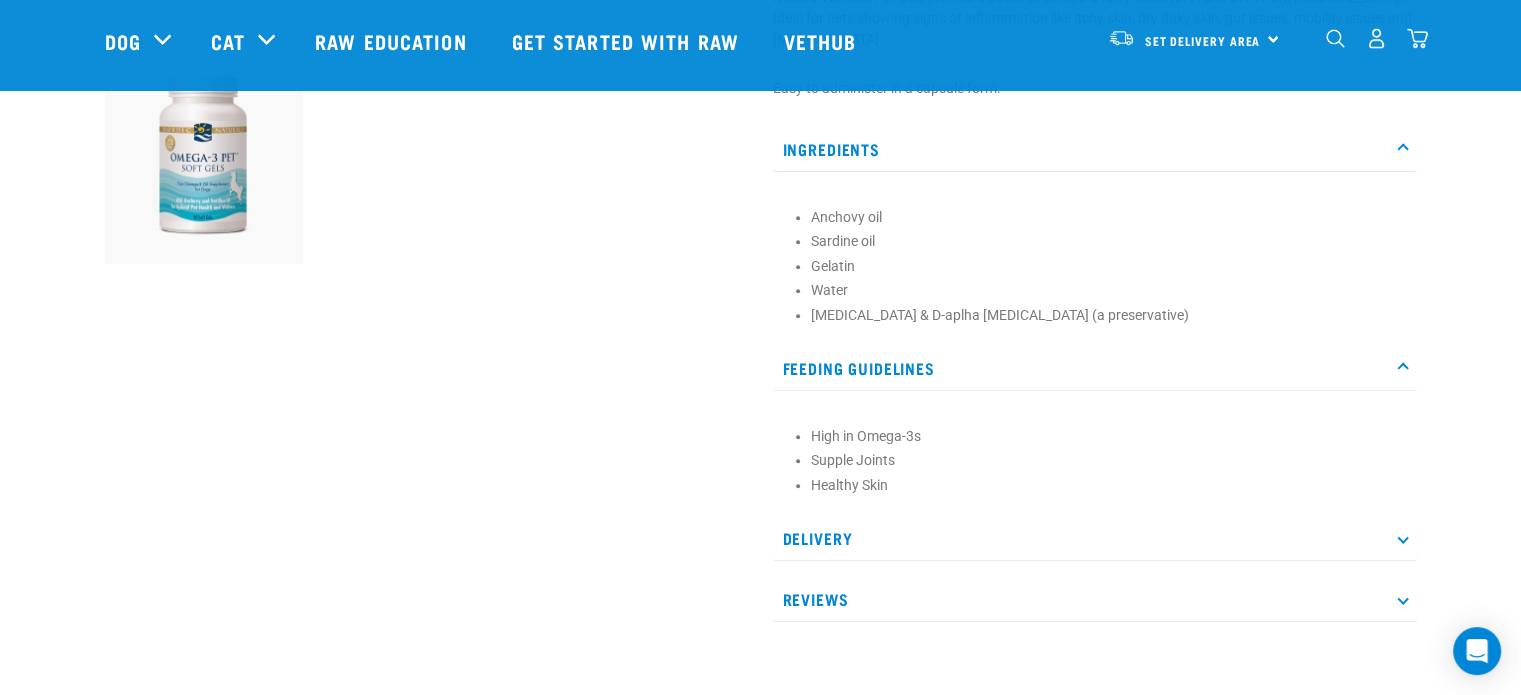 scroll, scrollTop: 800, scrollLeft: 0, axis: vertical 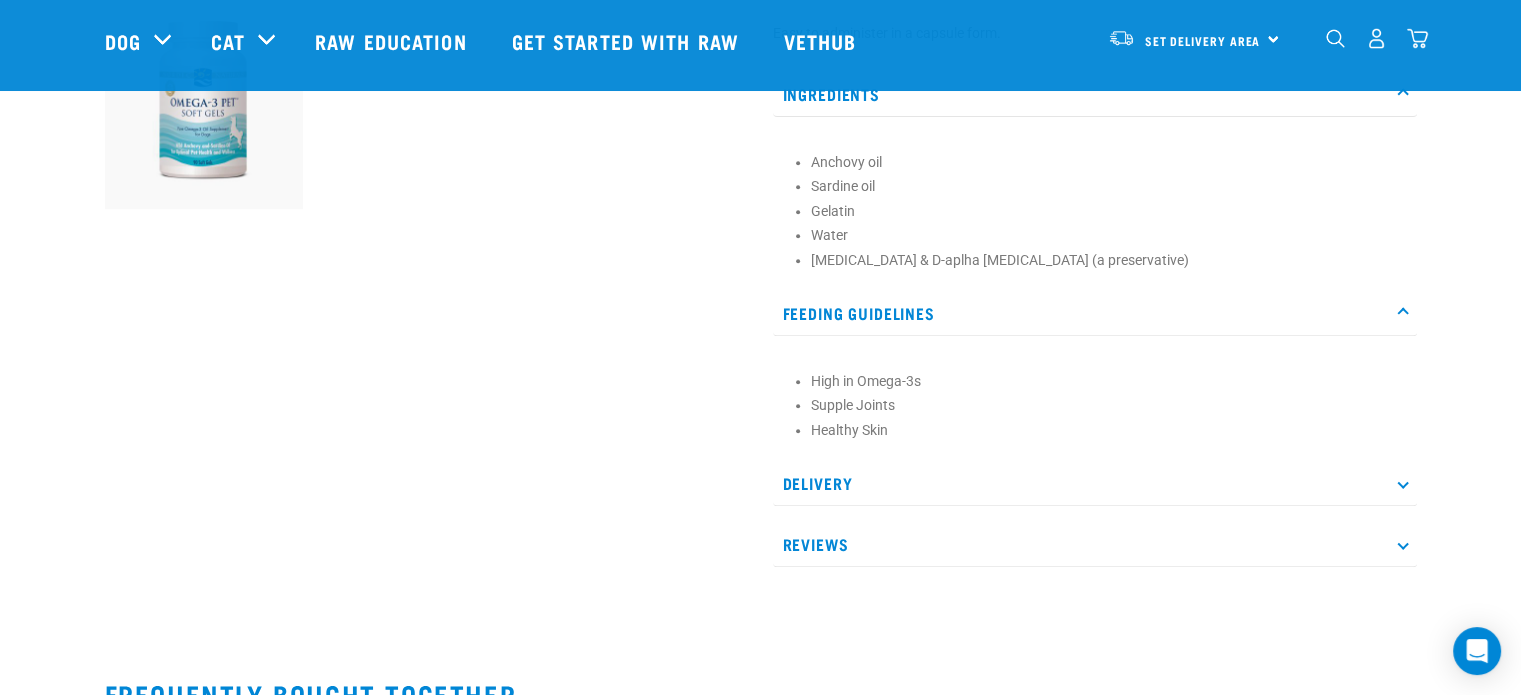 click on "Delivery" at bounding box center [1095, 483] 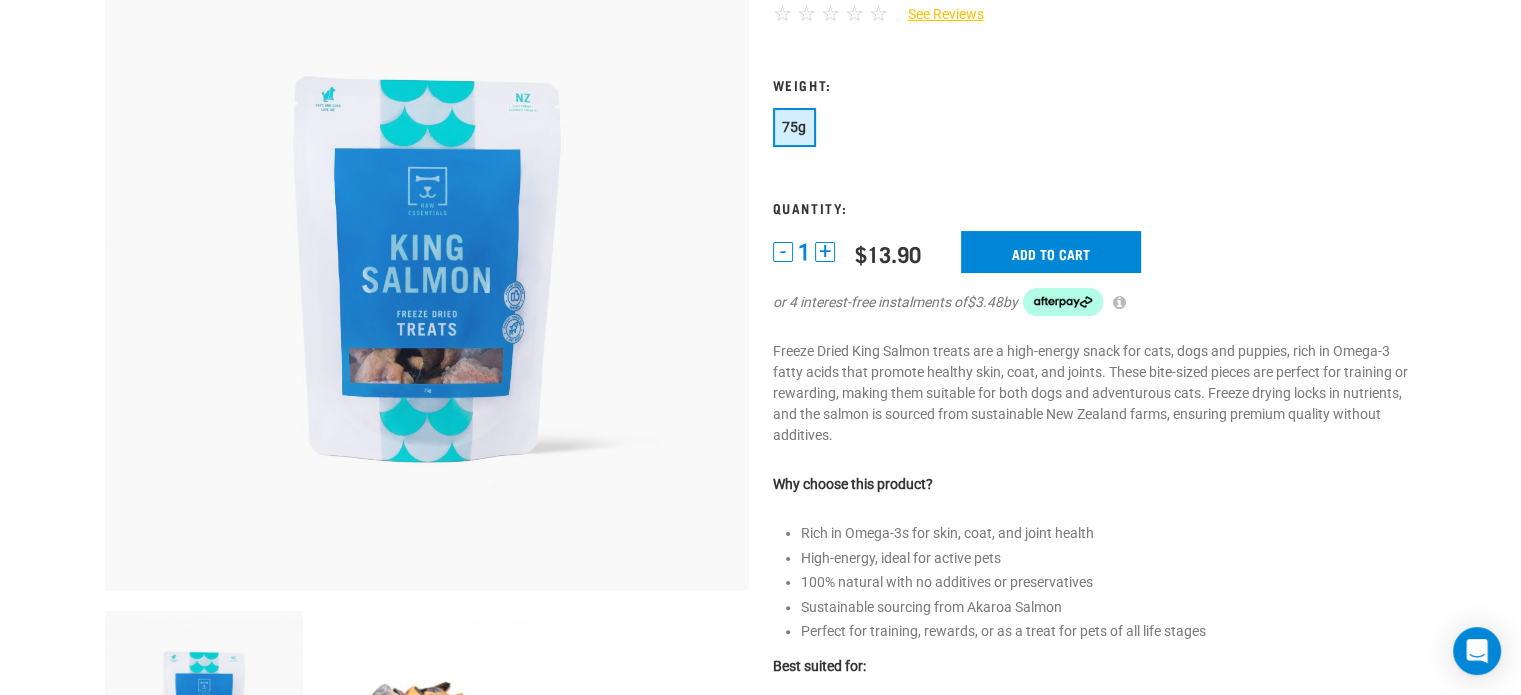 scroll, scrollTop: 0, scrollLeft: 0, axis: both 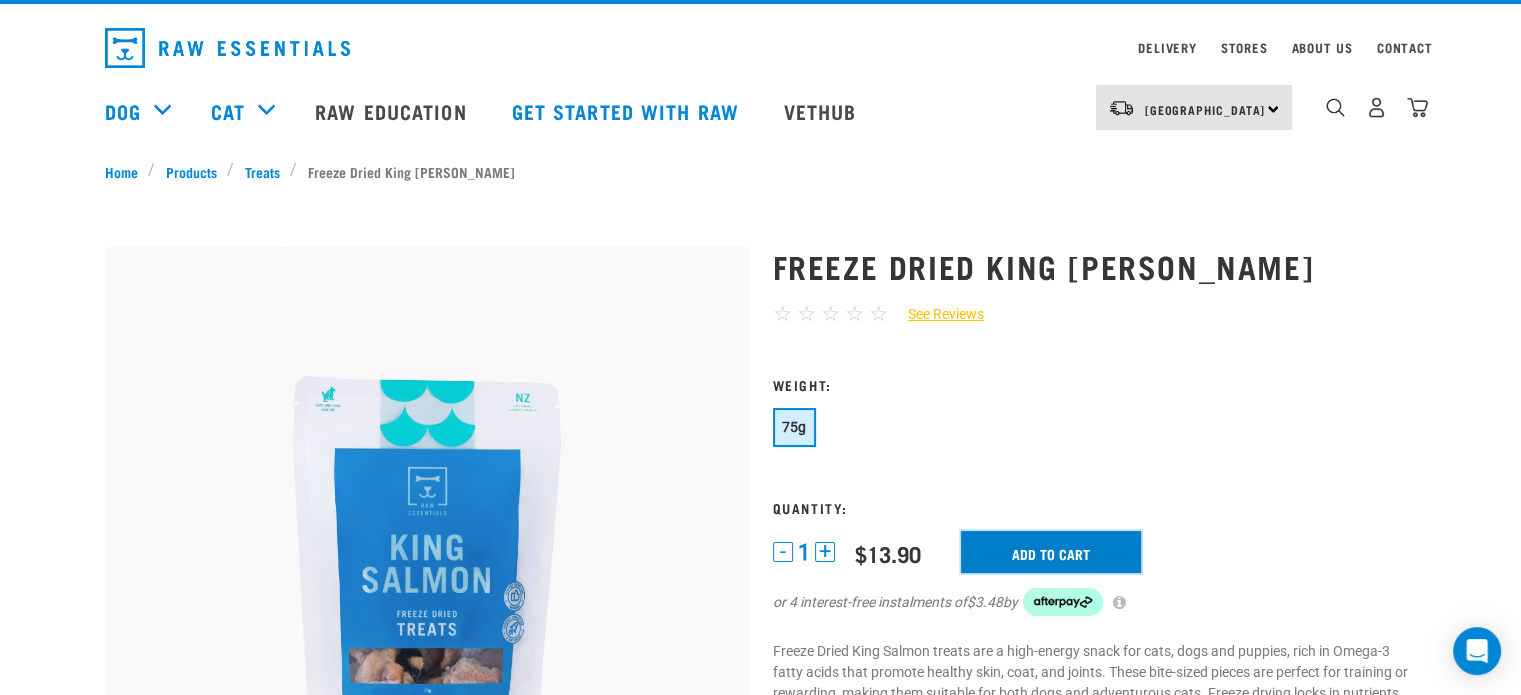 click on "Add to cart" at bounding box center [1051, 552] 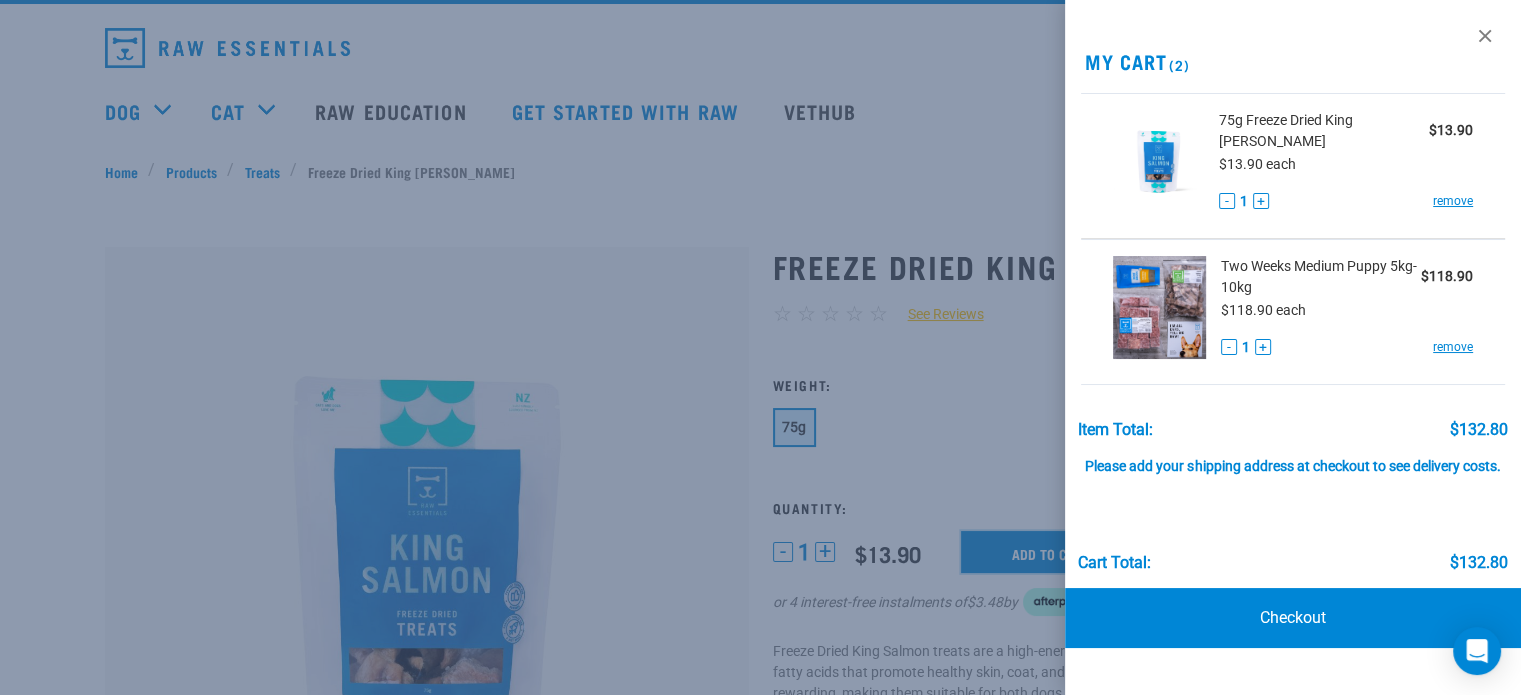 scroll, scrollTop: 0, scrollLeft: 0, axis: both 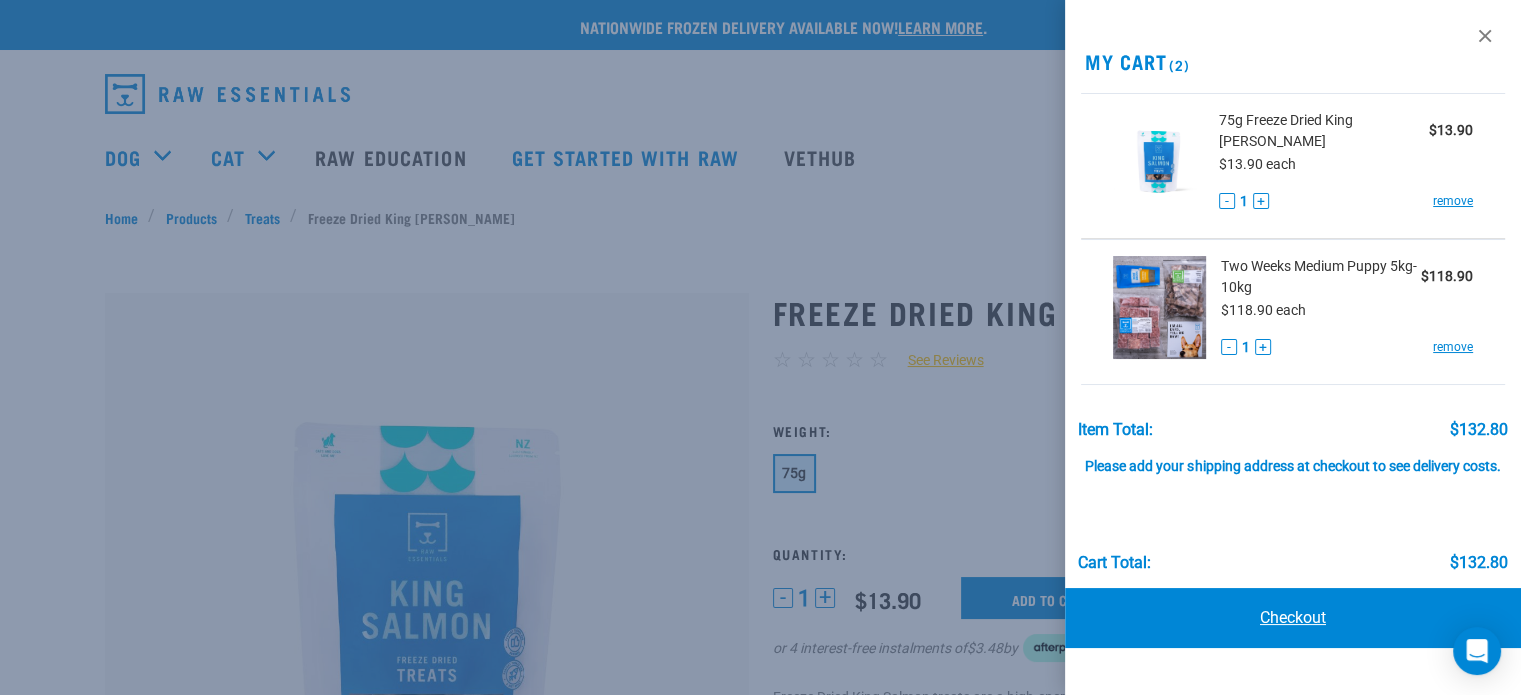 click on "Checkout" at bounding box center (1293, 618) 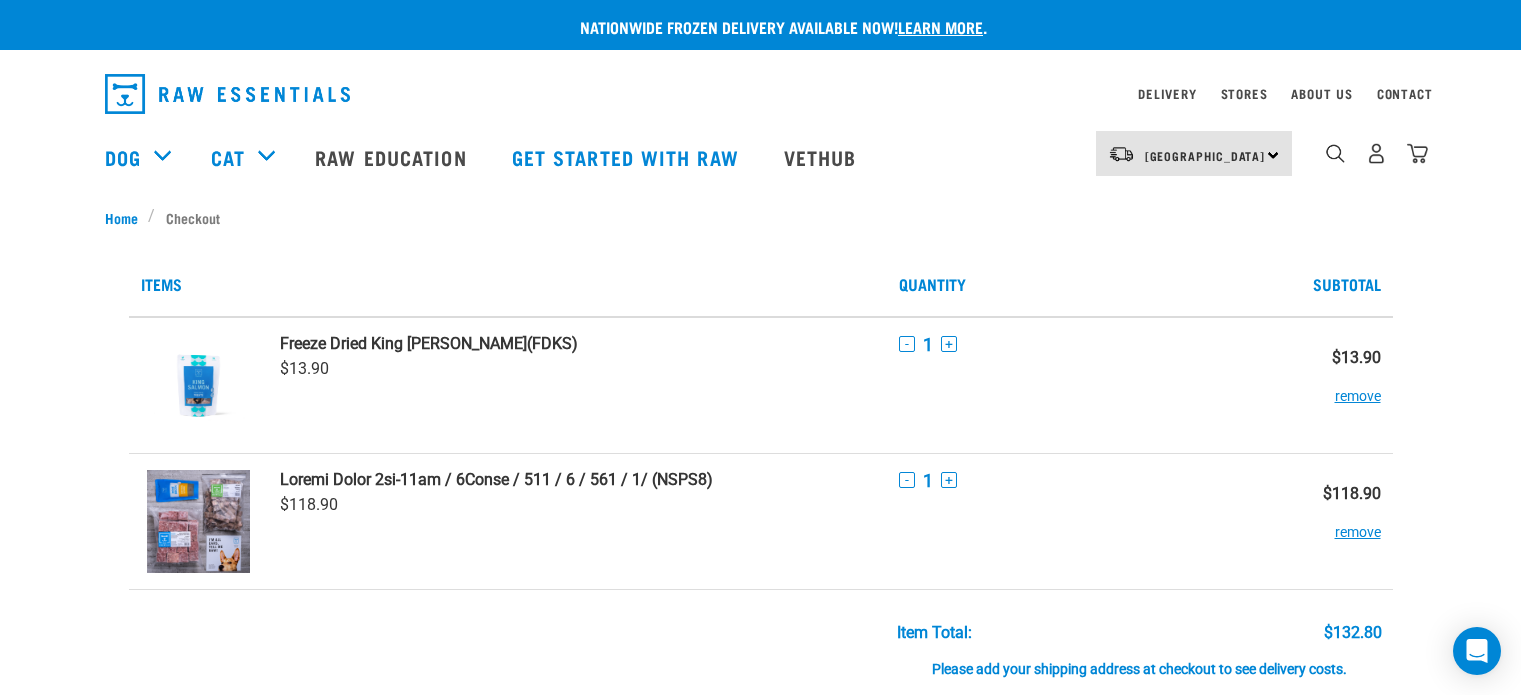 scroll, scrollTop: 0, scrollLeft: 0, axis: both 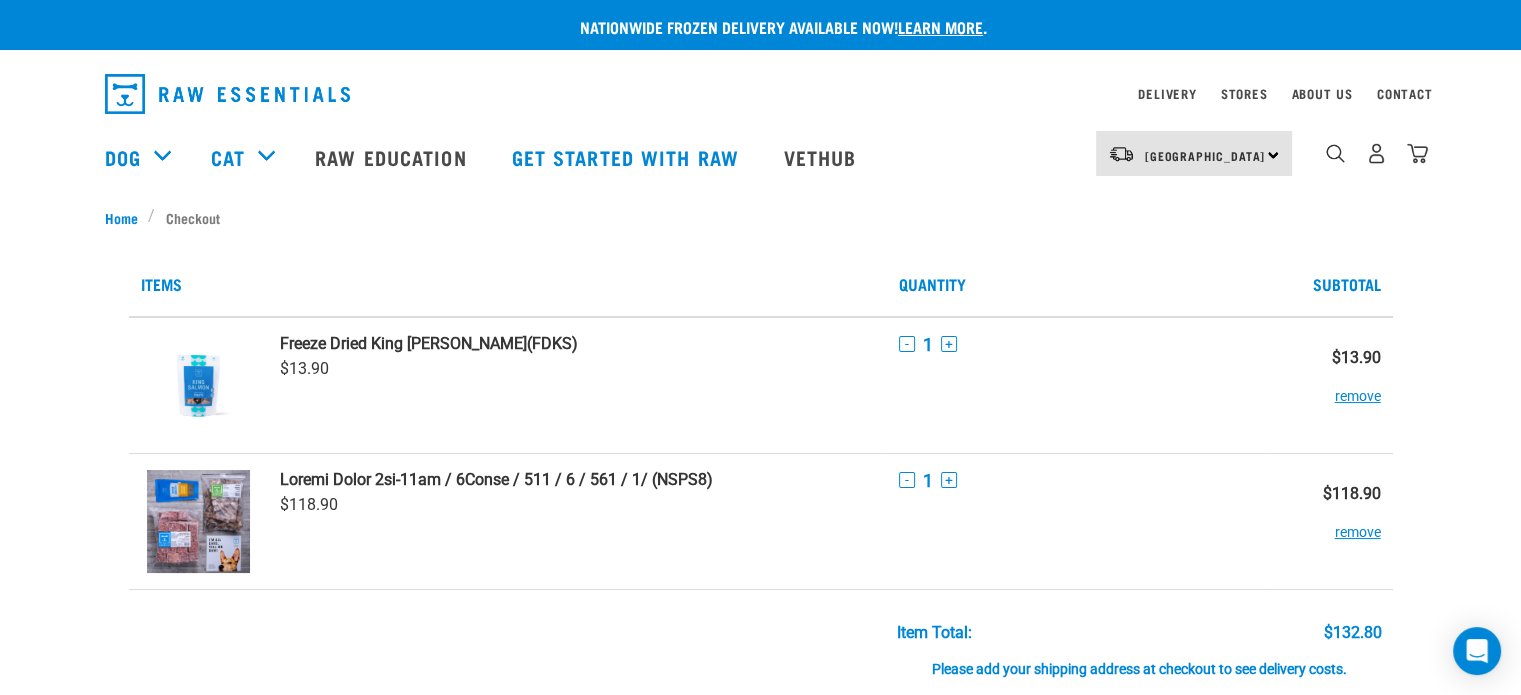 click on "North Island
North Island
South Island" at bounding box center [1194, 153] 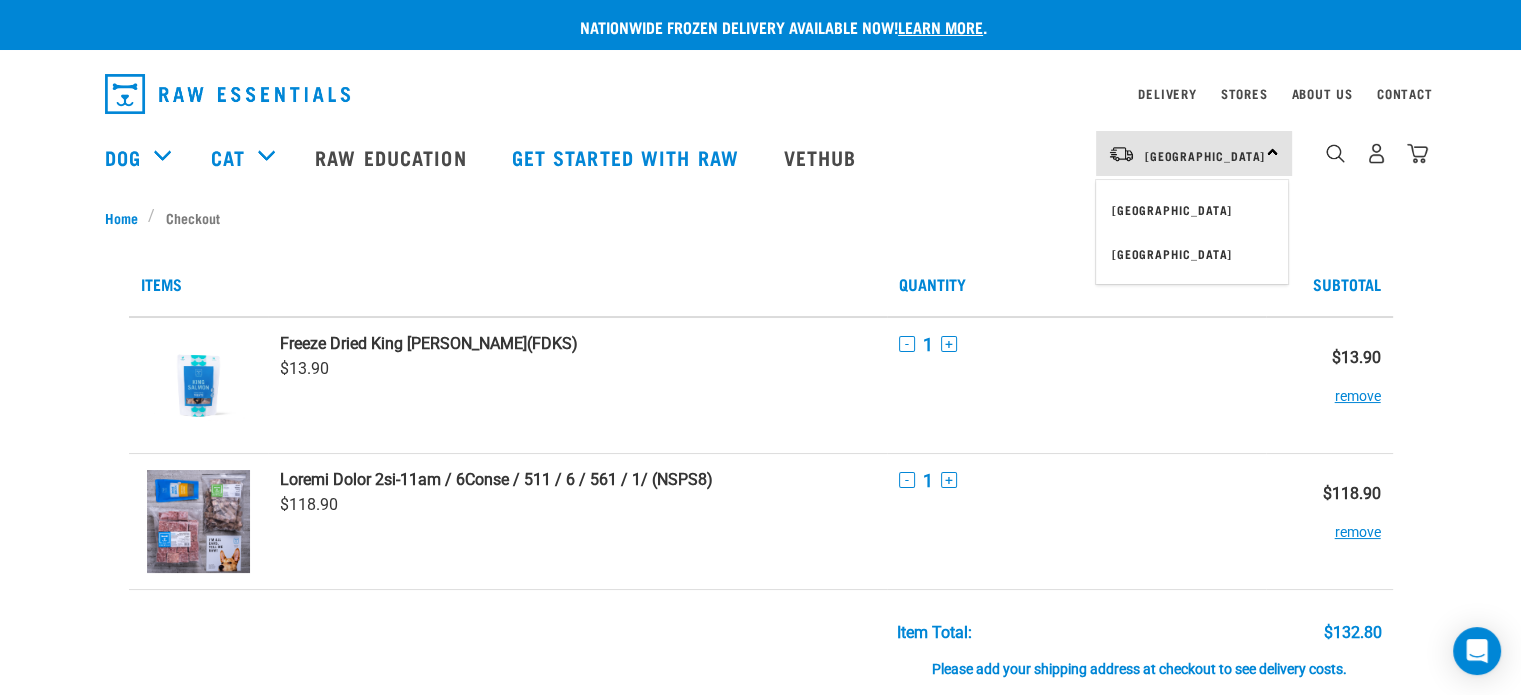 click on "North Island
North Island
South Island" at bounding box center (1194, 153) 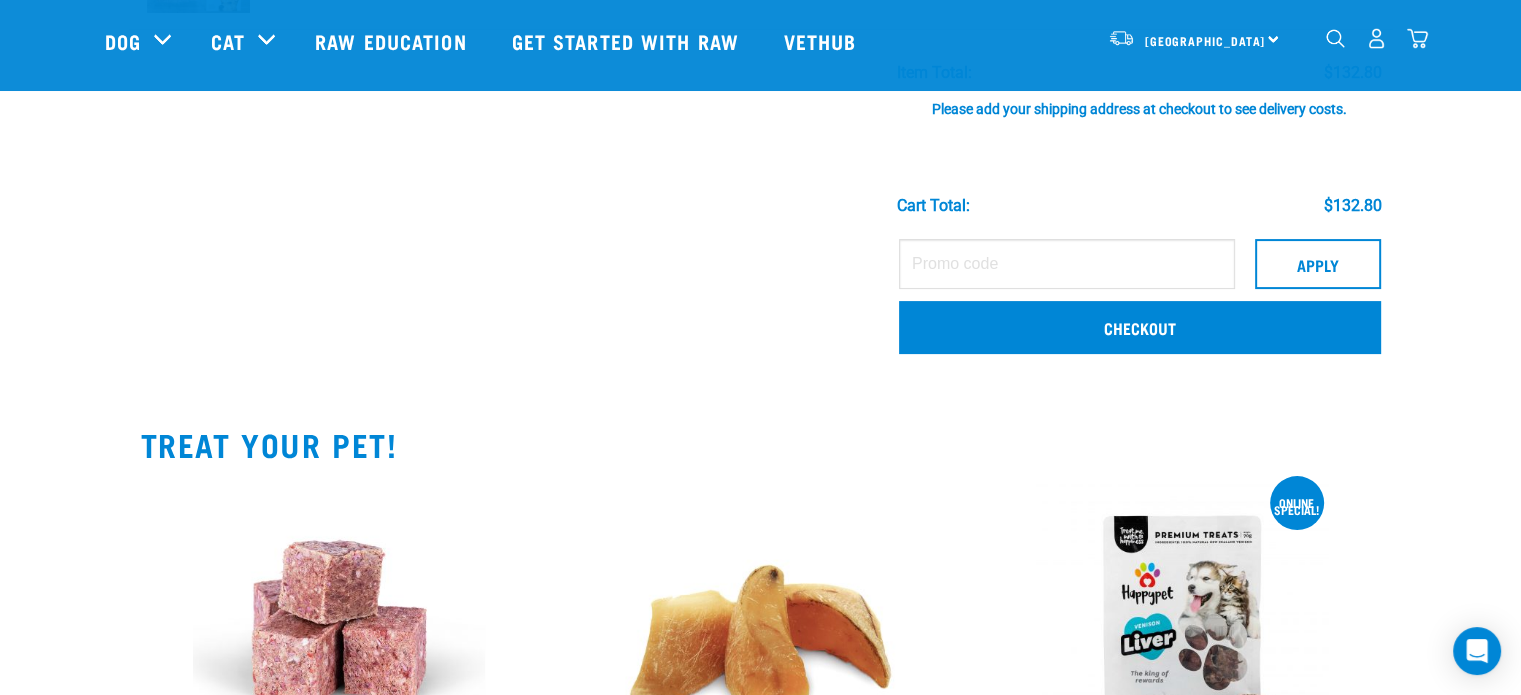 scroll, scrollTop: 500, scrollLeft: 0, axis: vertical 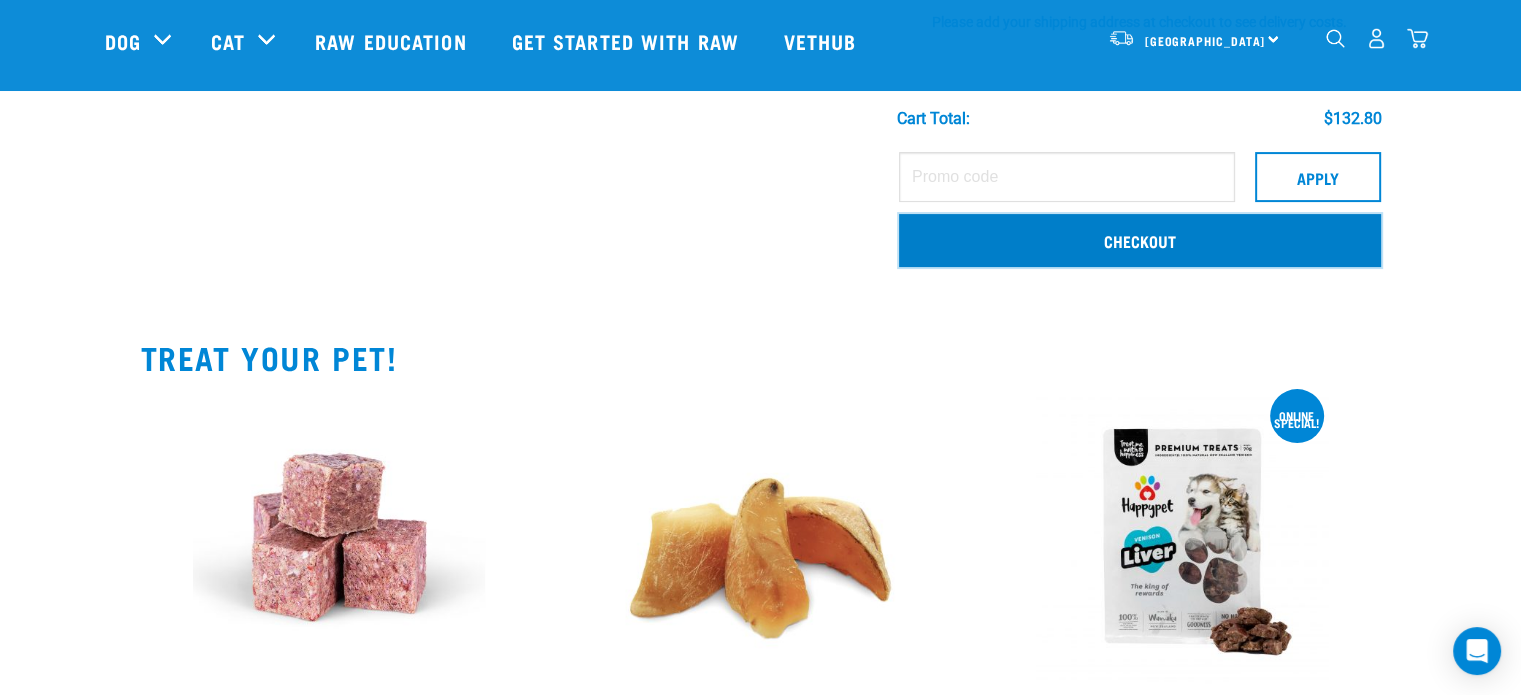 click on "Checkout" at bounding box center (1140, 240) 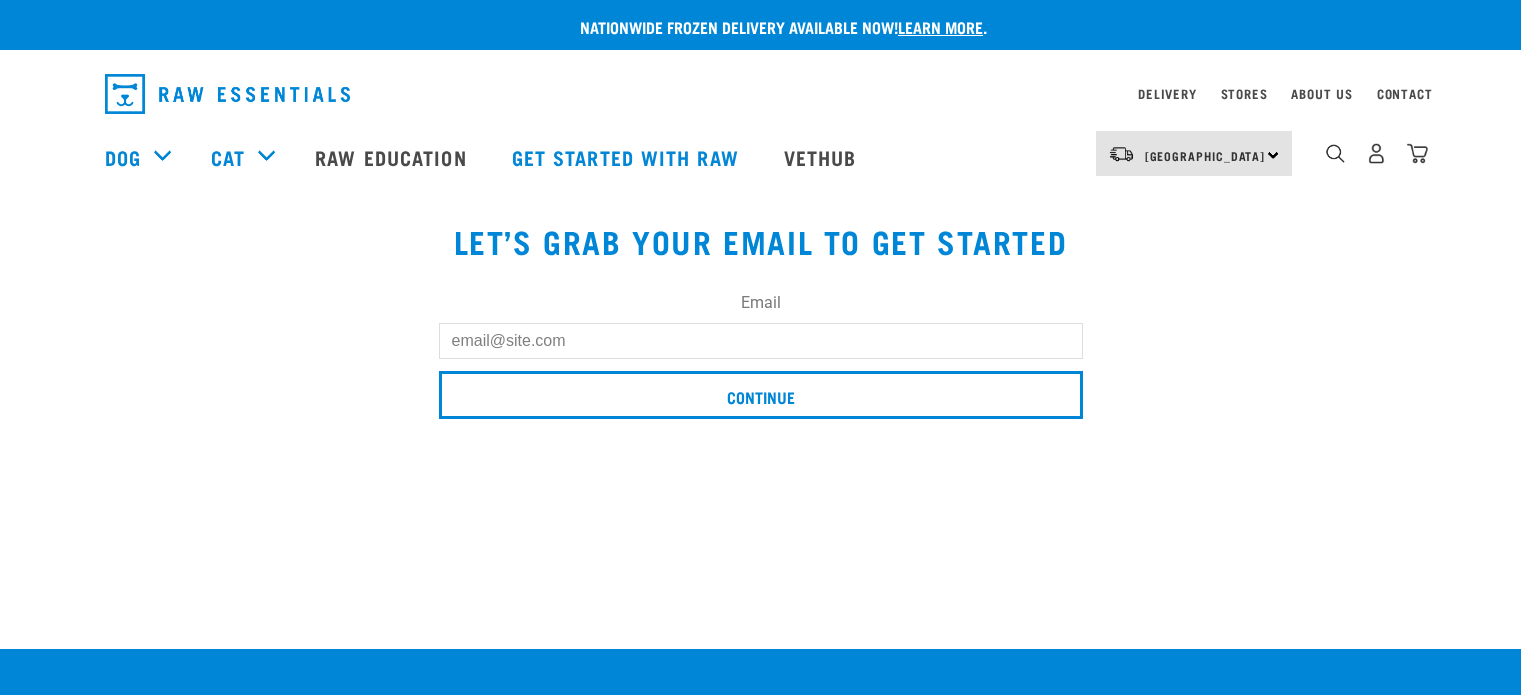 scroll, scrollTop: 0, scrollLeft: 0, axis: both 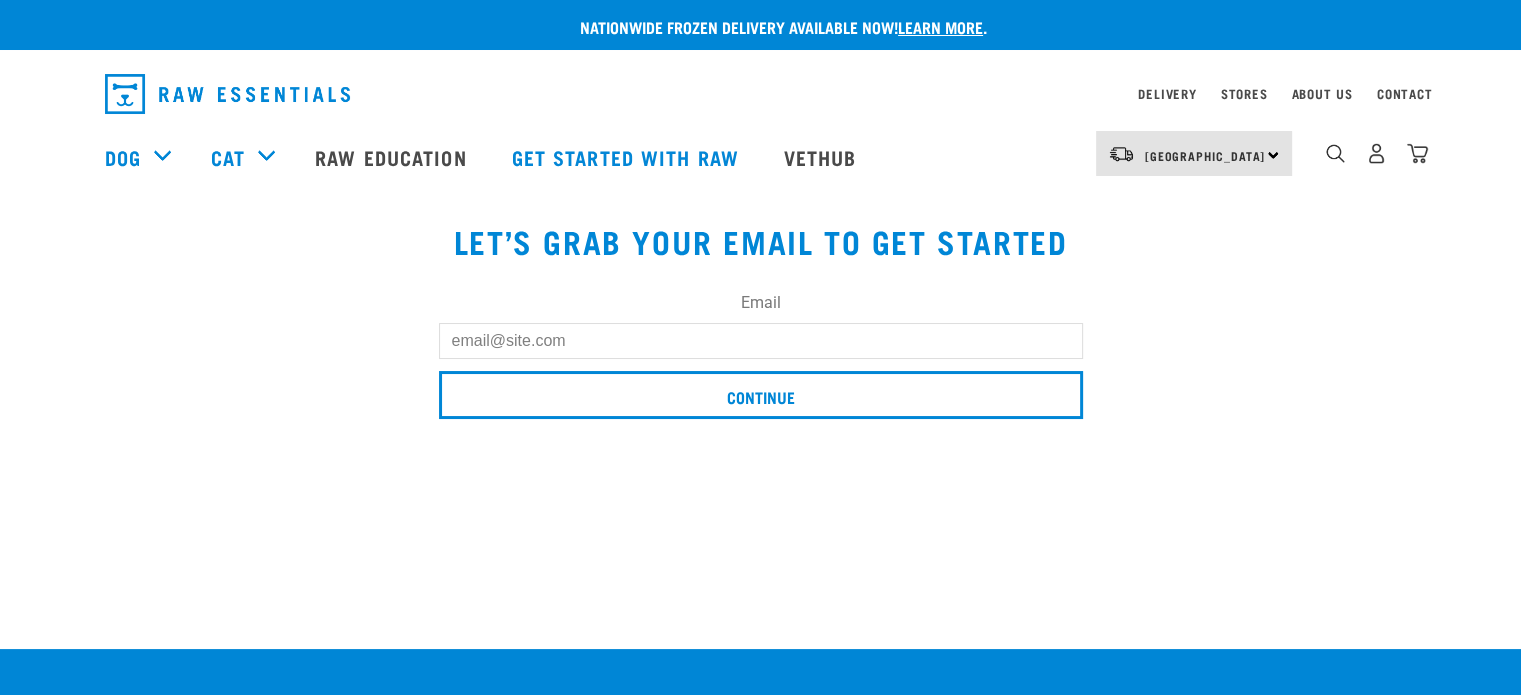 click on "Email" at bounding box center [761, 341] 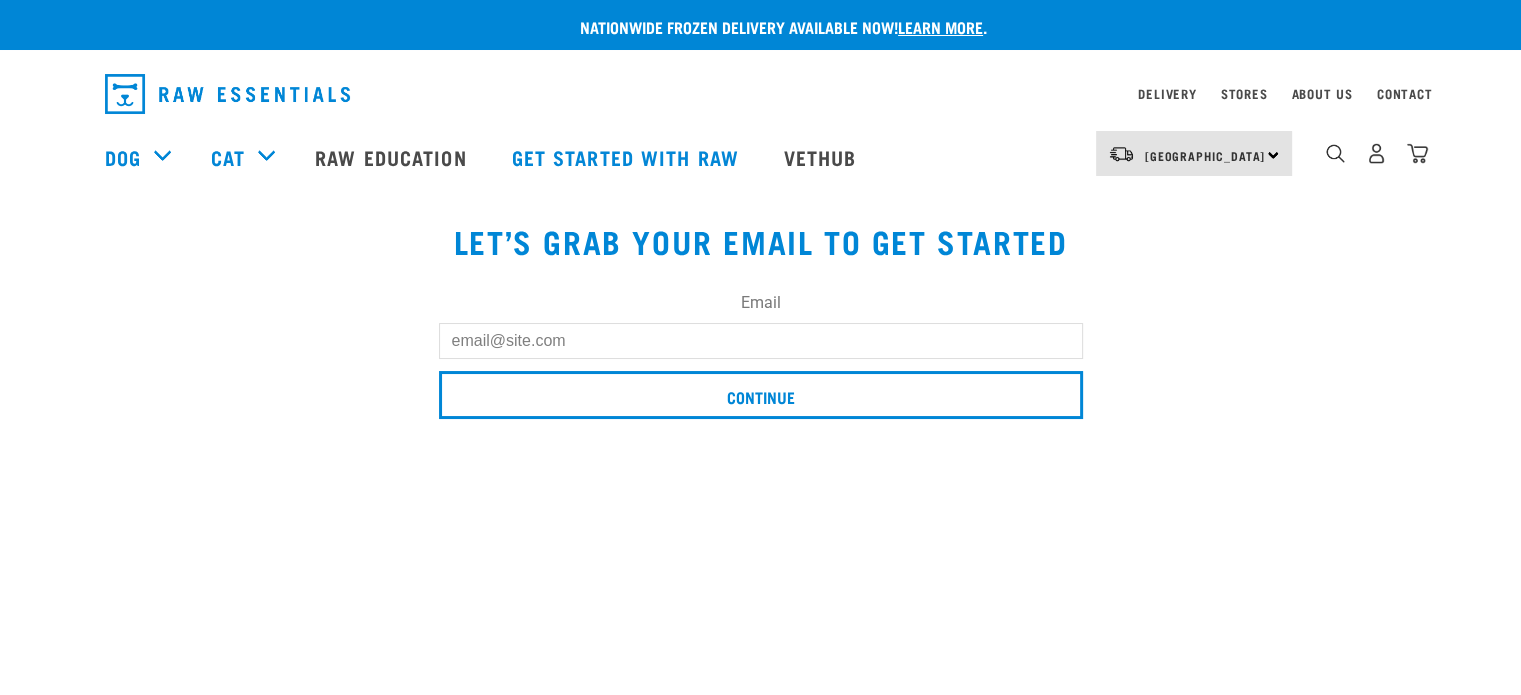 type on "naomicarla@gmail.com" 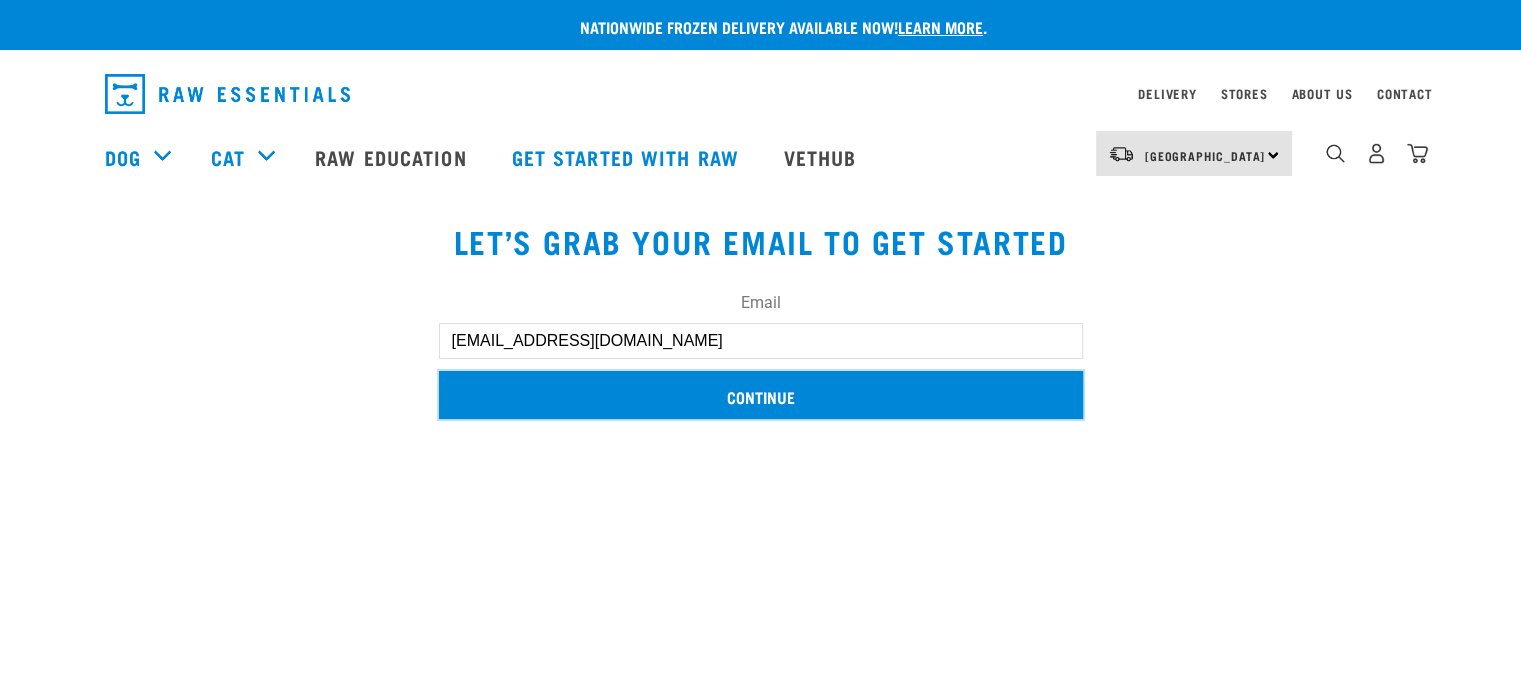 click on "Continue" at bounding box center (761, 395) 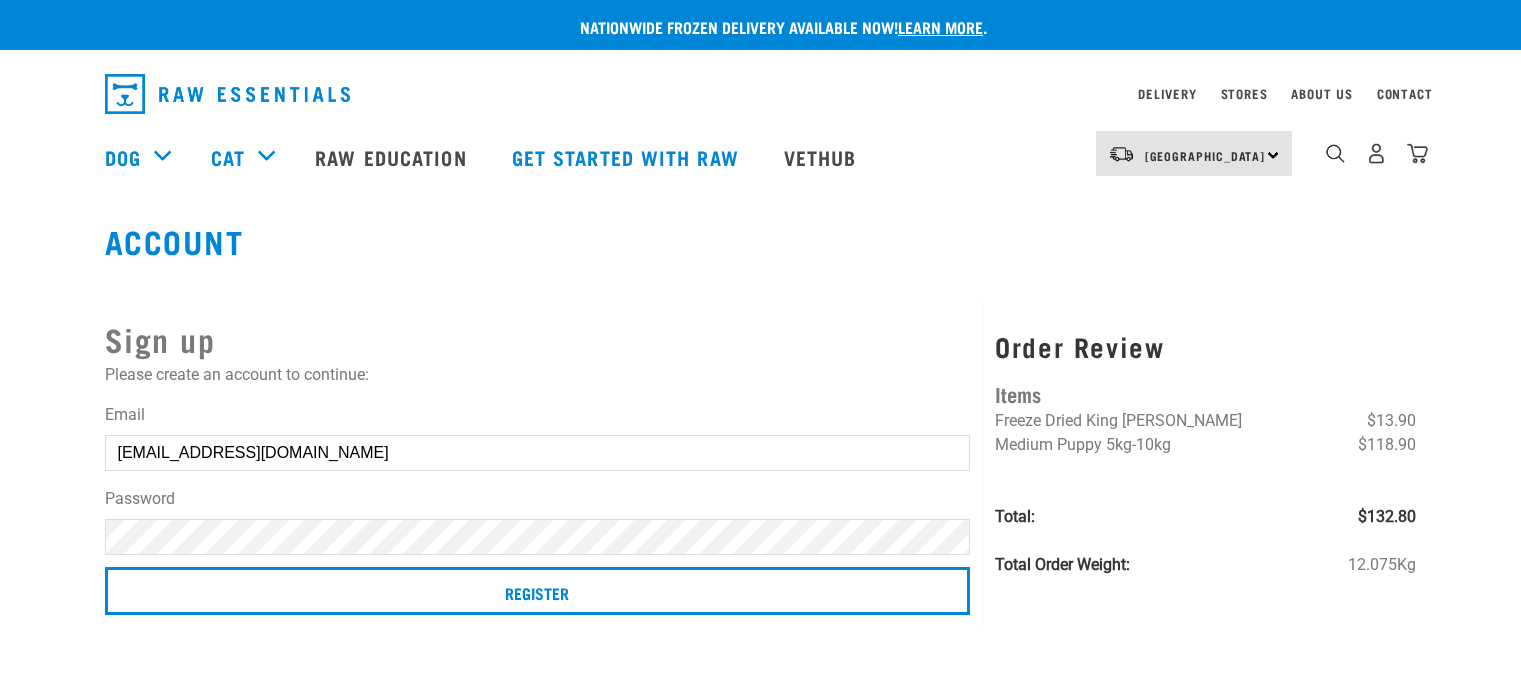 scroll, scrollTop: 0, scrollLeft: 0, axis: both 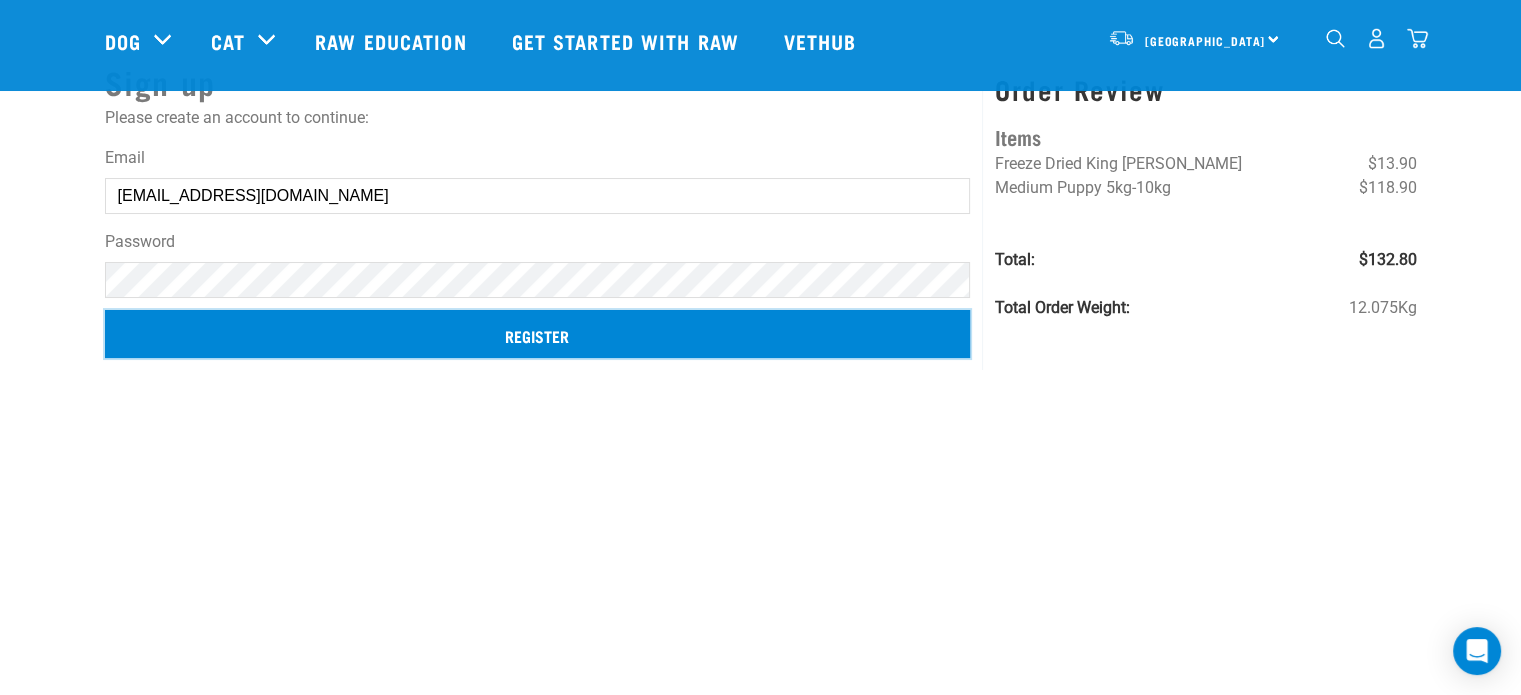 click on "Register" at bounding box center [538, 334] 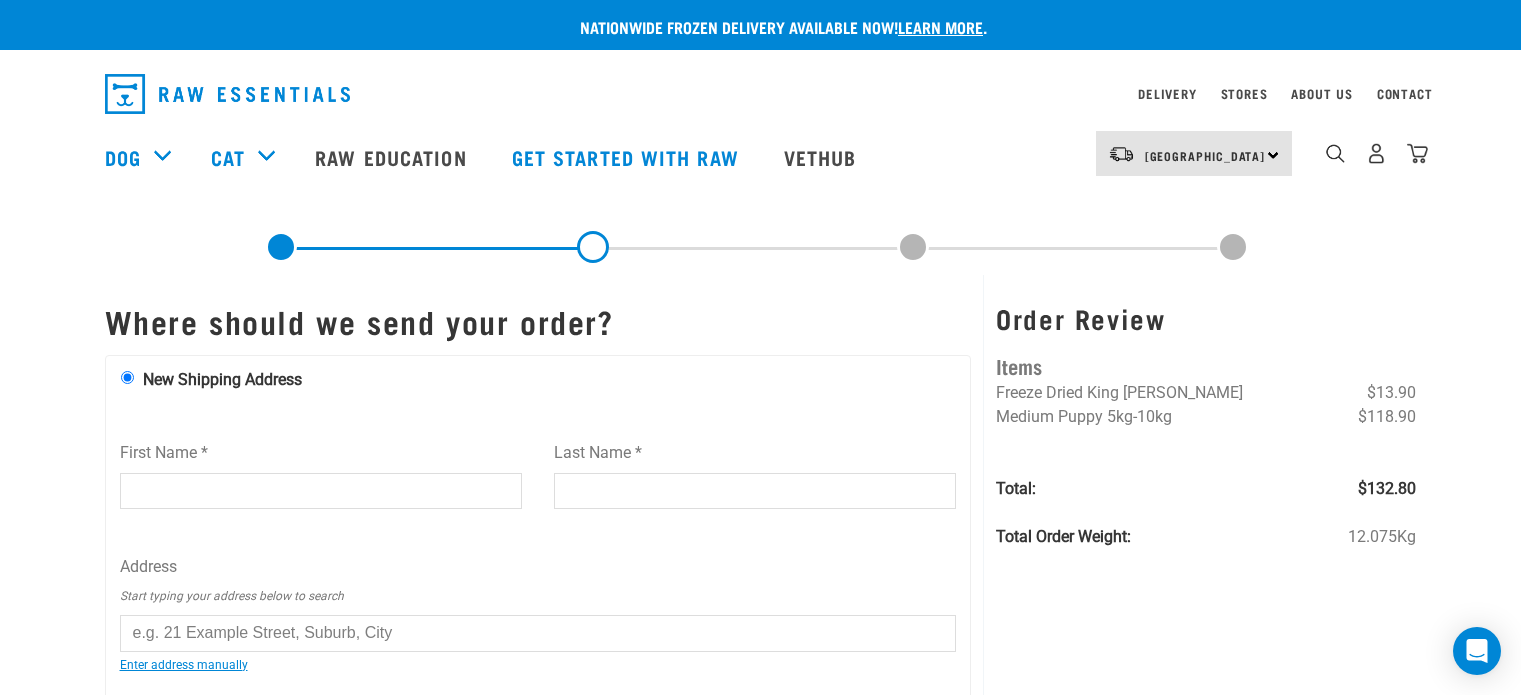 scroll, scrollTop: 0, scrollLeft: 0, axis: both 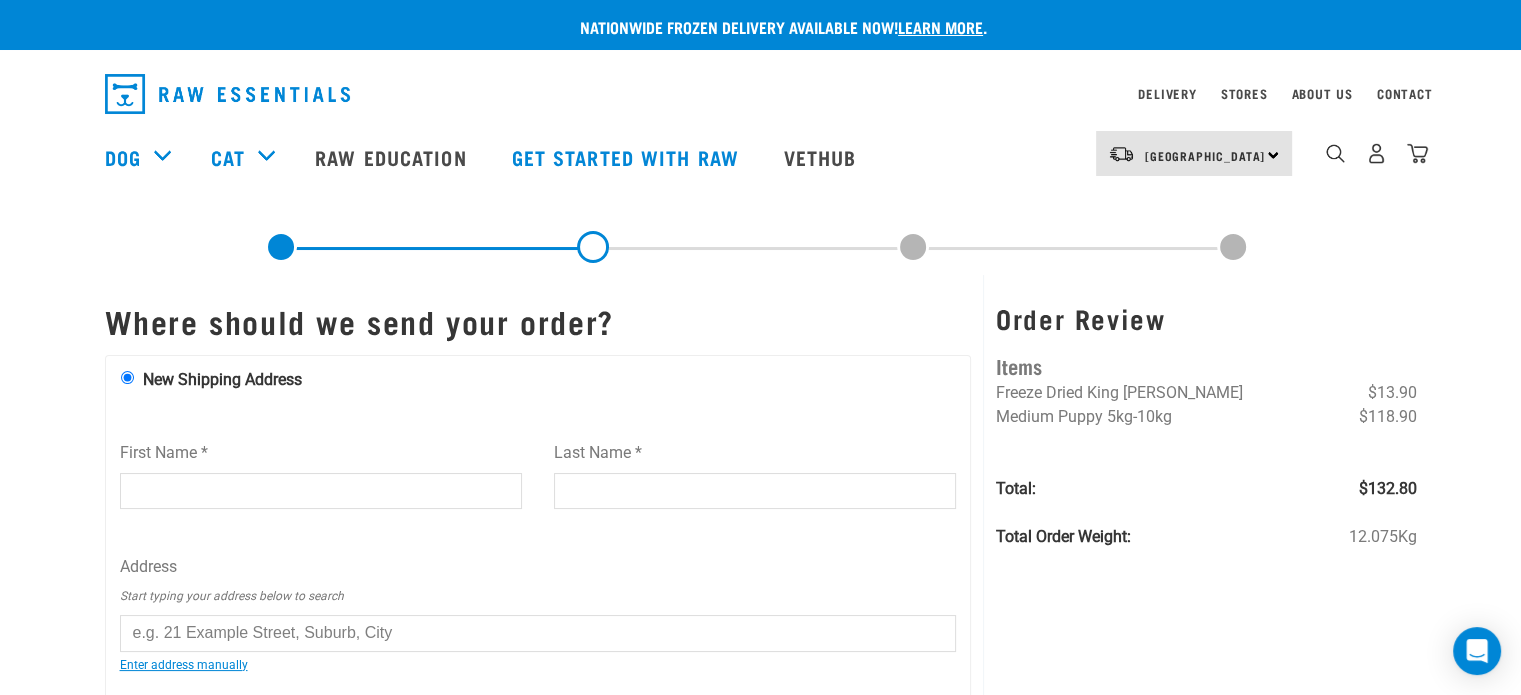 click on "First Name *" at bounding box center [321, 491] 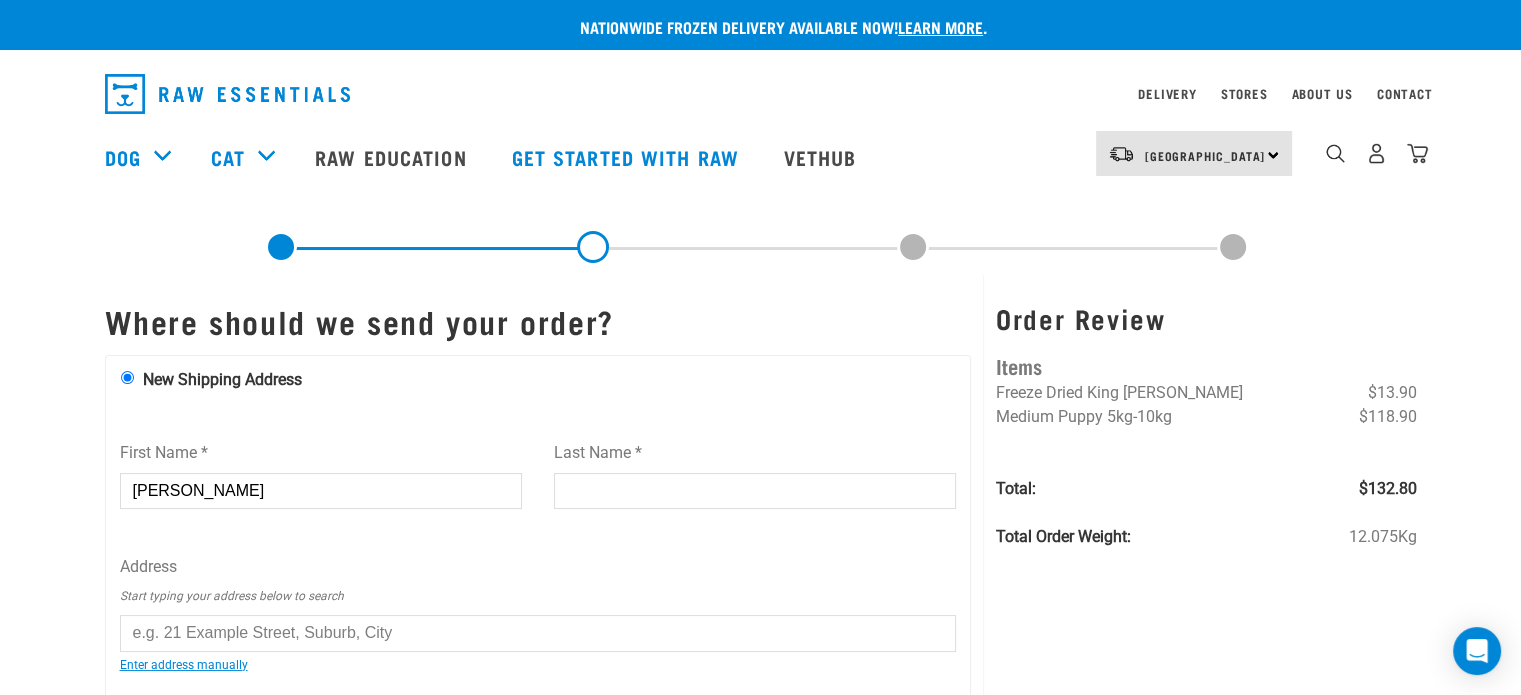 type on "[PERSON_NAME]" 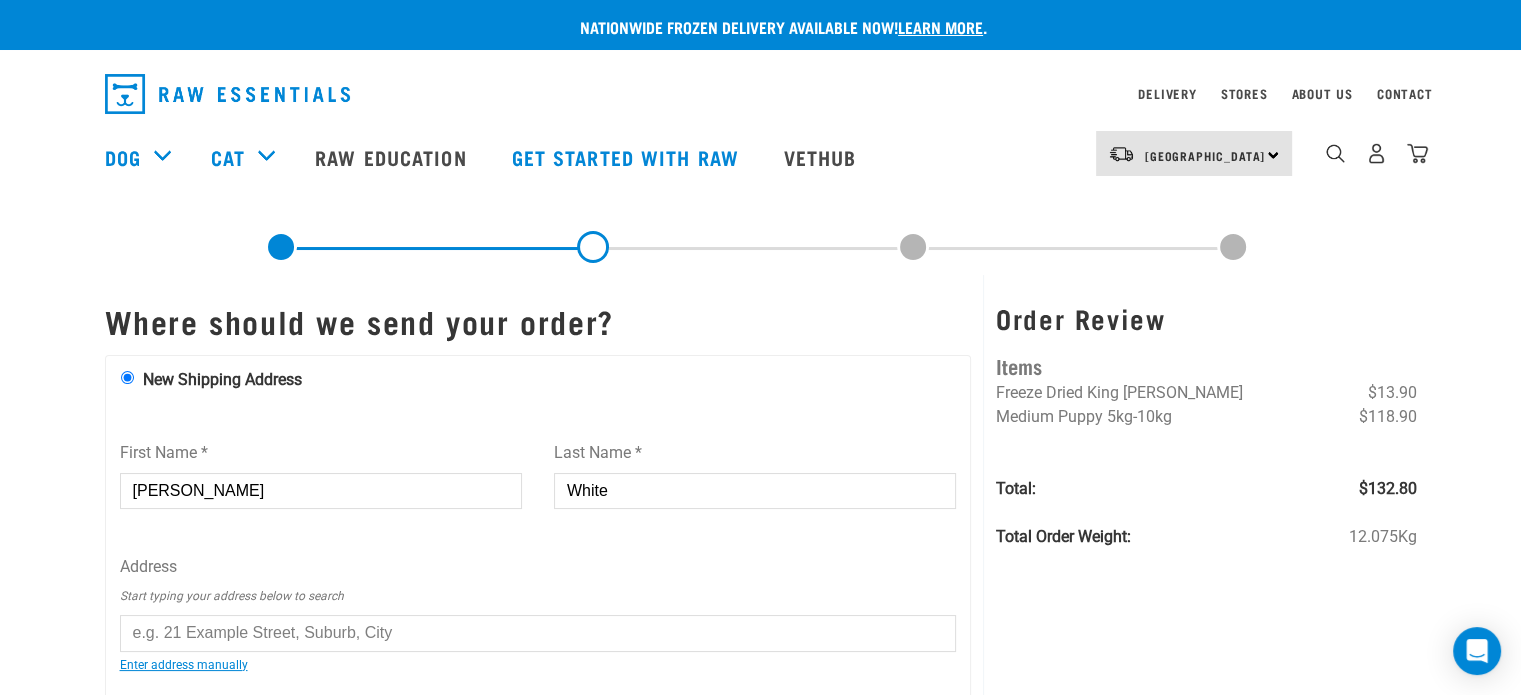 type on "White" 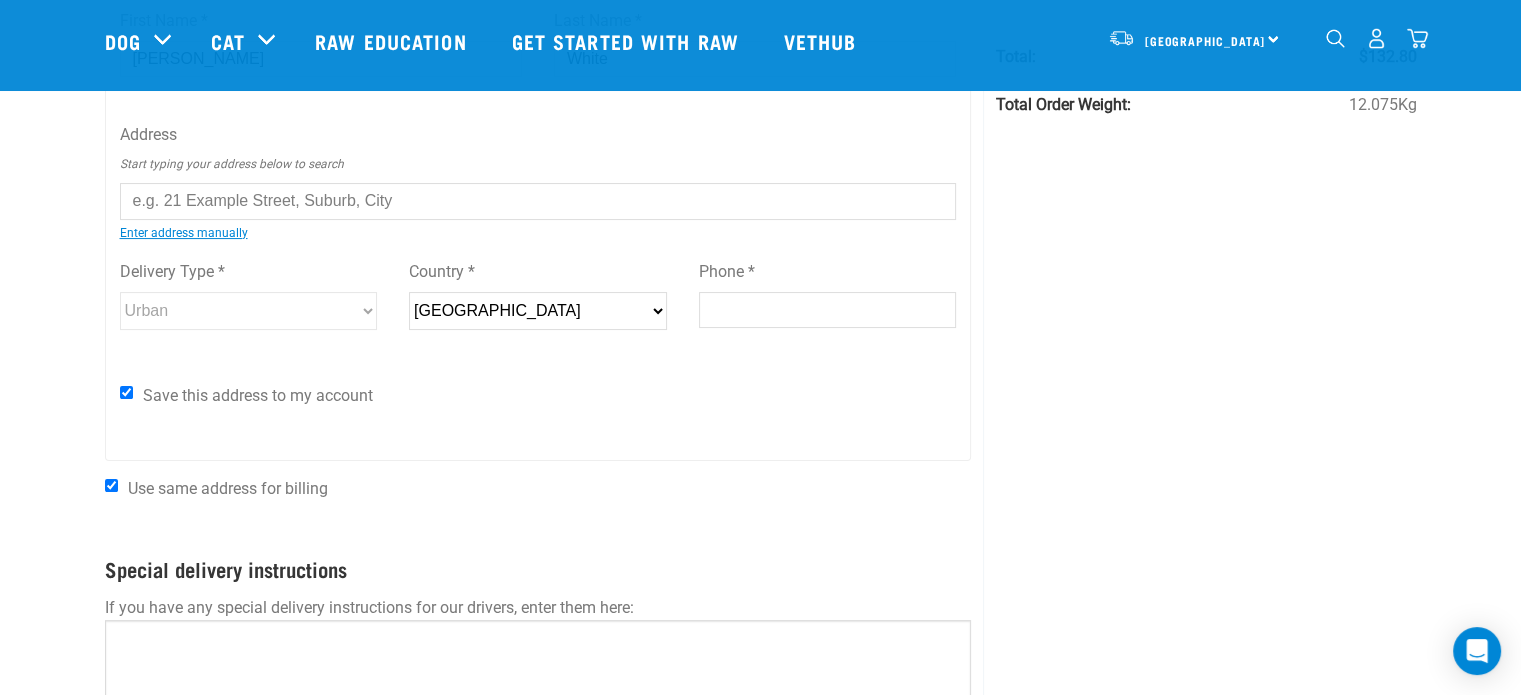 scroll, scrollTop: 300, scrollLeft: 0, axis: vertical 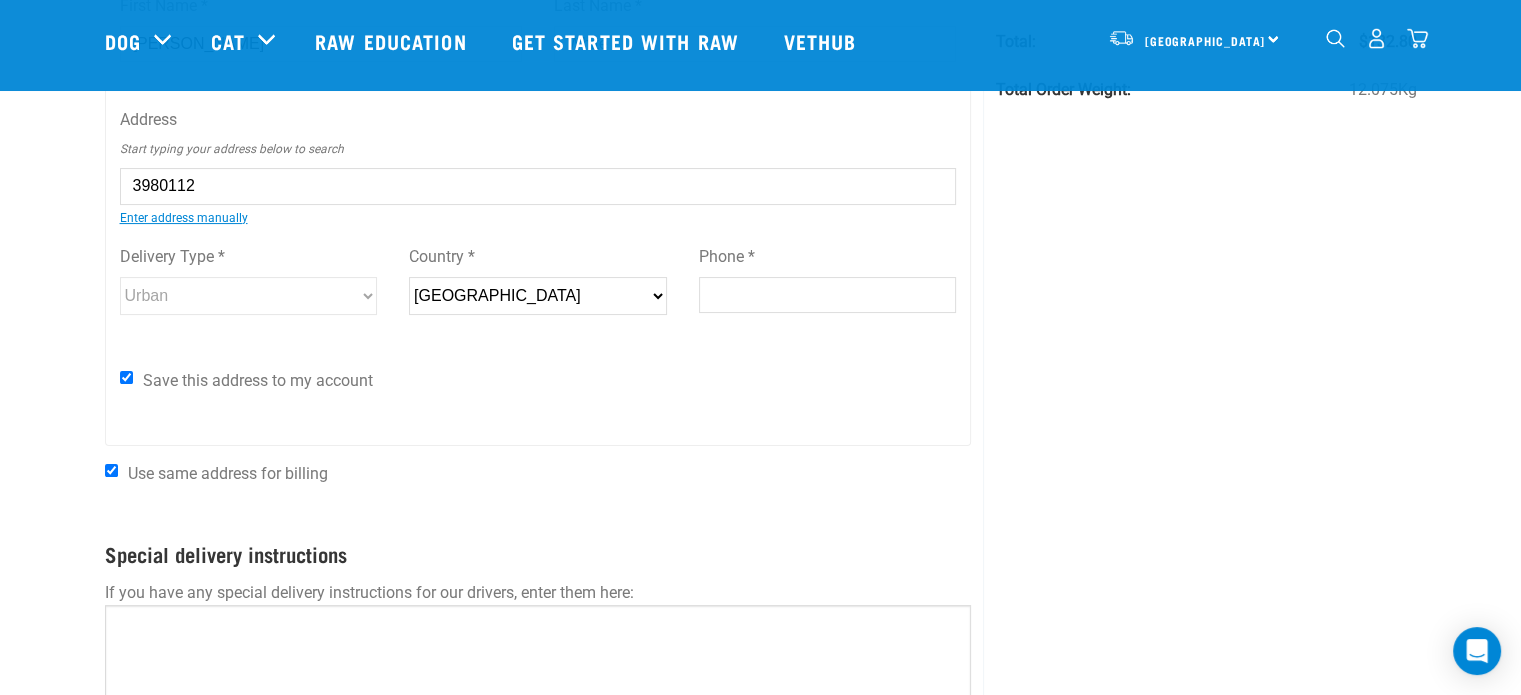 click on "8F Harakeke  Place, Raglan 3225" at bounding box center [142, 201] 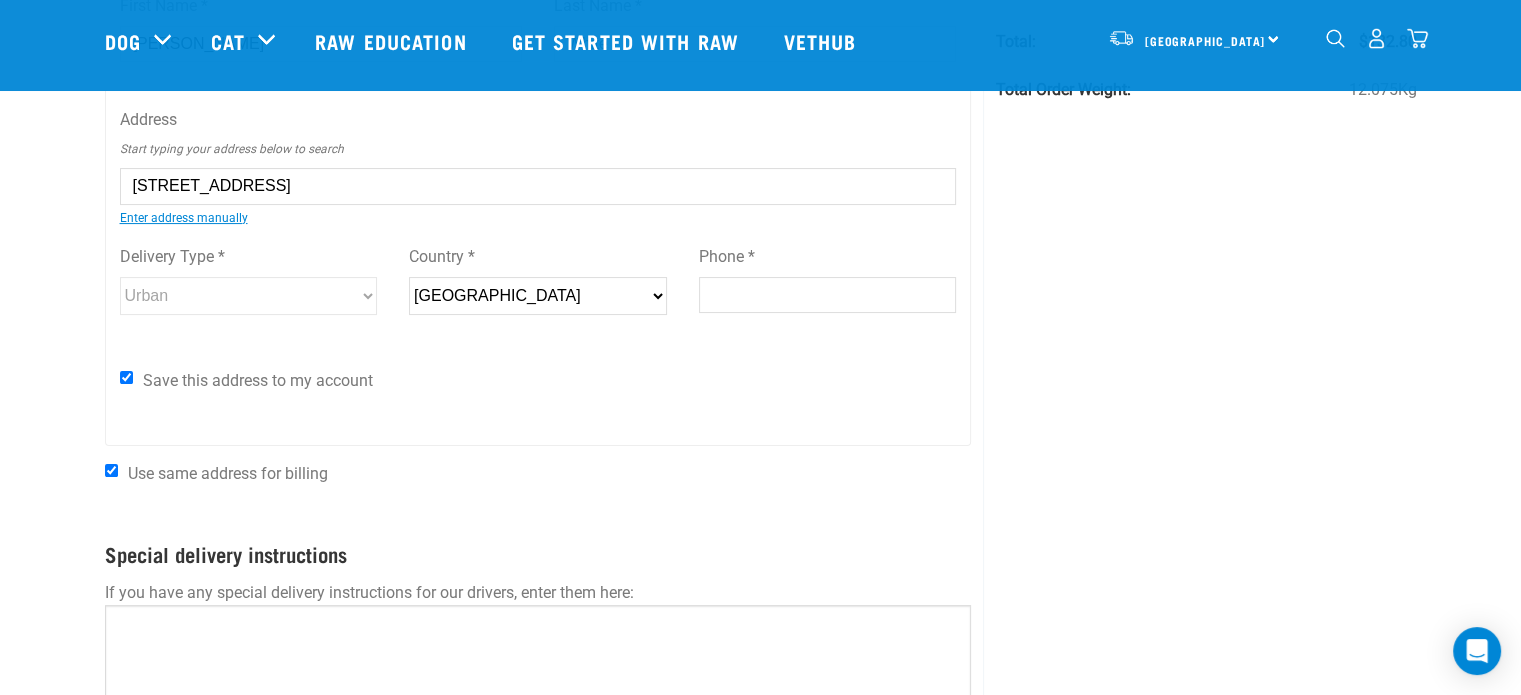 type on "Raglan" 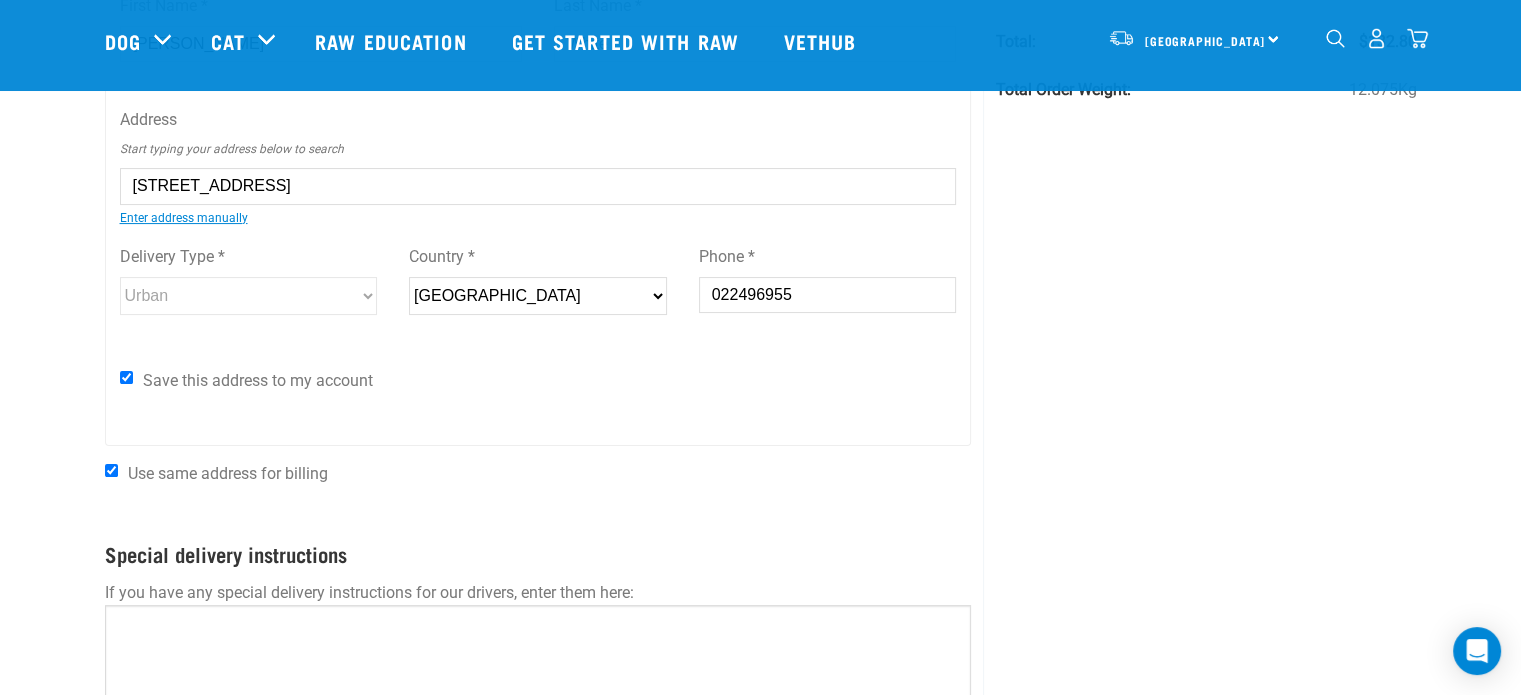 click on "022496955" at bounding box center (828, 295) 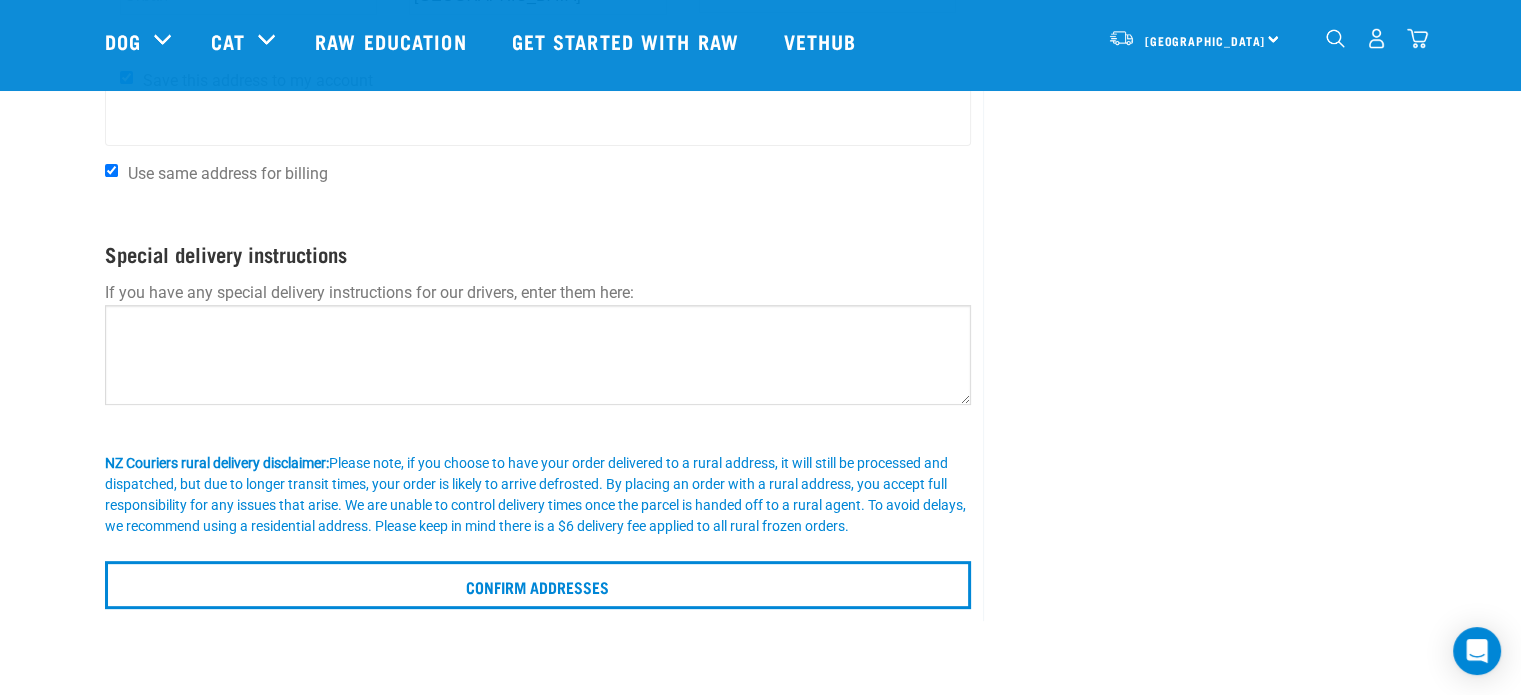 scroll, scrollTop: 600, scrollLeft: 0, axis: vertical 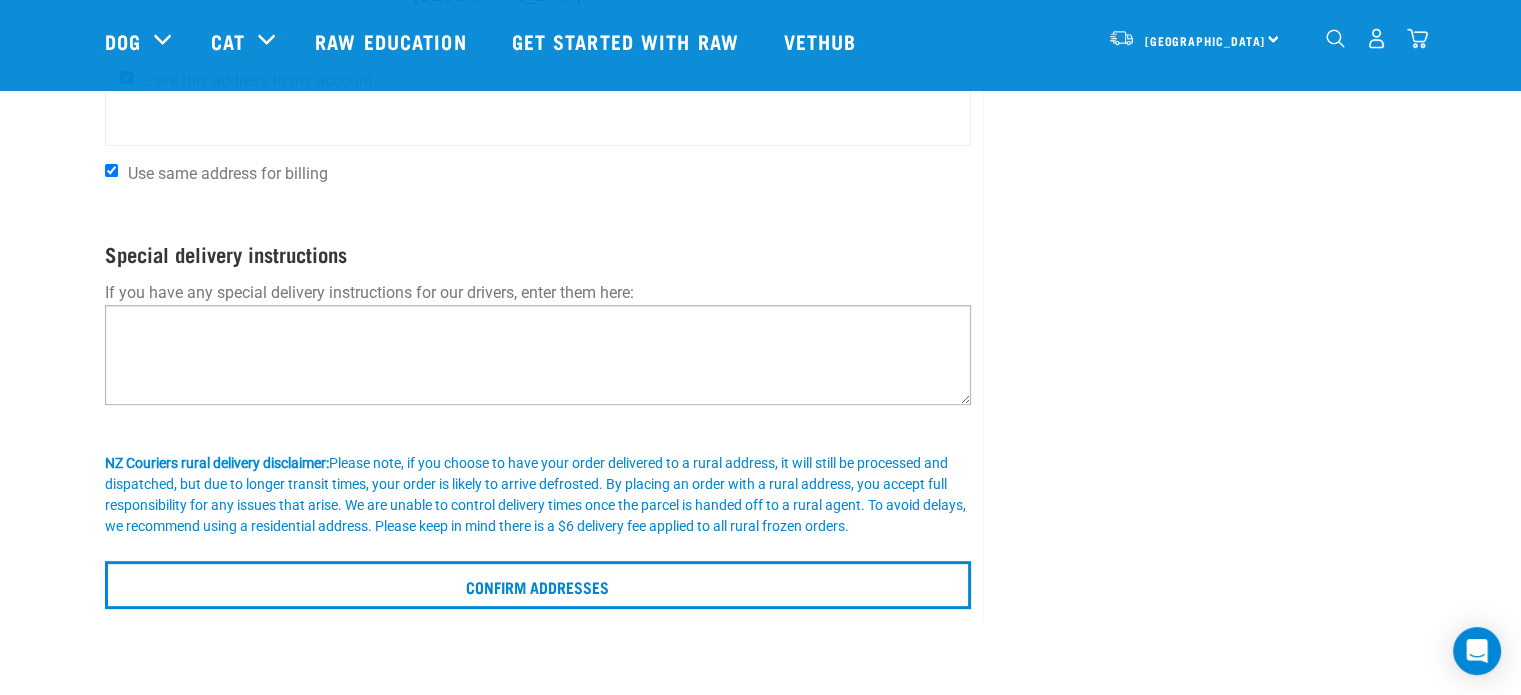 type on "0224968955" 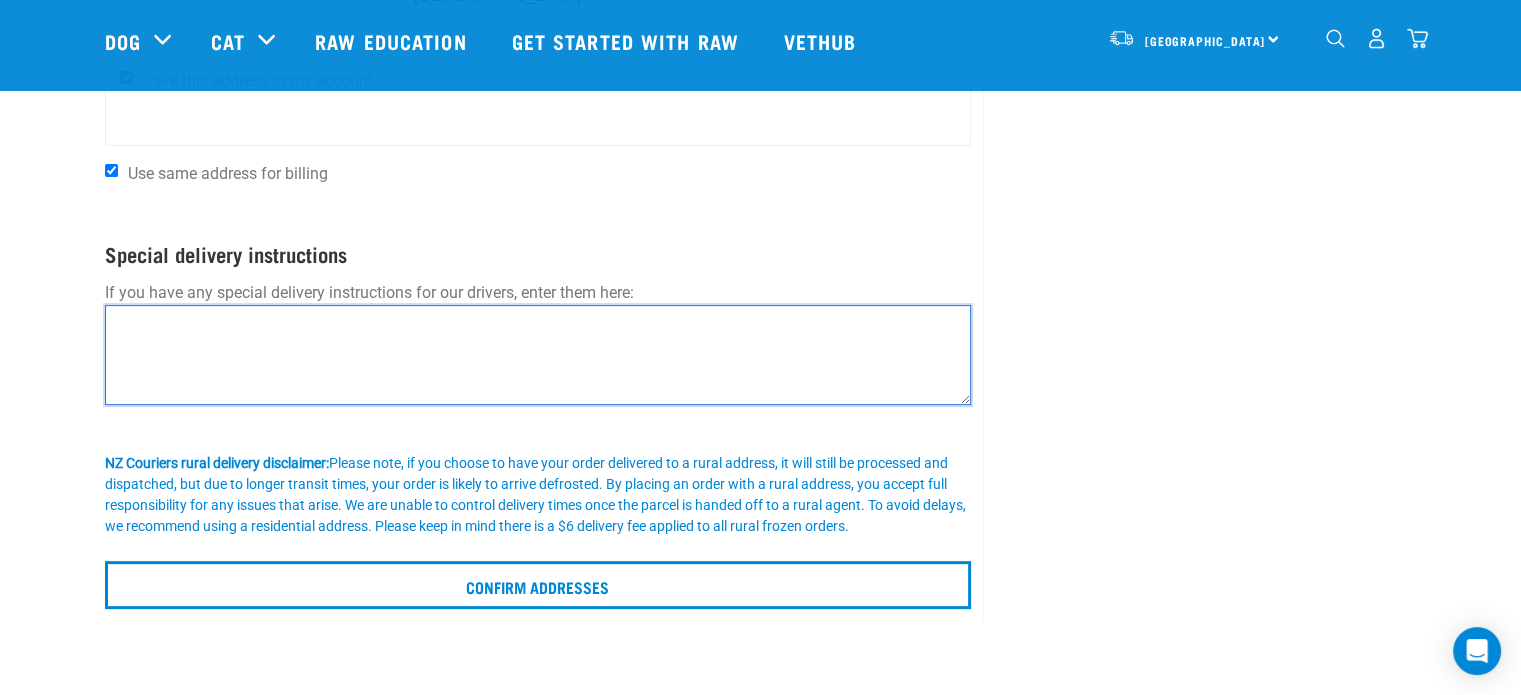 click at bounding box center (538, 355) 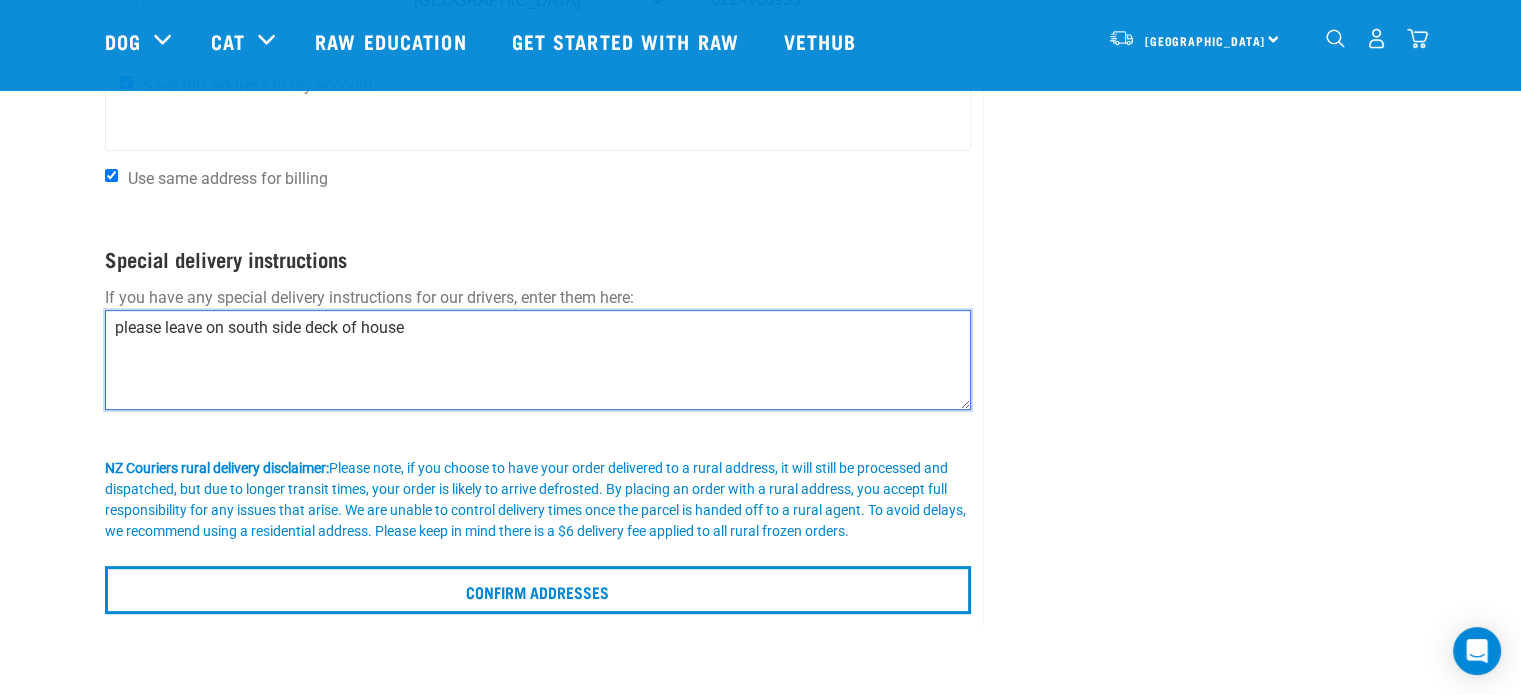 scroll, scrollTop: 600, scrollLeft: 0, axis: vertical 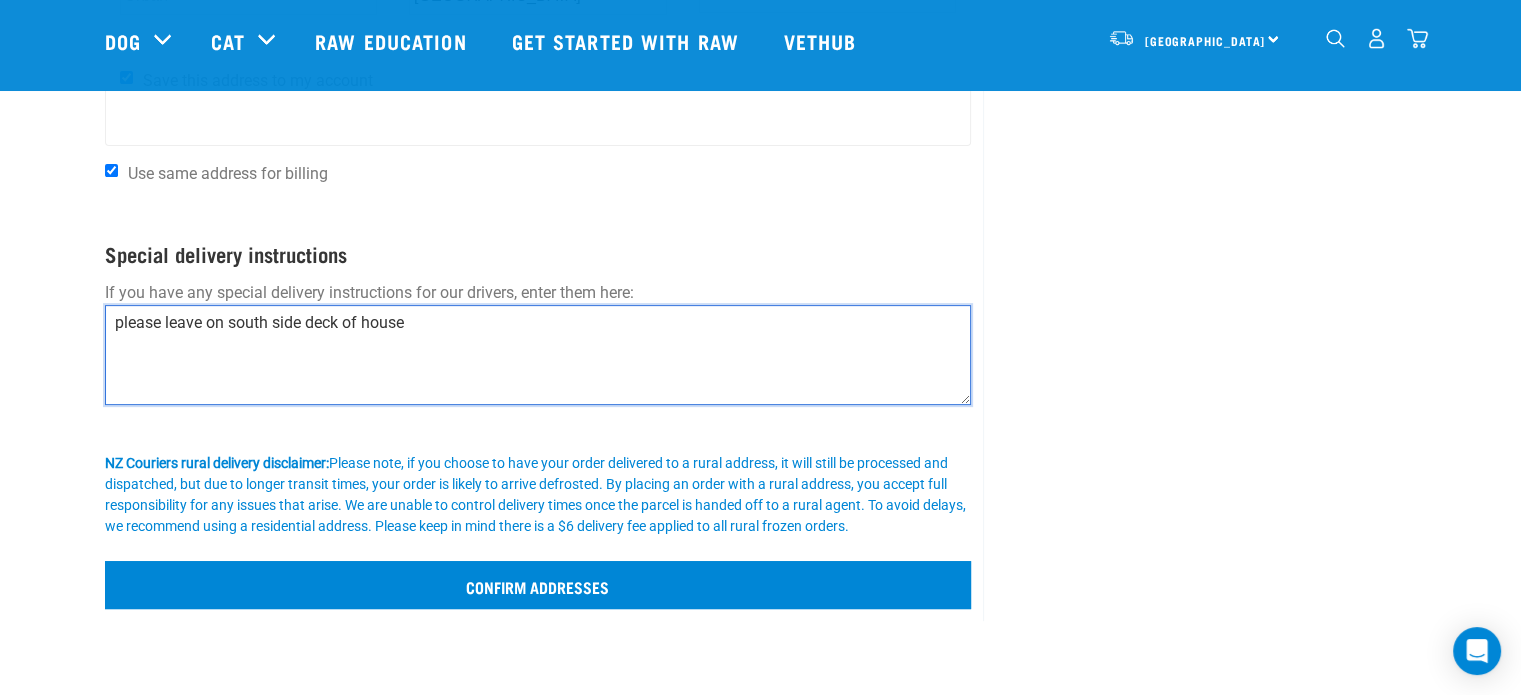 type on "please leave on south side deck of house" 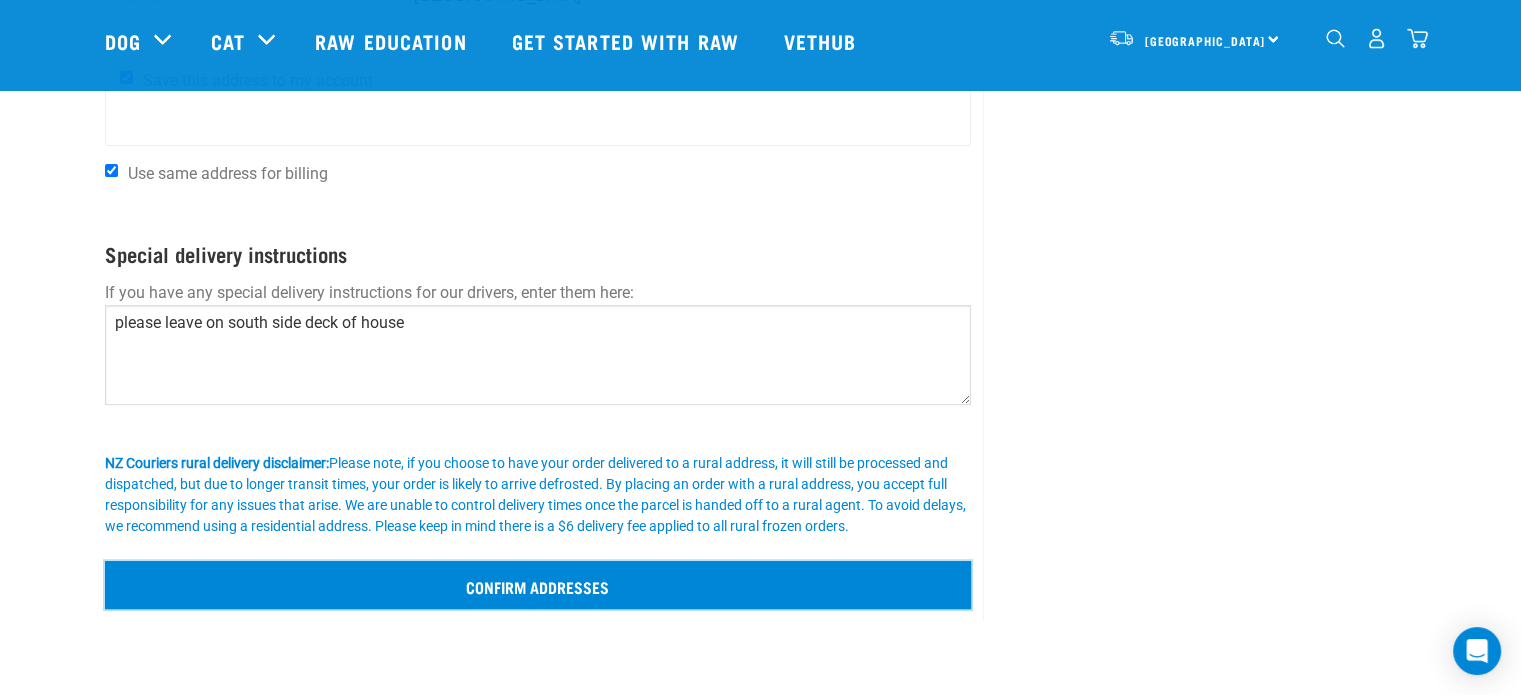 click on "Confirm addresses" at bounding box center (538, 585) 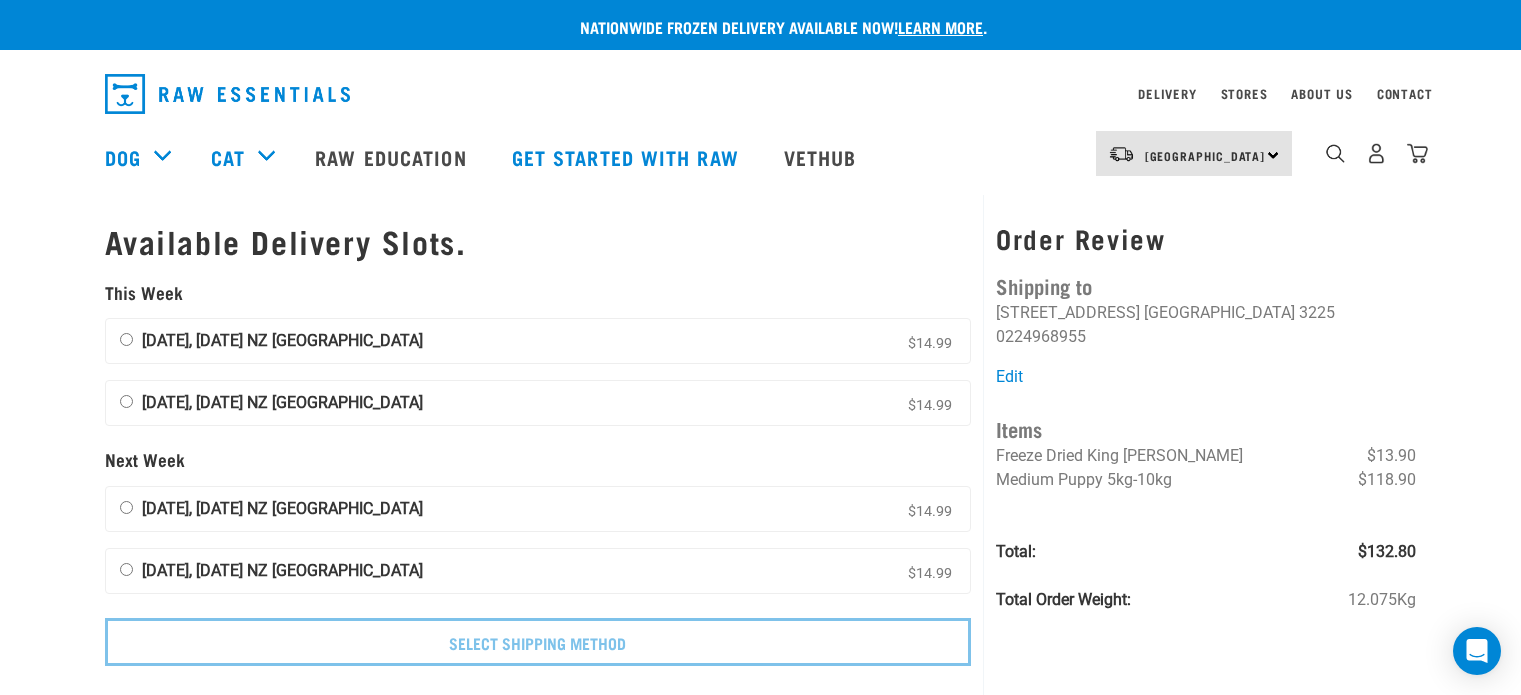scroll, scrollTop: 0, scrollLeft: 0, axis: both 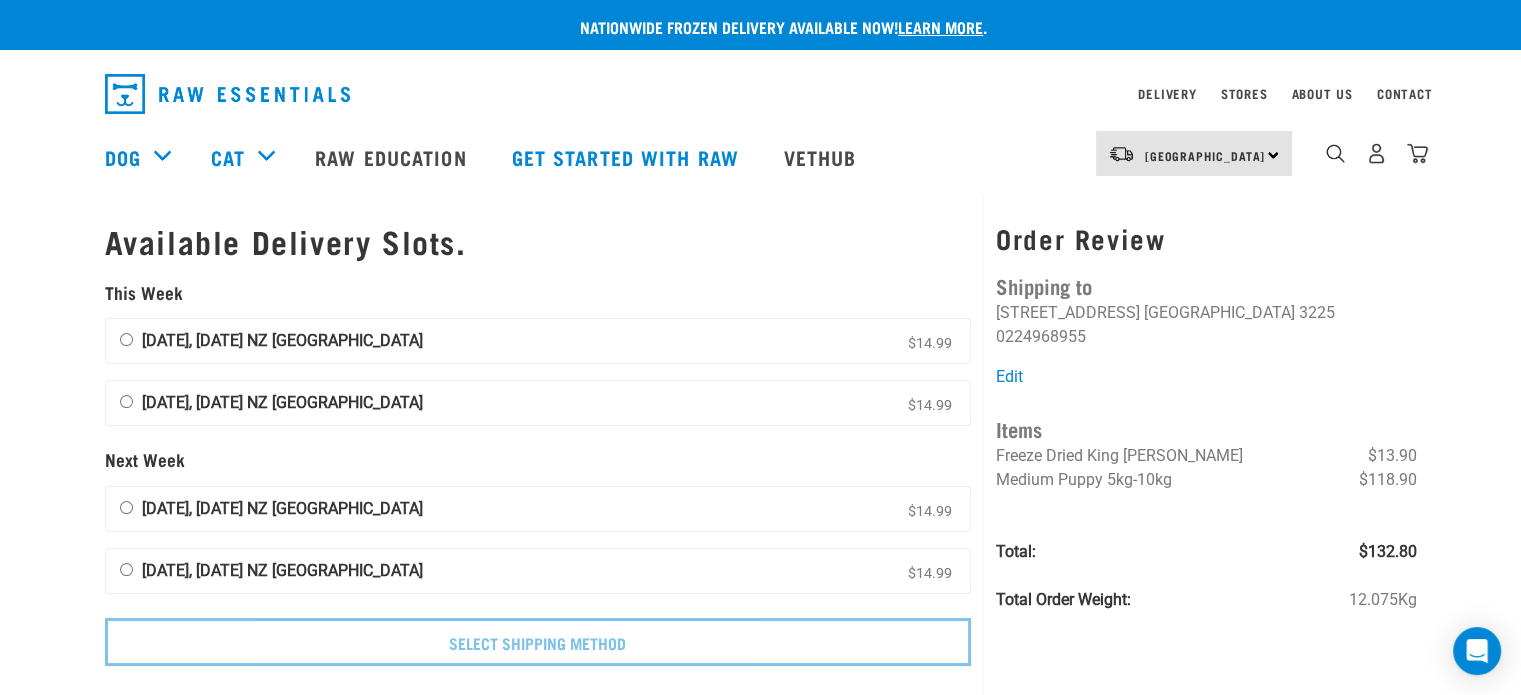 click on "[DATE], [DATE] NZ [GEOGRAPHIC_DATA]" at bounding box center [282, 340] 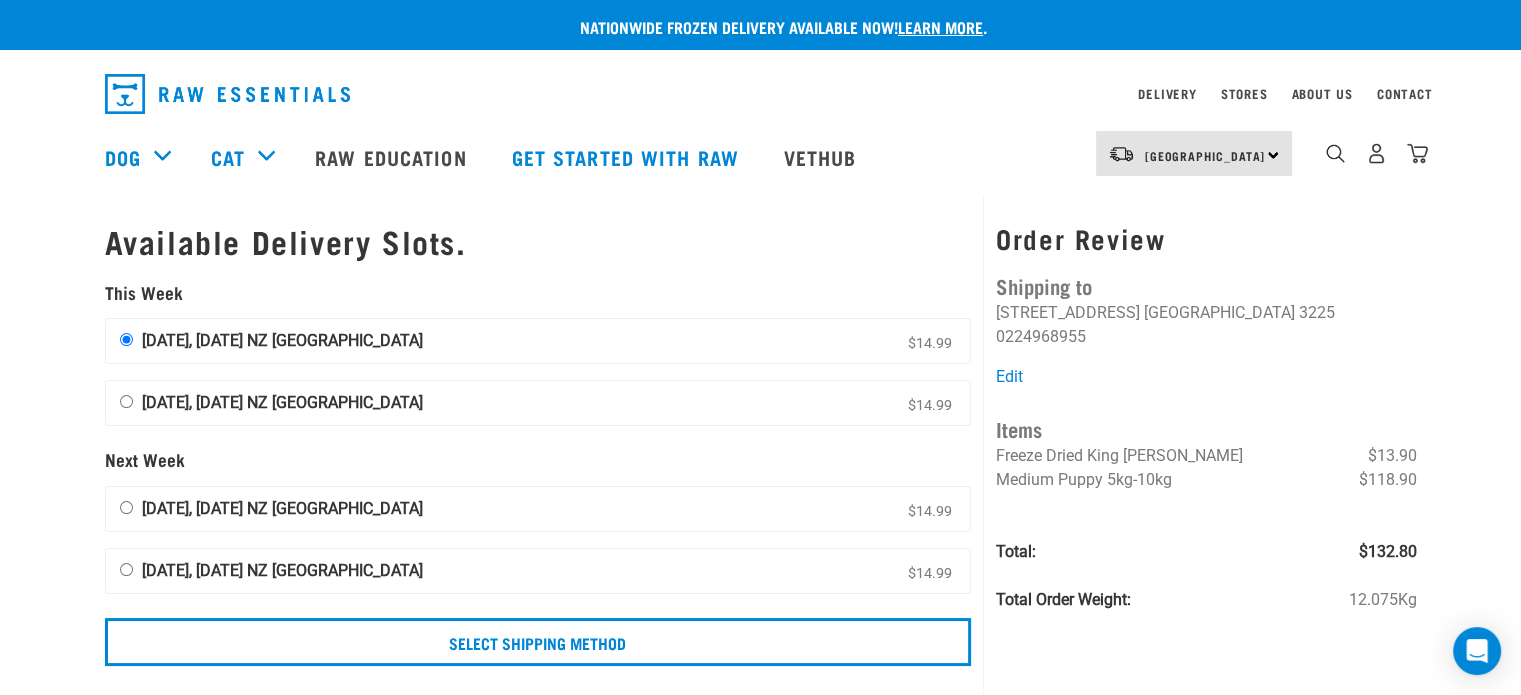 click on "Waikato
3225" at bounding box center (1239, 312) 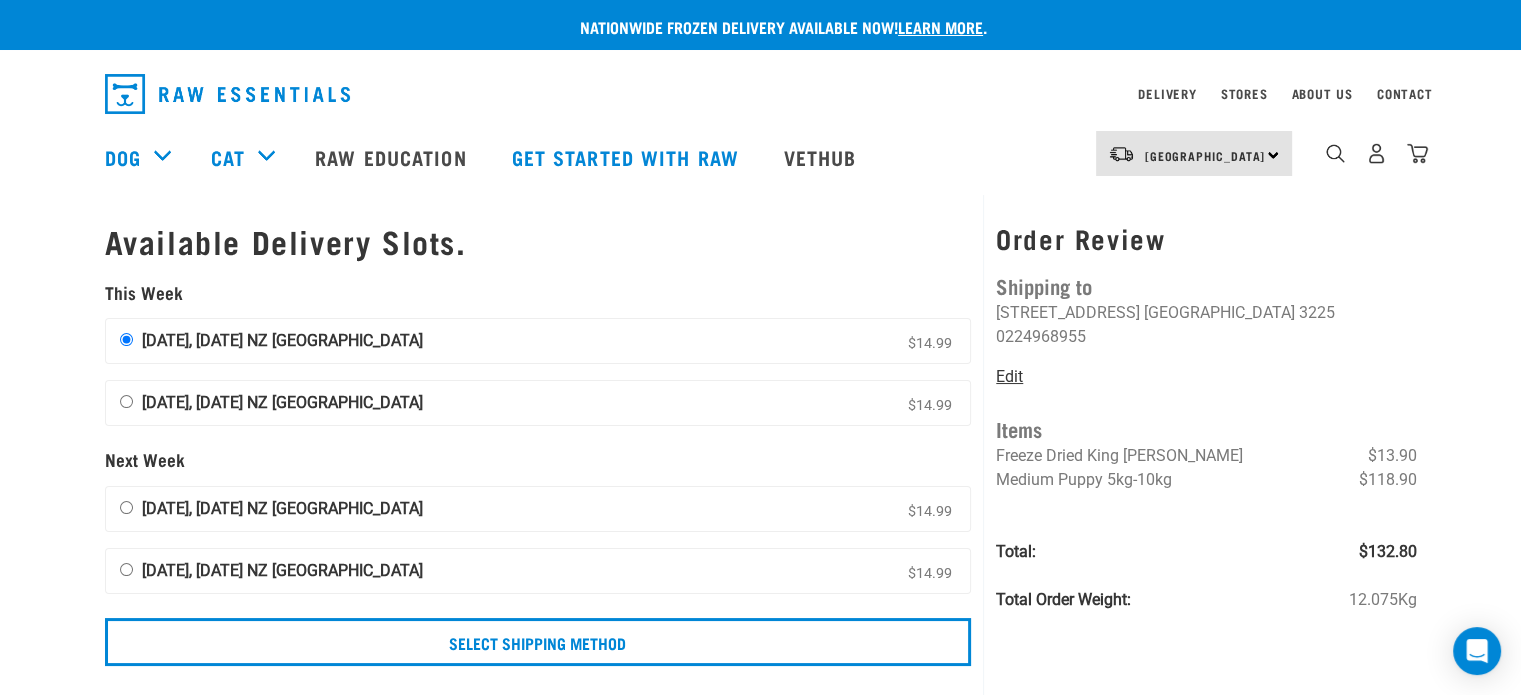 click on "Edit" at bounding box center [1009, 376] 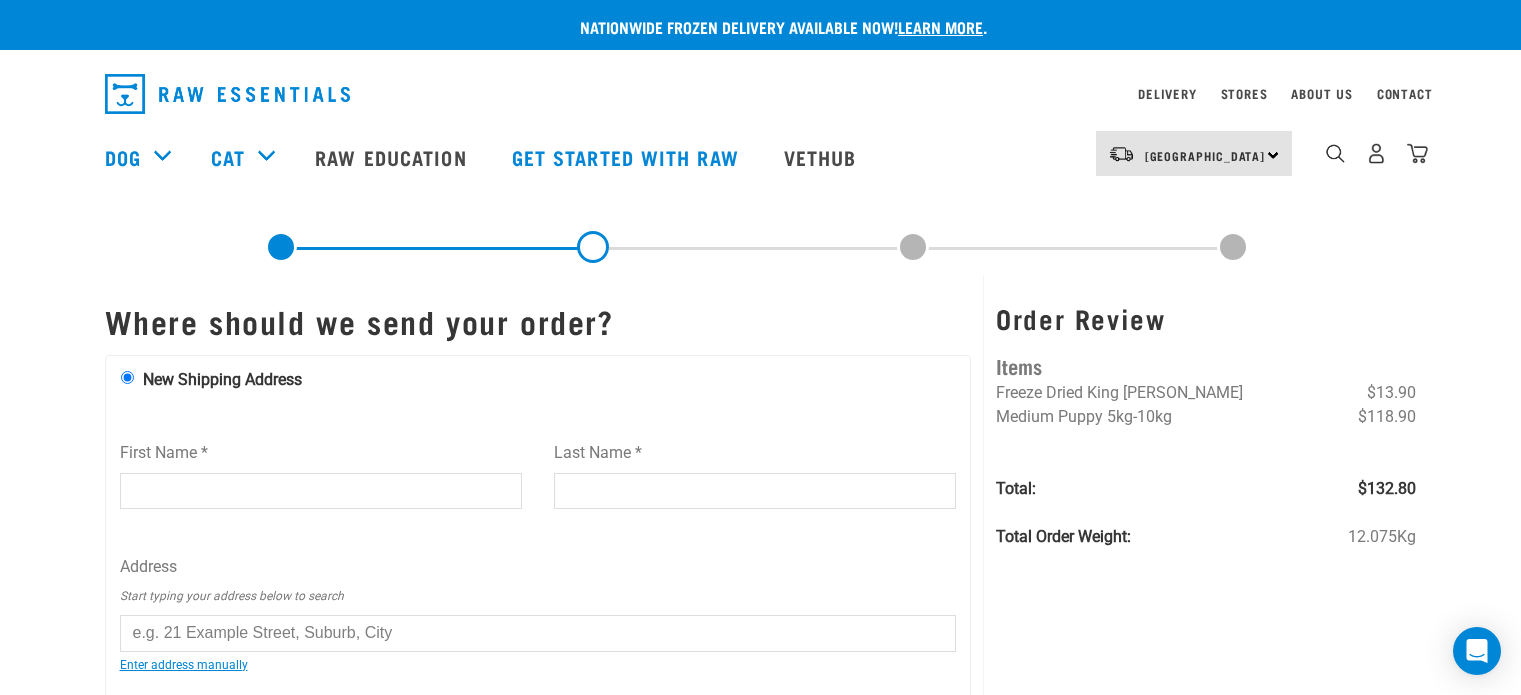 scroll, scrollTop: 0, scrollLeft: 0, axis: both 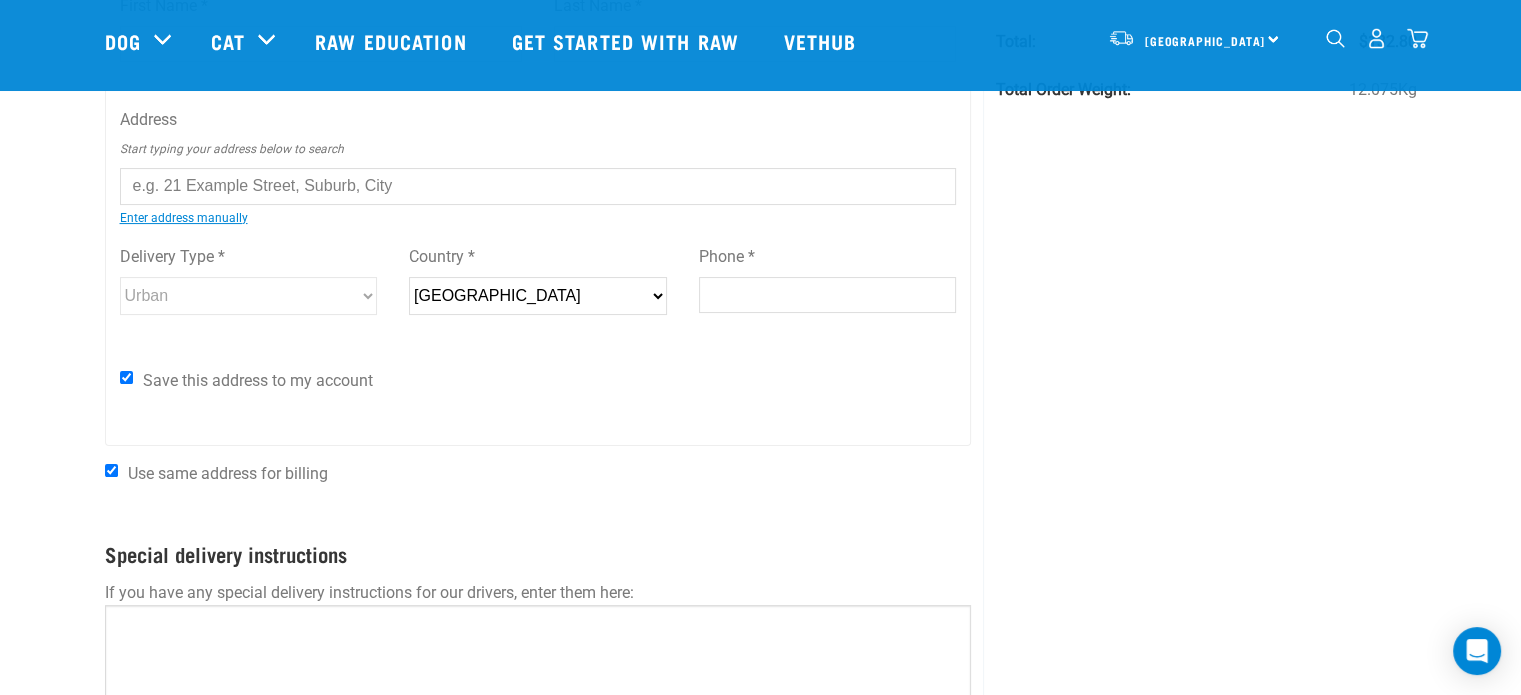 click at bounding box center (538, 186) 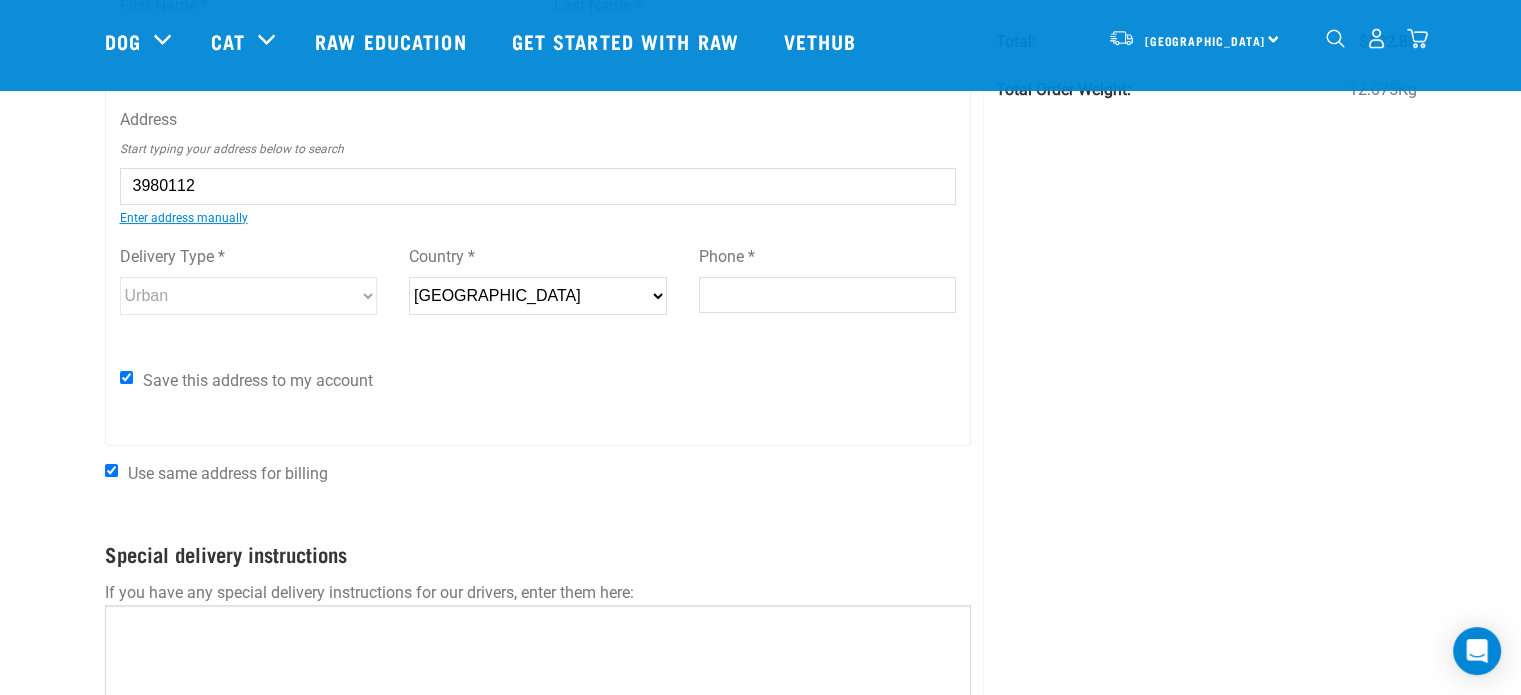 click on "[STREET_ADDRESS]" at bounding box center [142, 201] 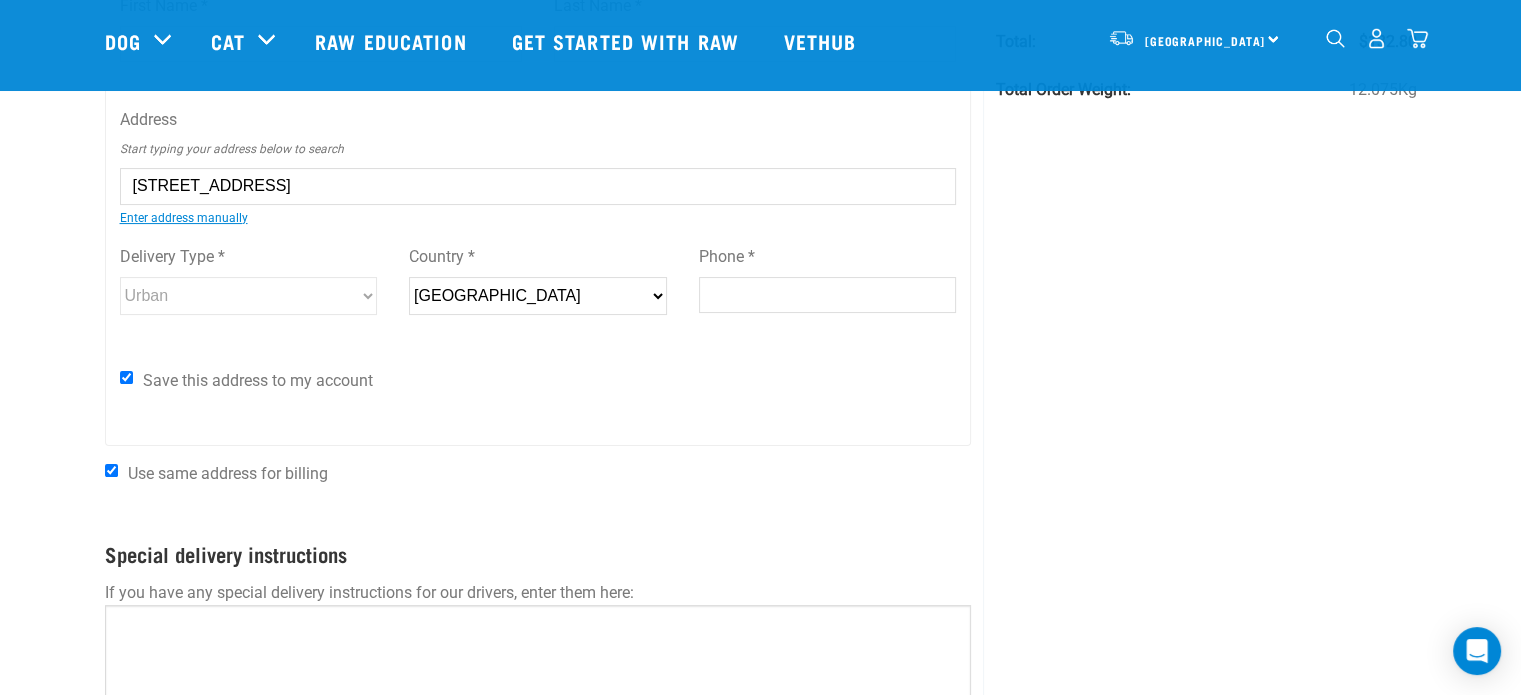type on "8F Harakeke Place, Raglan 3225" 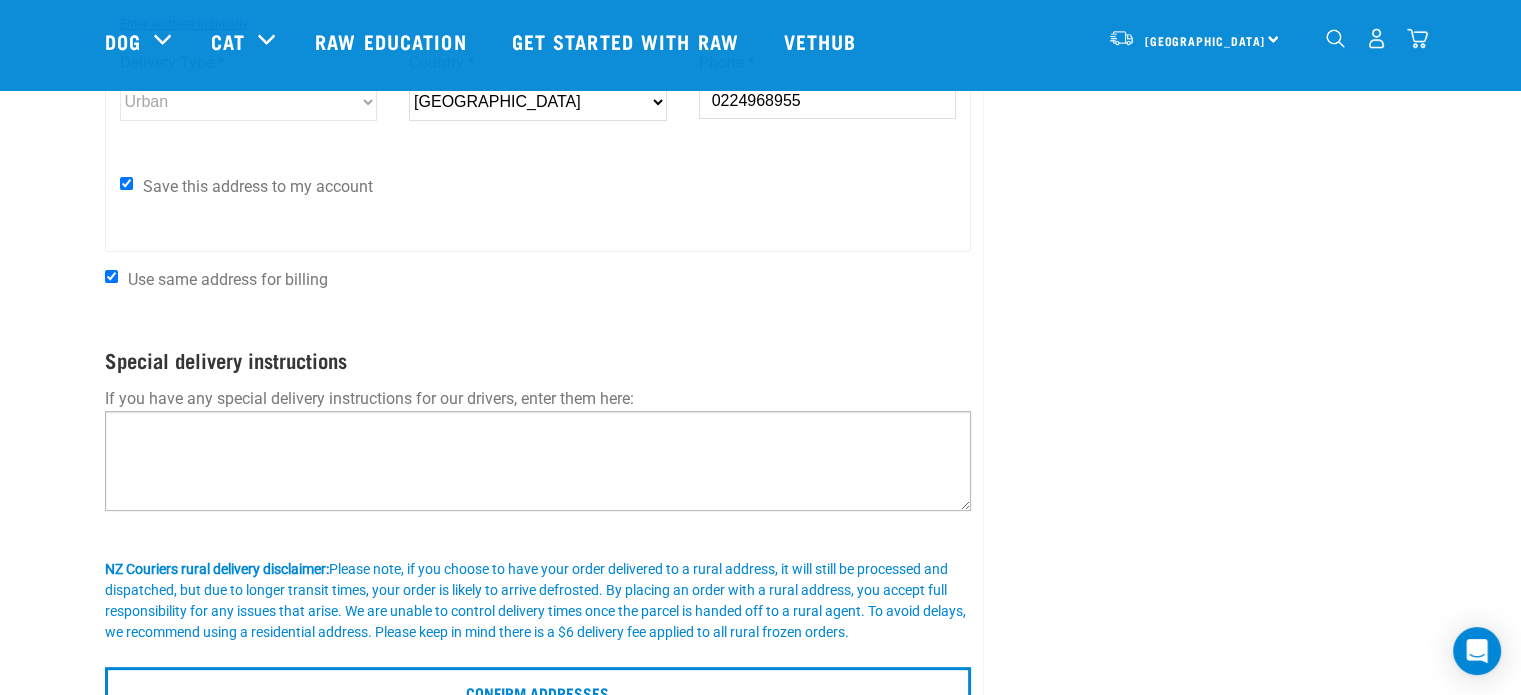 scroll, scrollTop: 500, scrollLeft: 0, axis: vertical 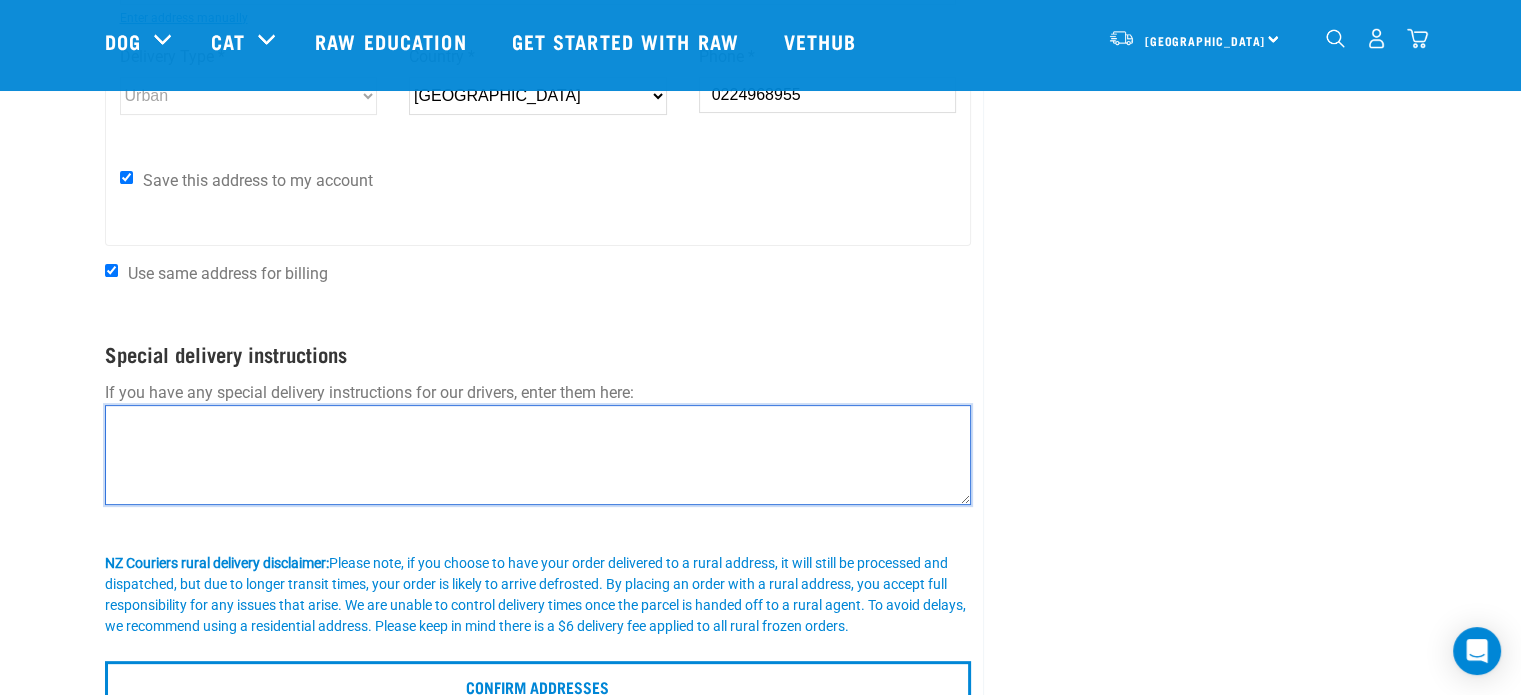 click at bounding box center [538, 455] 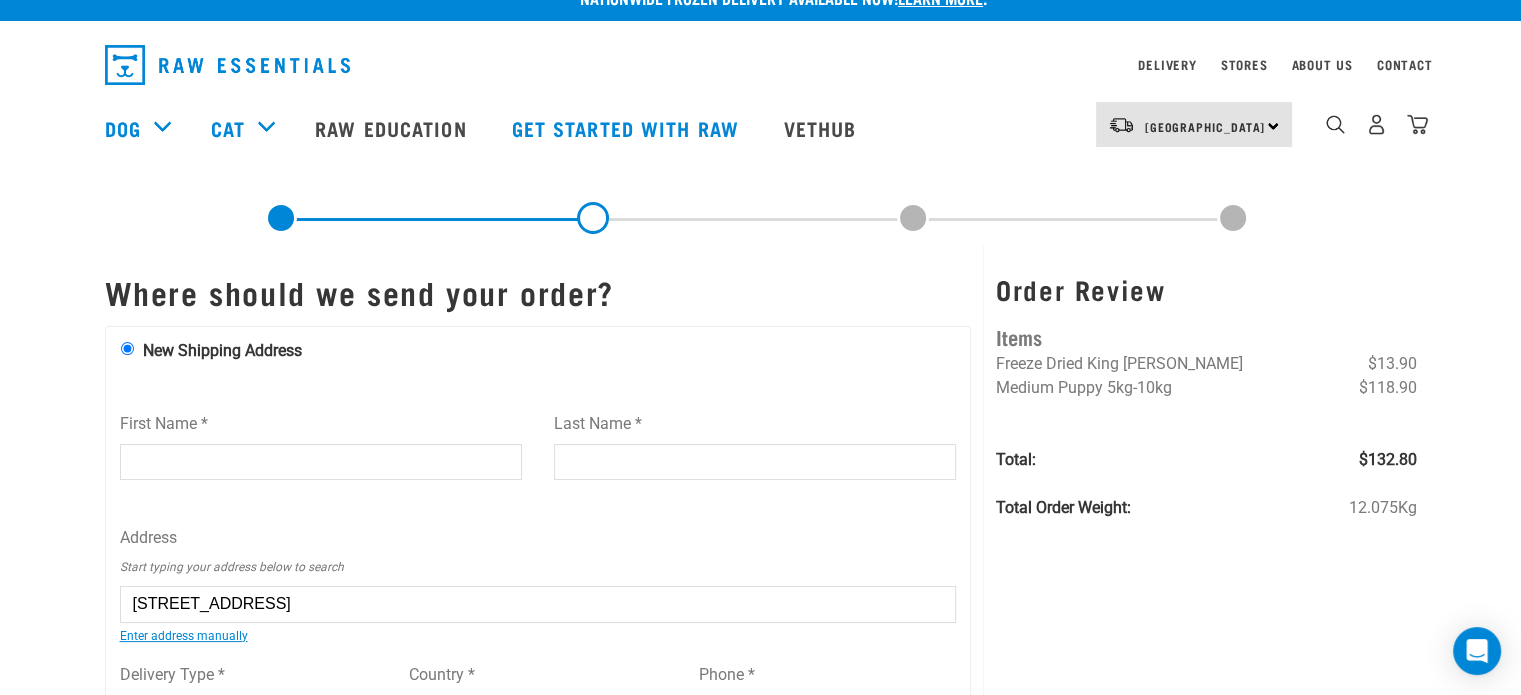 scroll, scrollTop: 0, scrollLeft: 0, axis: both 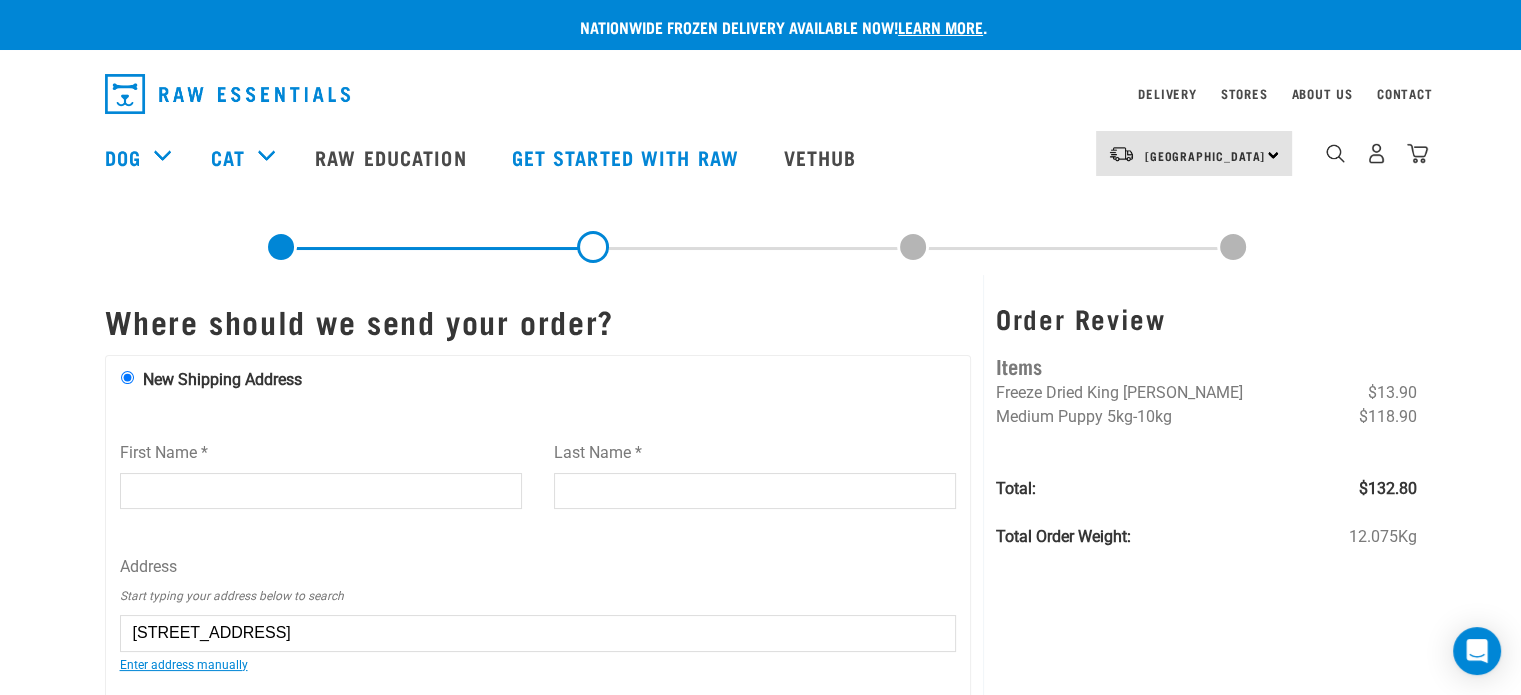type on "please leave on south side deck of house" 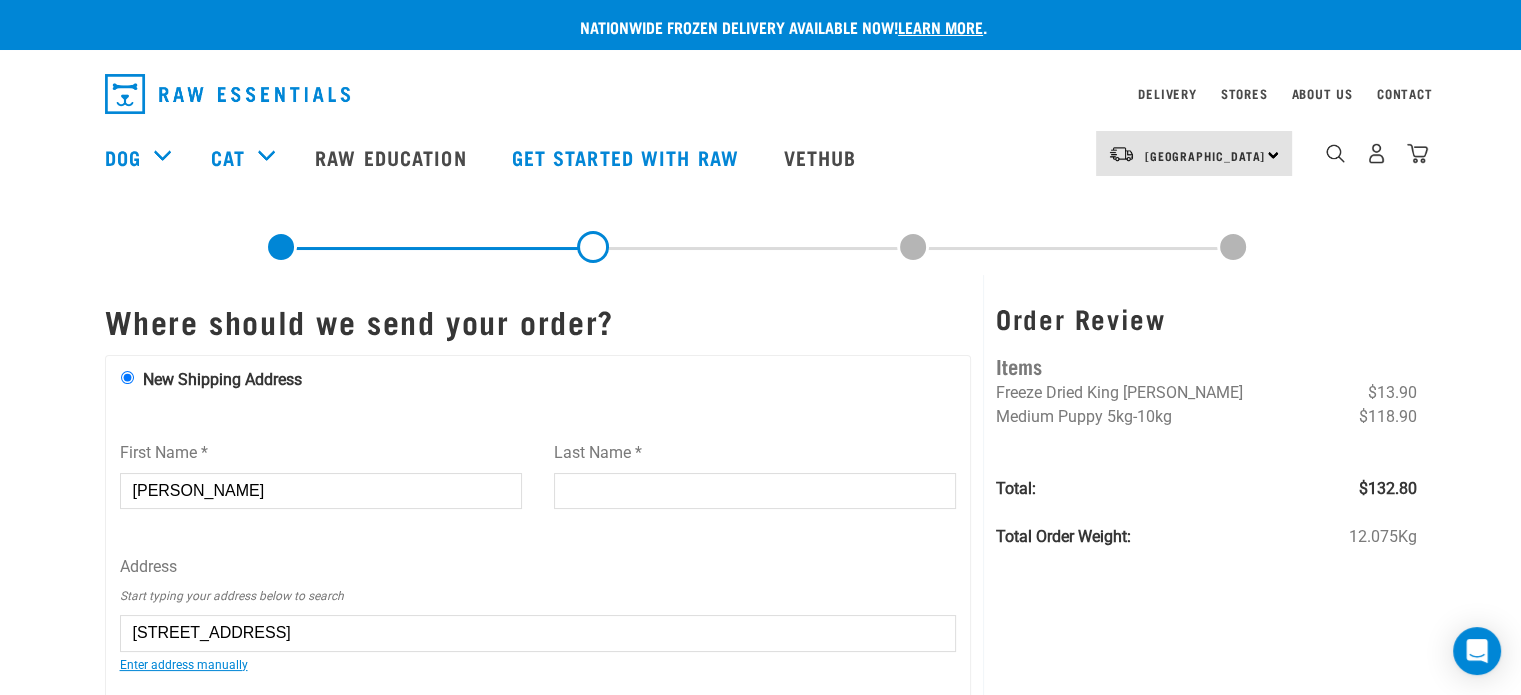 click on "Last Name *" at bounding box center [755, 491] 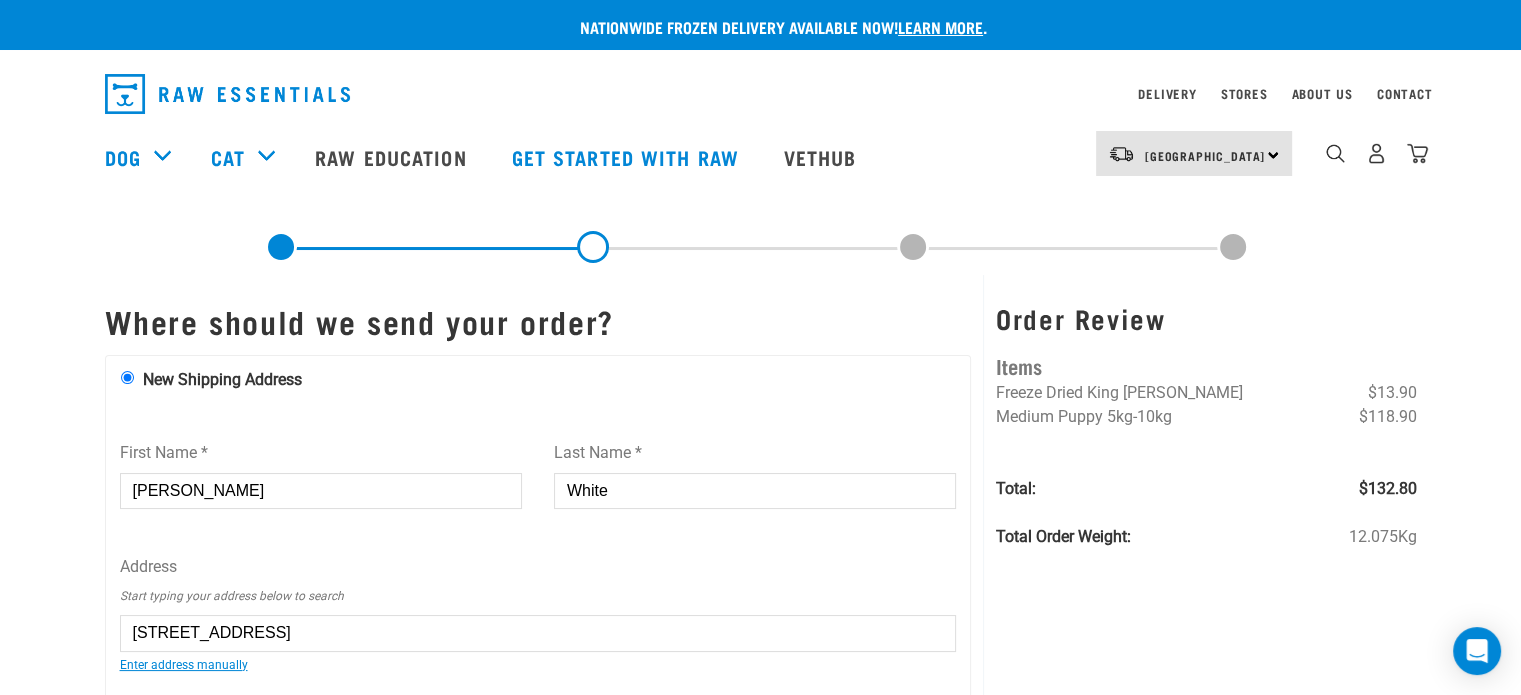 click on "Order Review
Items
Freeze Dried King Salmon $13.90
Medium Puppy 5kg-10kg $118.90
Total:  $132.80
Total Order Weight:   12.075Kg" at bounding box center (1205, 821) 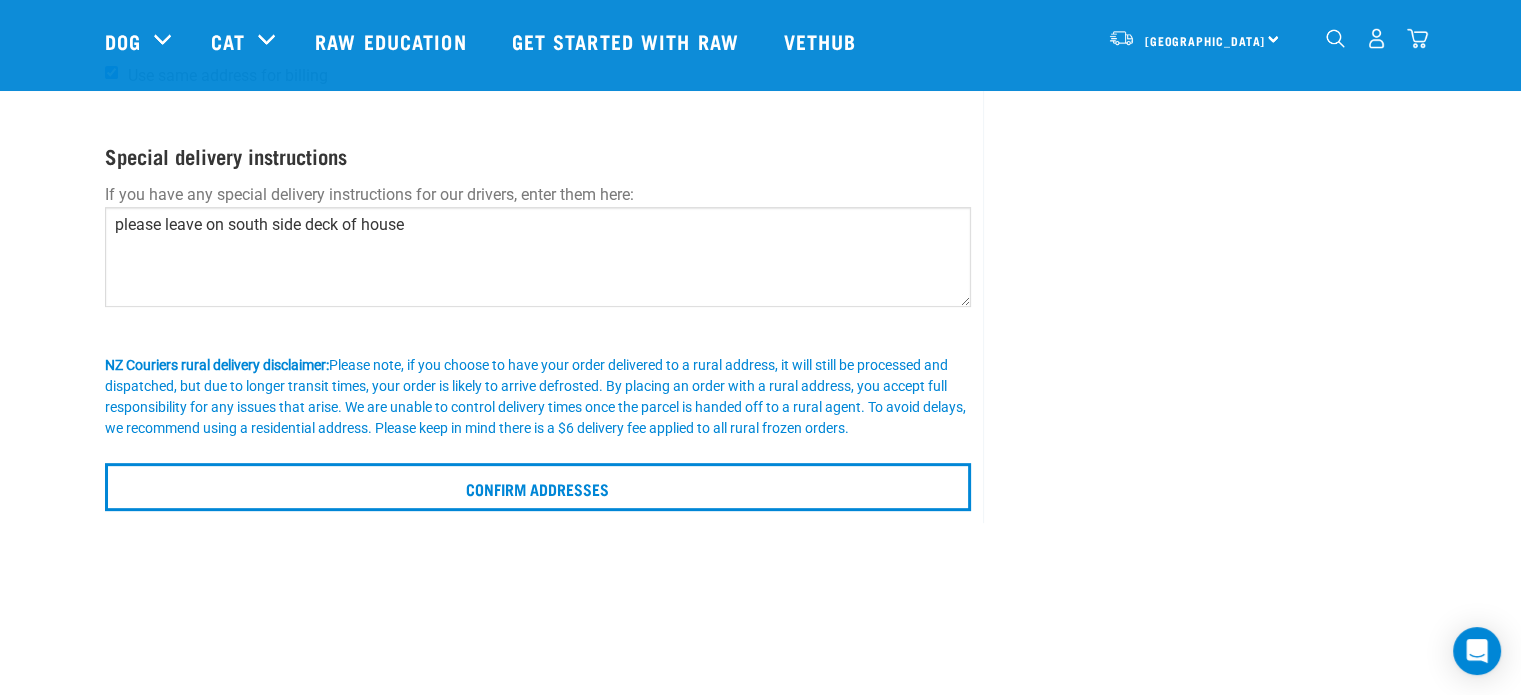 scroll, scrollTop: 700, scrollLeft: 0, axis: vertical 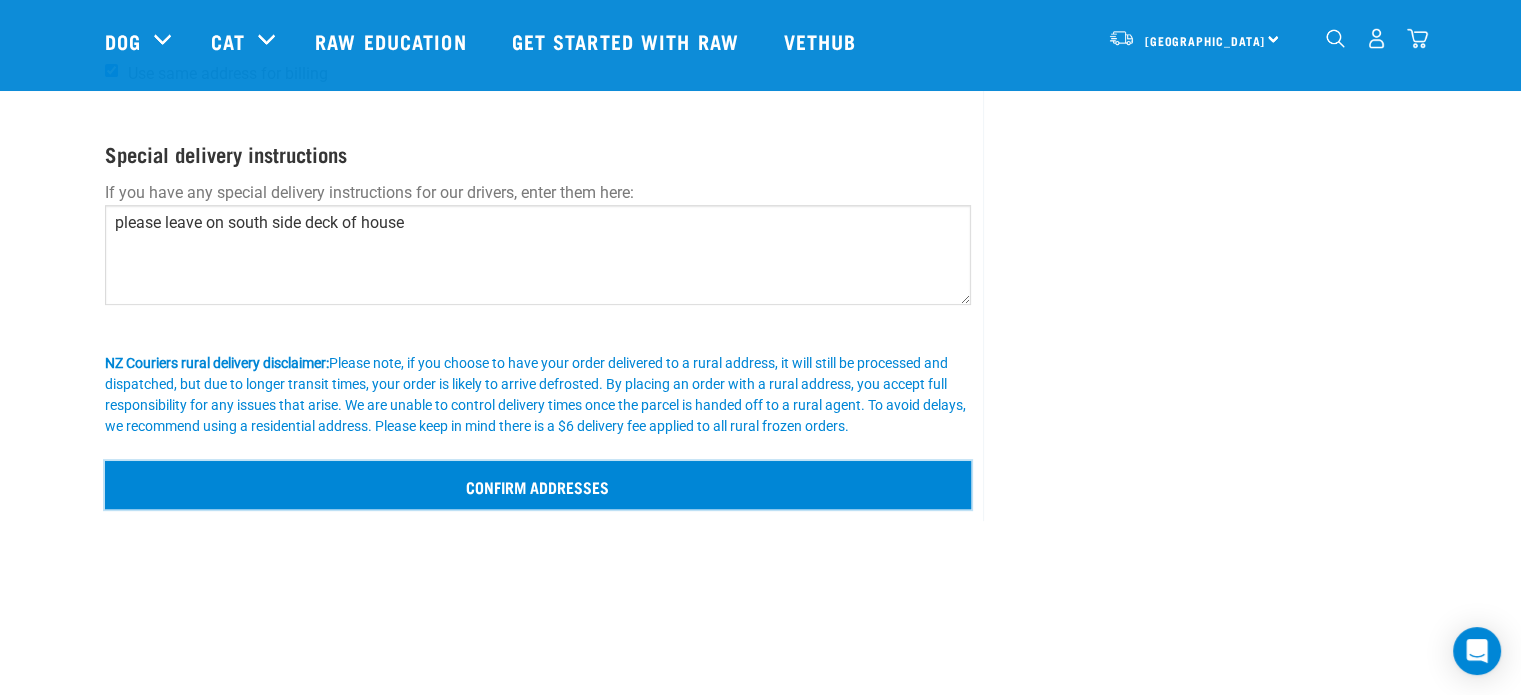 click on "Confirm addresses" at bounding box center (538, 485) 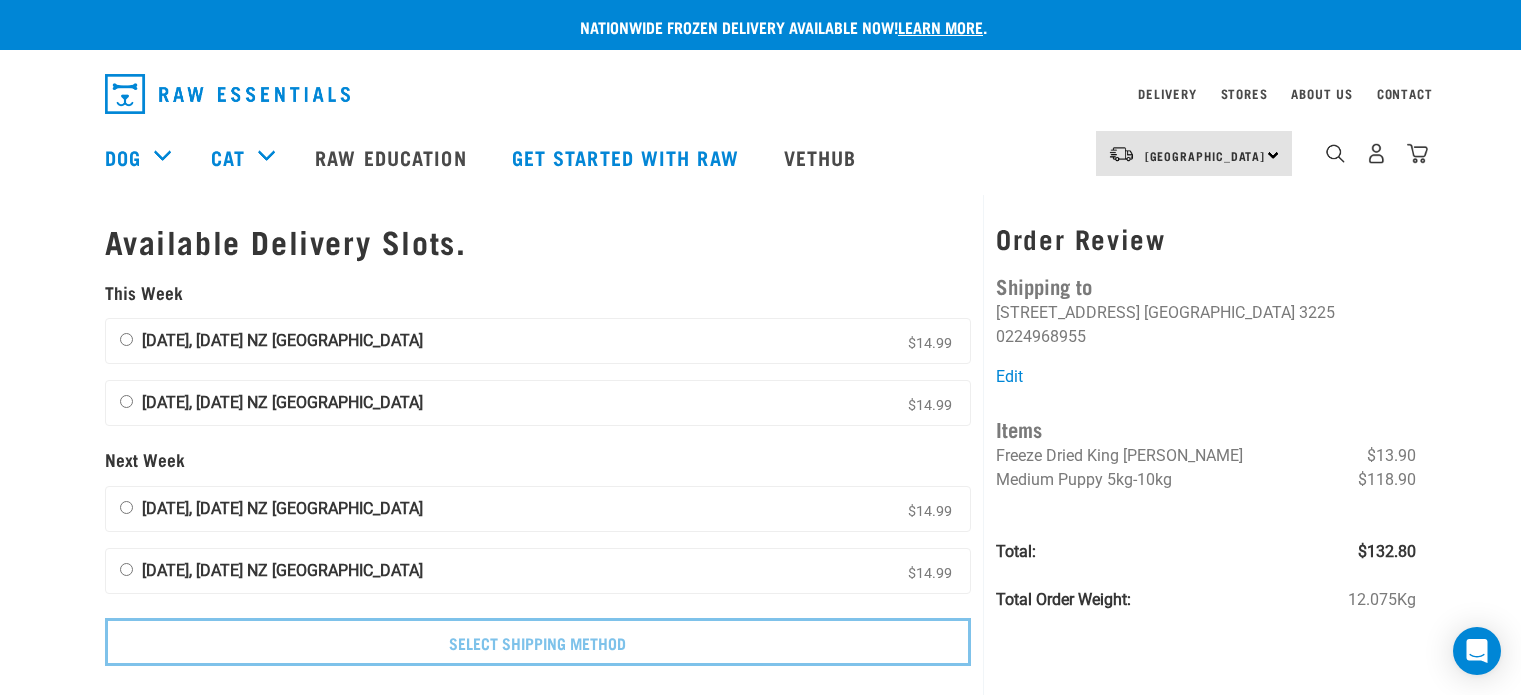 scroll, scrollTop: 0, scrollLeft: 0, axis: both 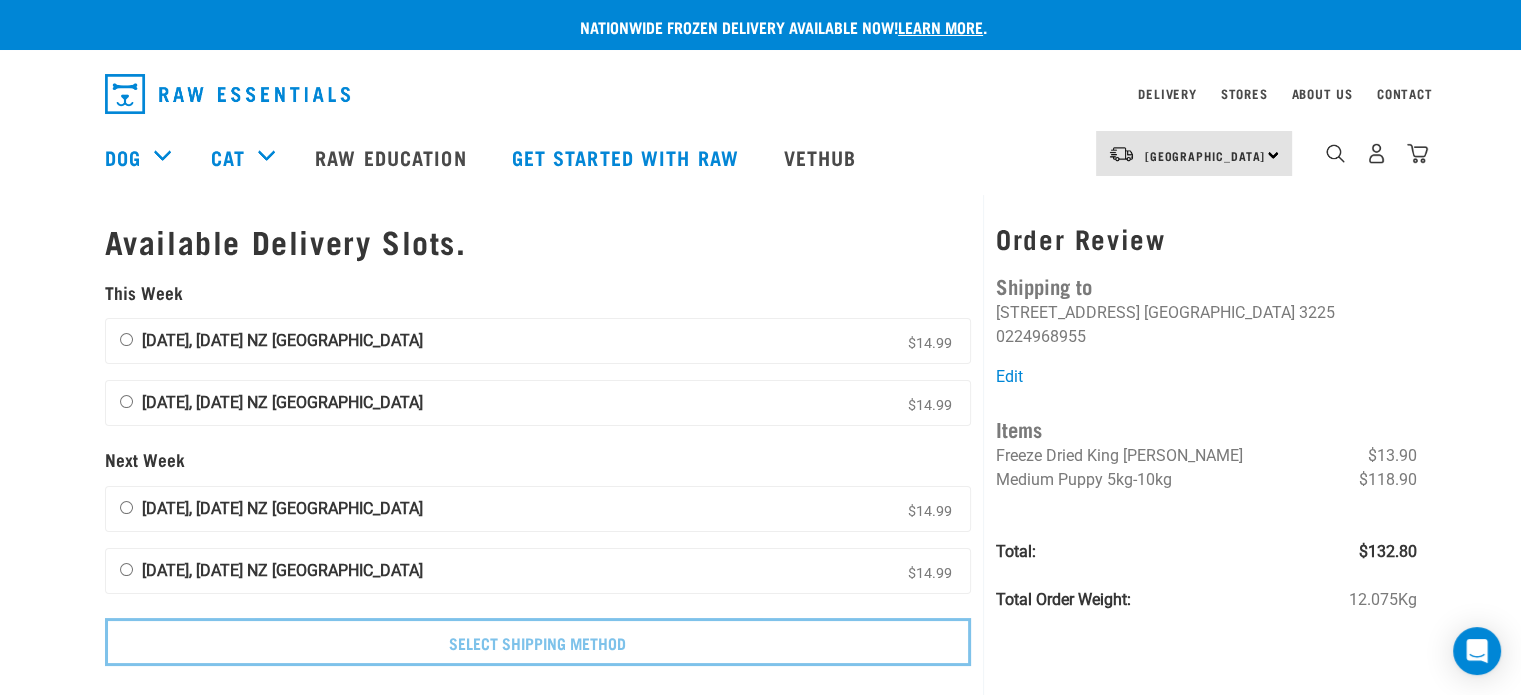 click on "[DATE], [DATE] NZ [GEOGRAPHIC_DATA]" at bounding box center (282, 340) 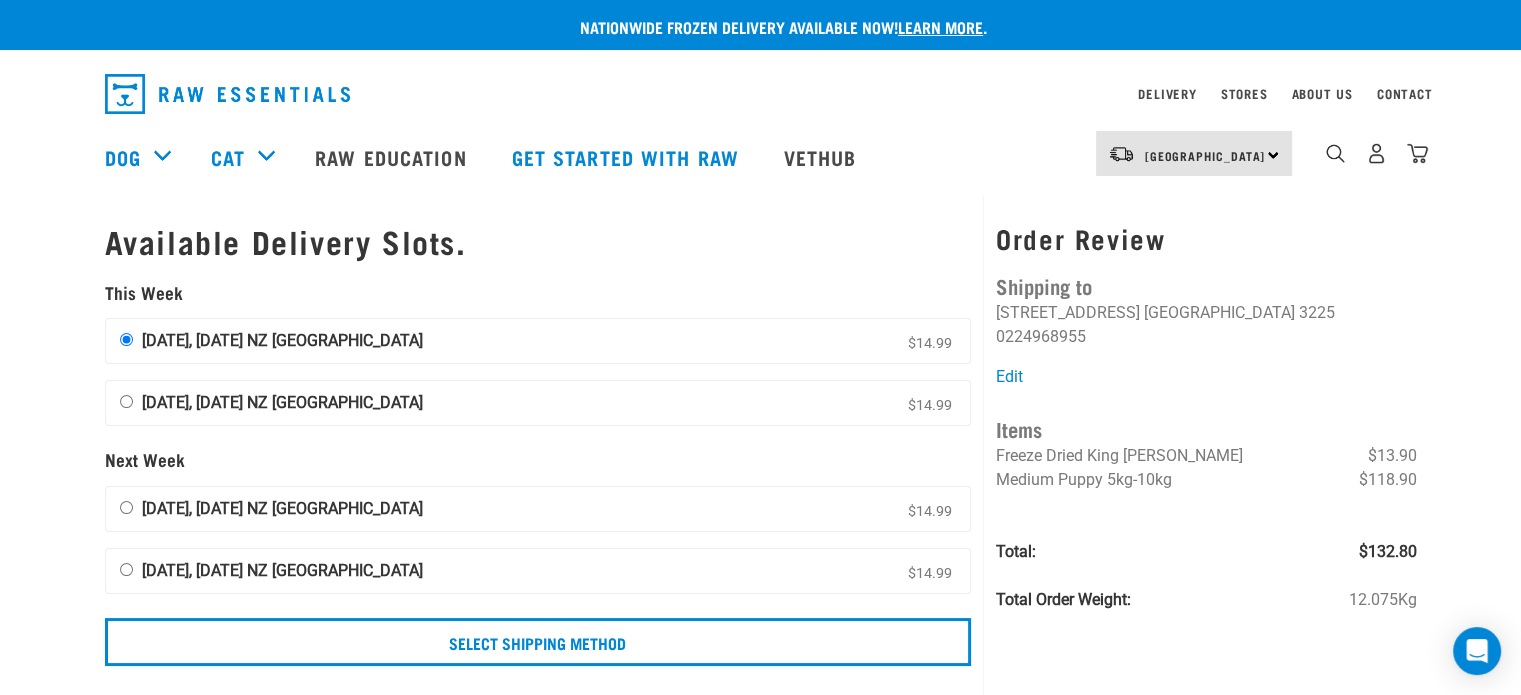 scroll, scrollTop: 300, scrollLeft: 0, axis: vertical 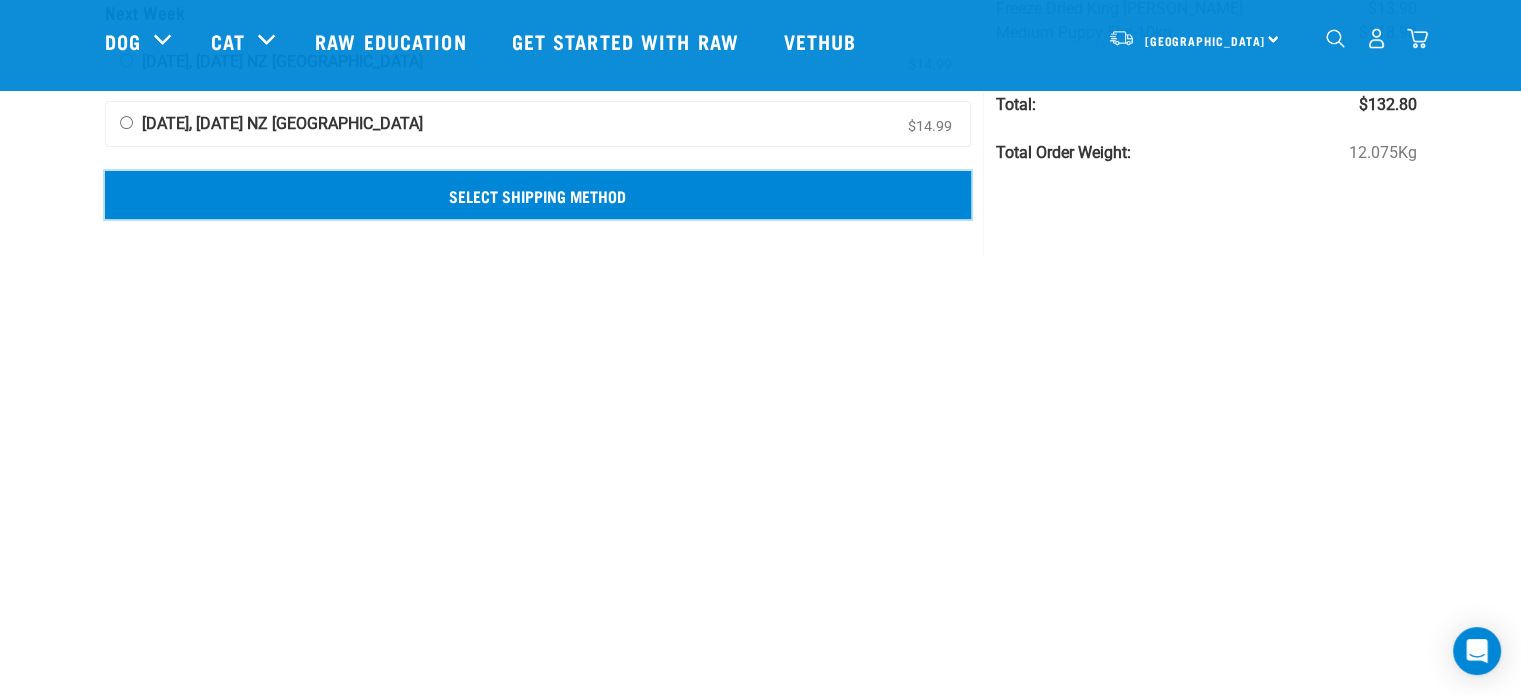 click on "Select Shipping Method" at bounding box center [538, 195] 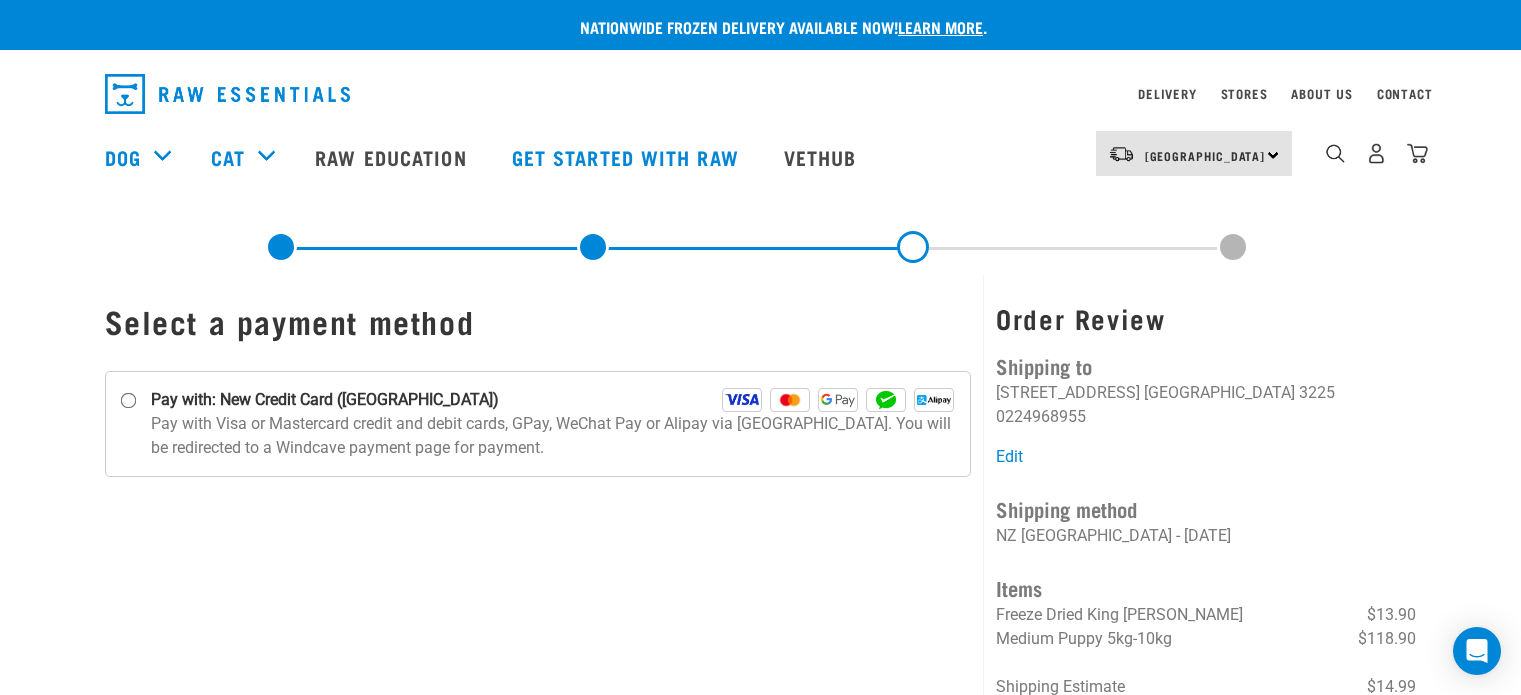 scroll, scrollTop: 0, scrollLeft: 0, axis: both 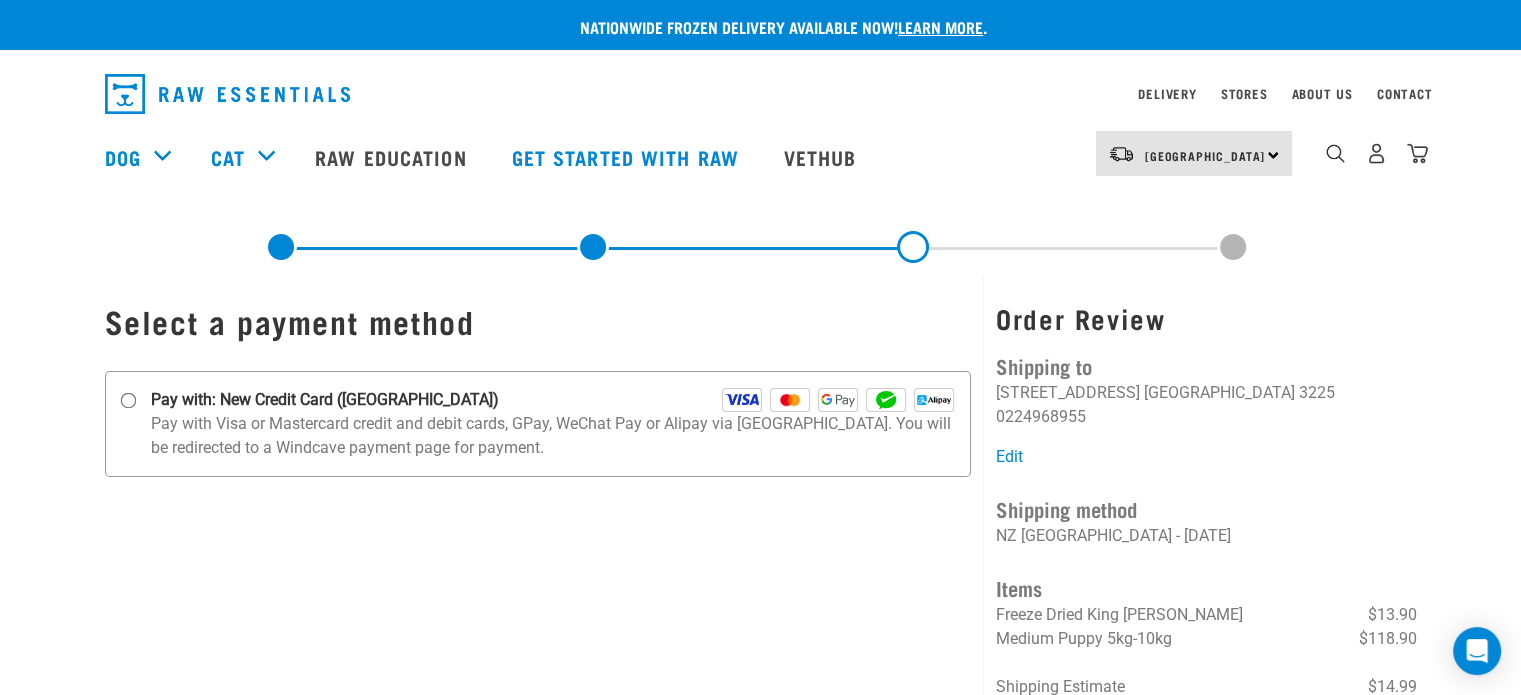 click on "Pay with: New Credit Card ([GEOGRAPHIC_DATA])" at bounding box center (325, 400) 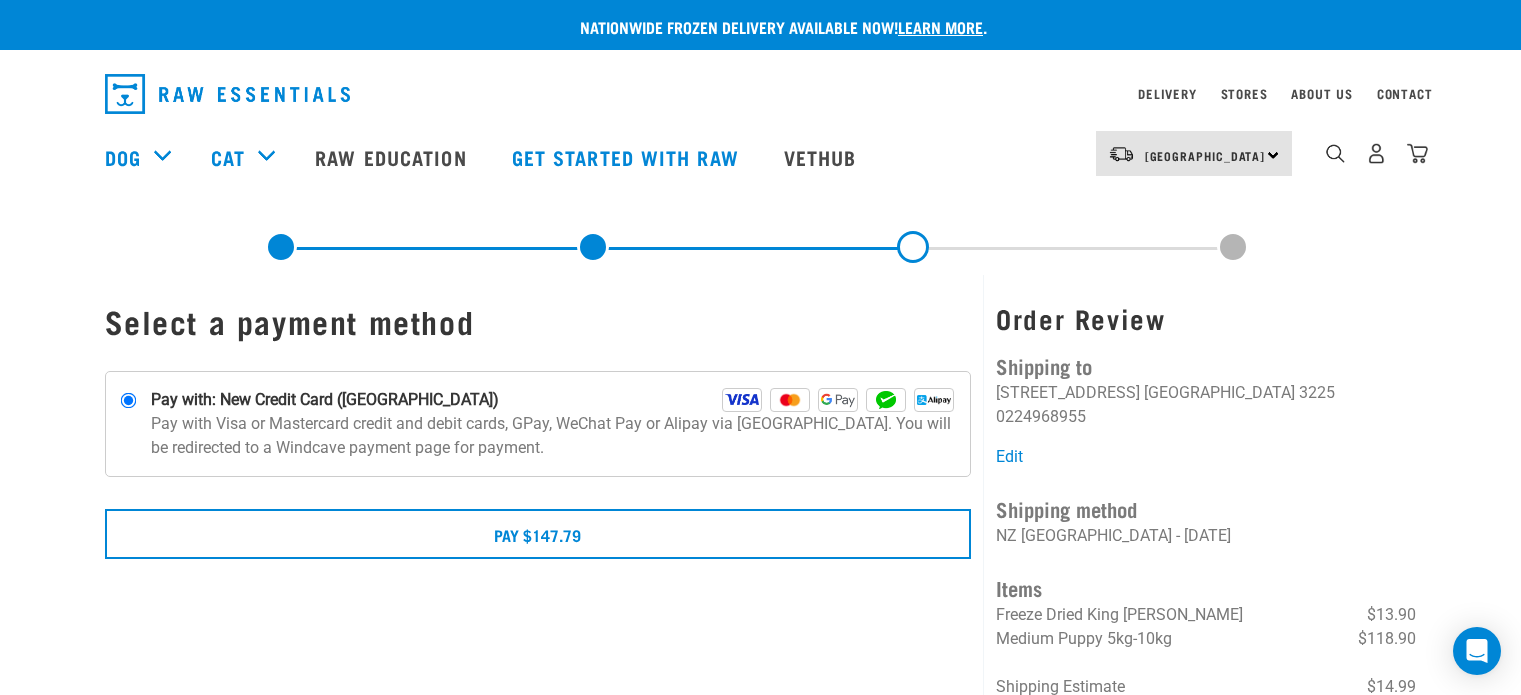 scroll, scrollTop: 0, scrollLeft: 0, axis: both 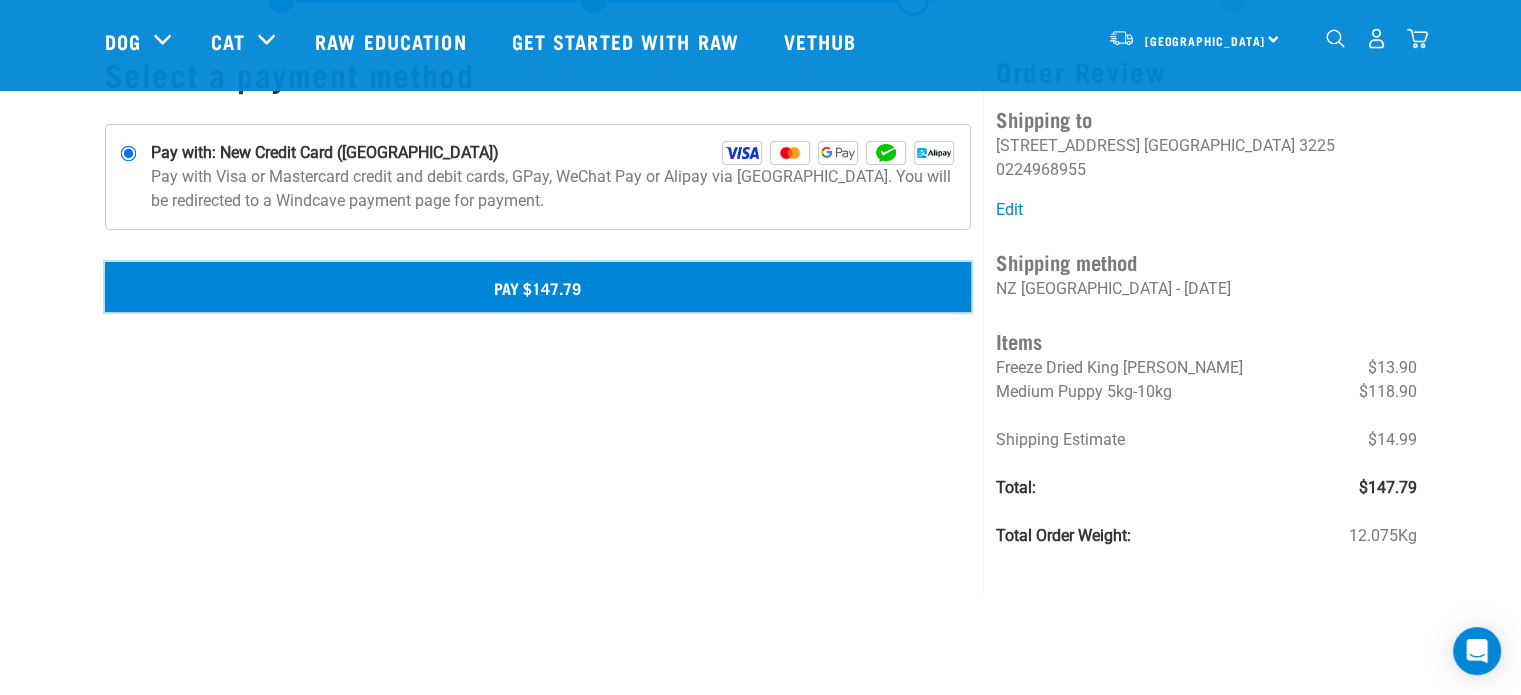 click on "Pay $147.79" at bounding box center [538, 287] 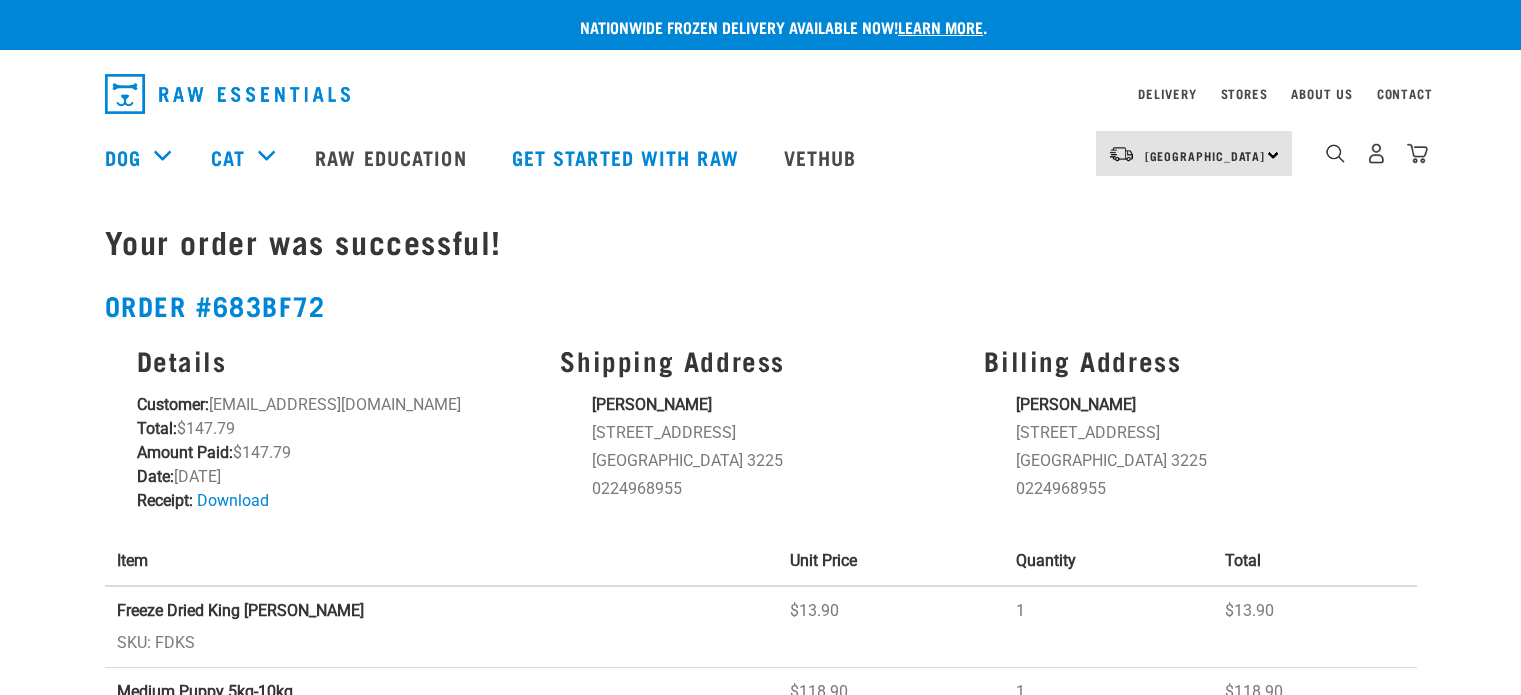 scroll, scrollTop: 0, scrollLeft: 0, axis: both 